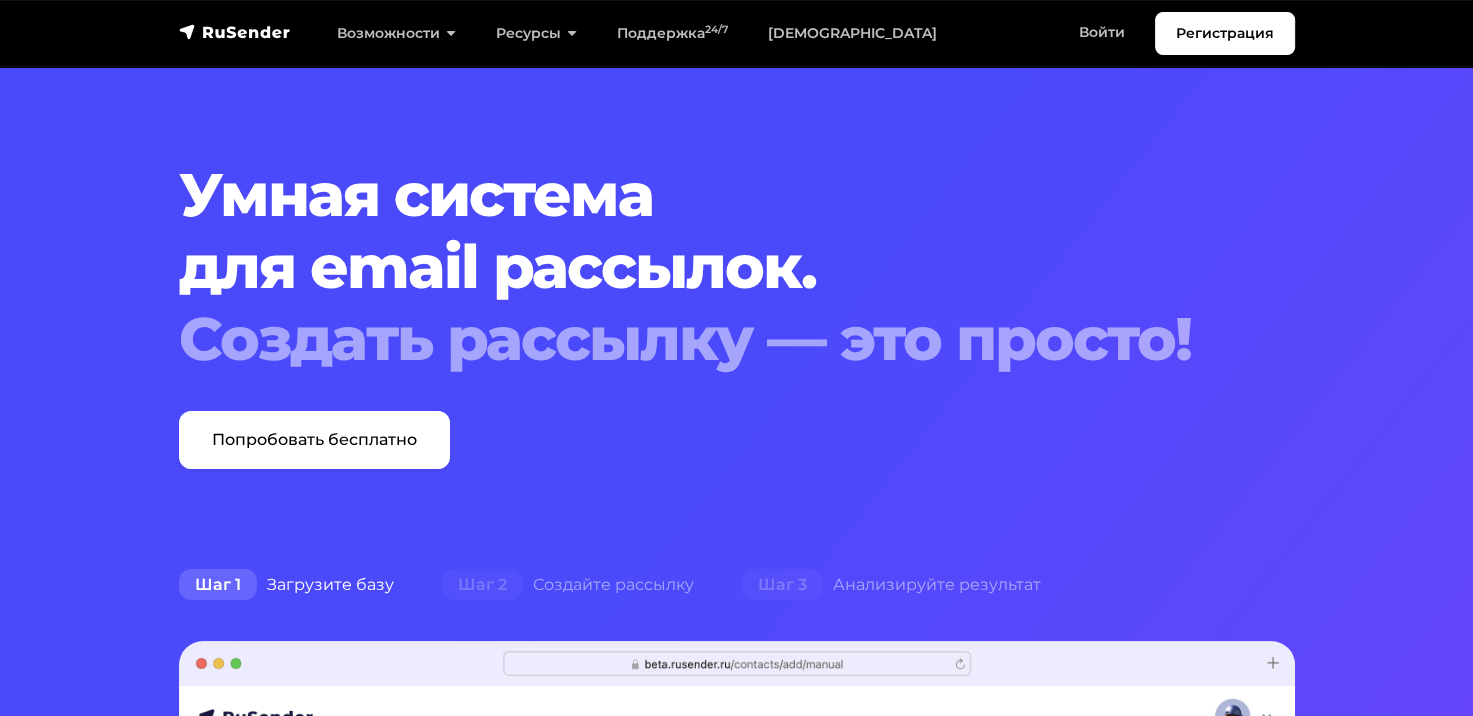 scroll, scrollTop: 0, scrollLeft: 0, axis: both 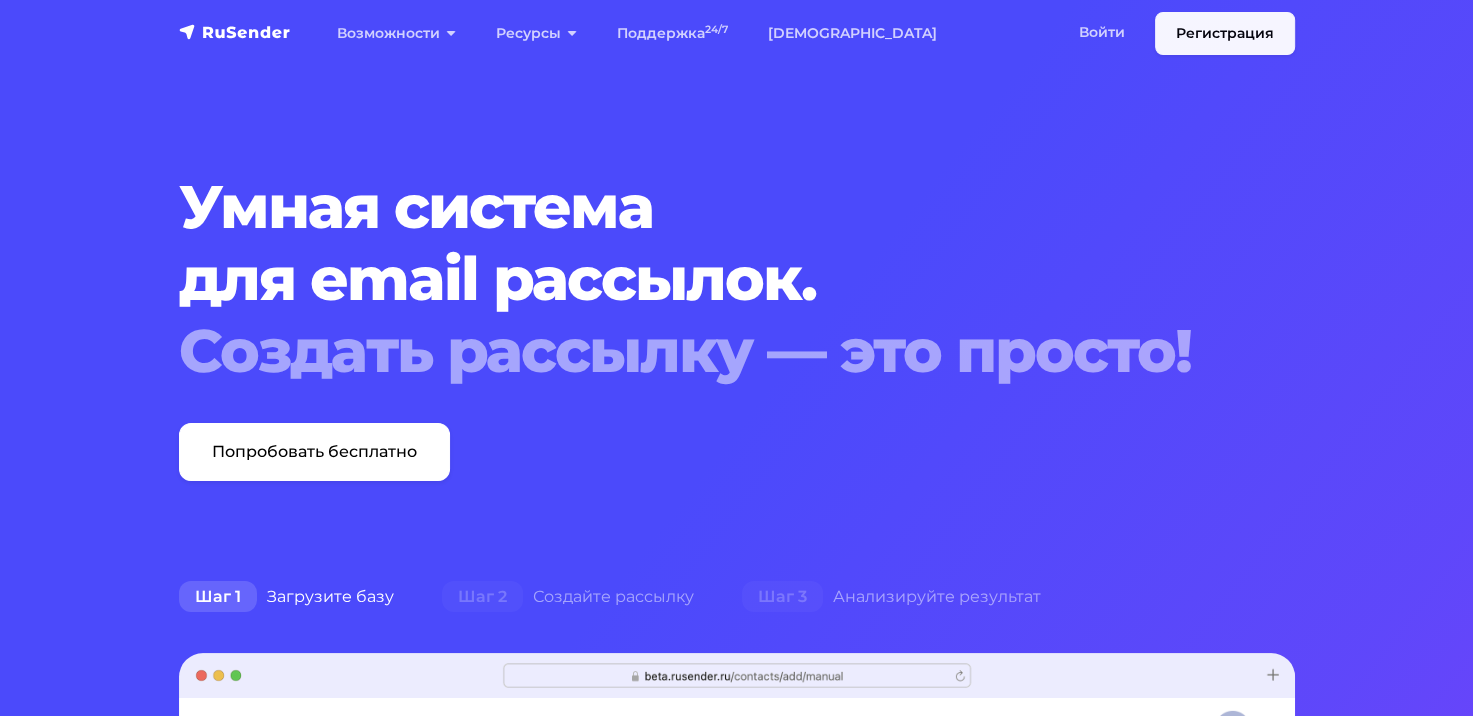 click on "Регистрация" at bounding box center [1225, 33] 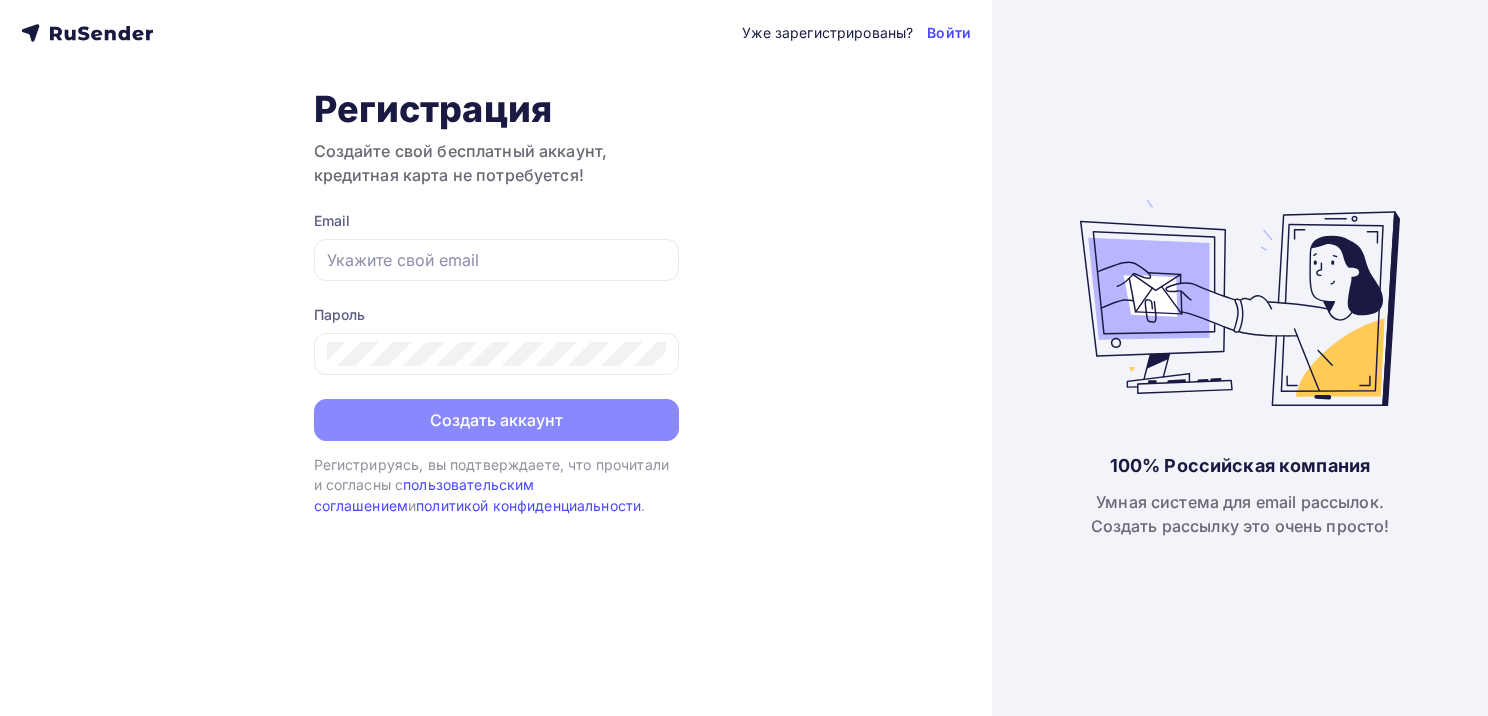 scroll, scrollTop: 0, scrollLeft: 0, axis: both 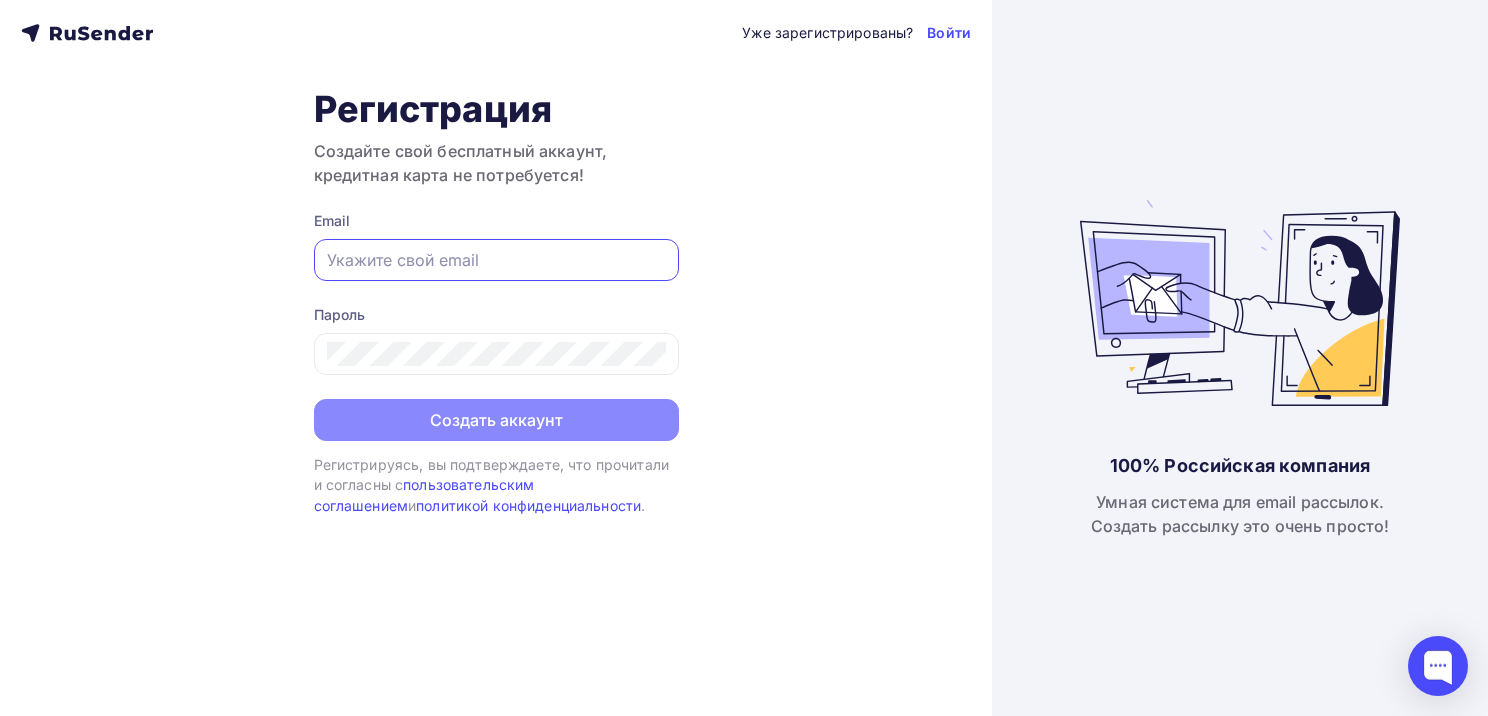 click at bounding box center (496, 260) 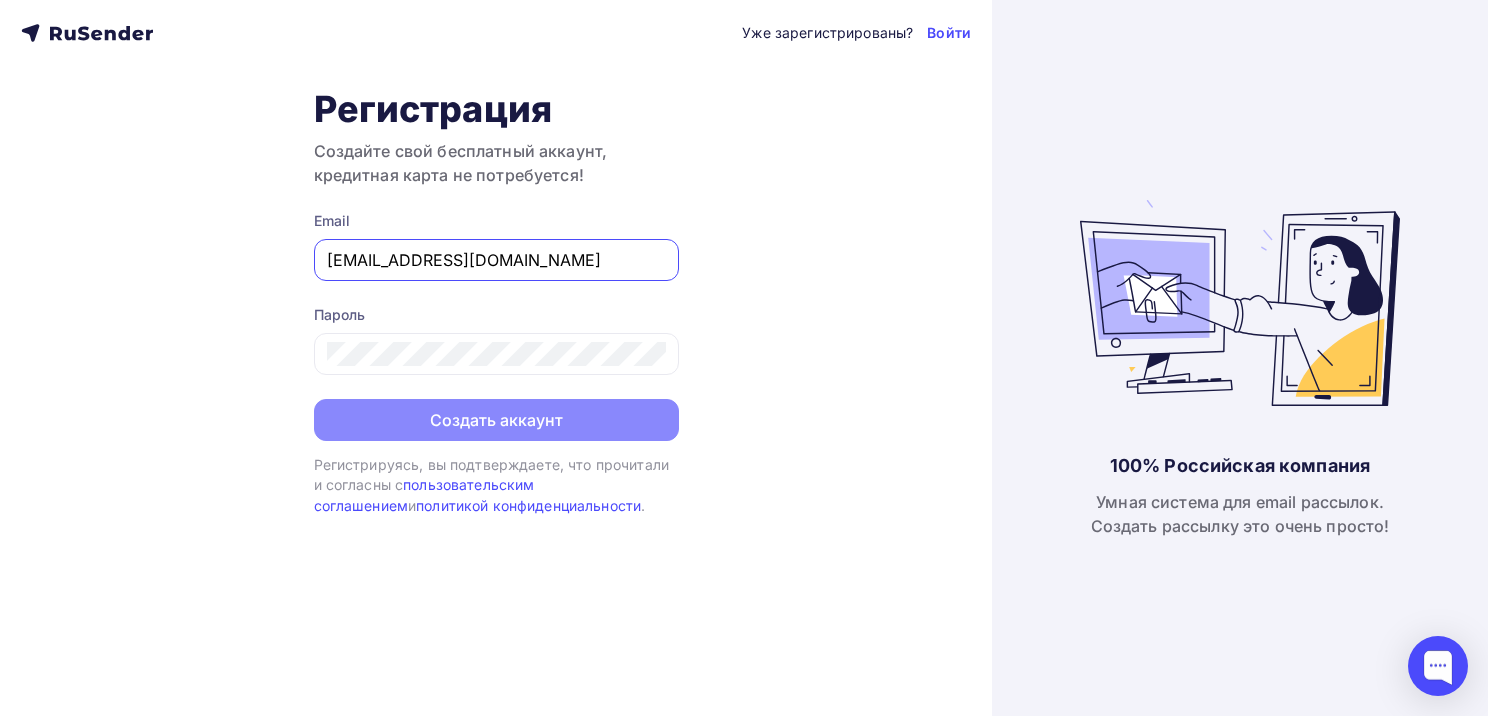 click on "[EMAIL_ADDRESS][DOMAIN_NAME]" at bounding box center (496, 260) 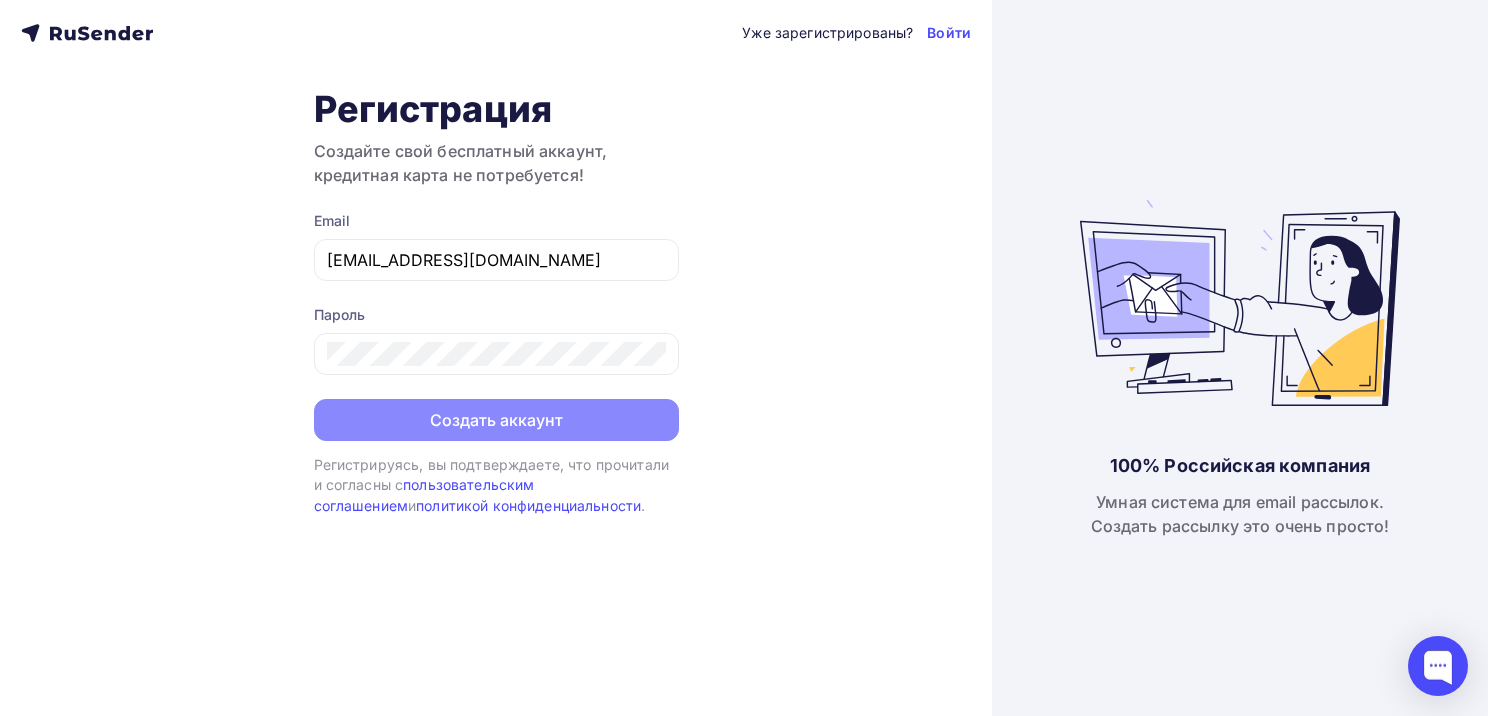 click on "Уже зарегистрированы?   Войти   Регистрация
Создайте свой бесплатный аккаунт, кредитная карта не потребуется!
Email    9459943@gmail.com
Пароль
Создать аккаунт
Уже зарегистрированы?
Войти
Регистрируясь, вы подтверждаете, что прочитали и согласны с
пользовательским соглашением
и
политикой конфиденциальности ." at bounding box center [496, 358] 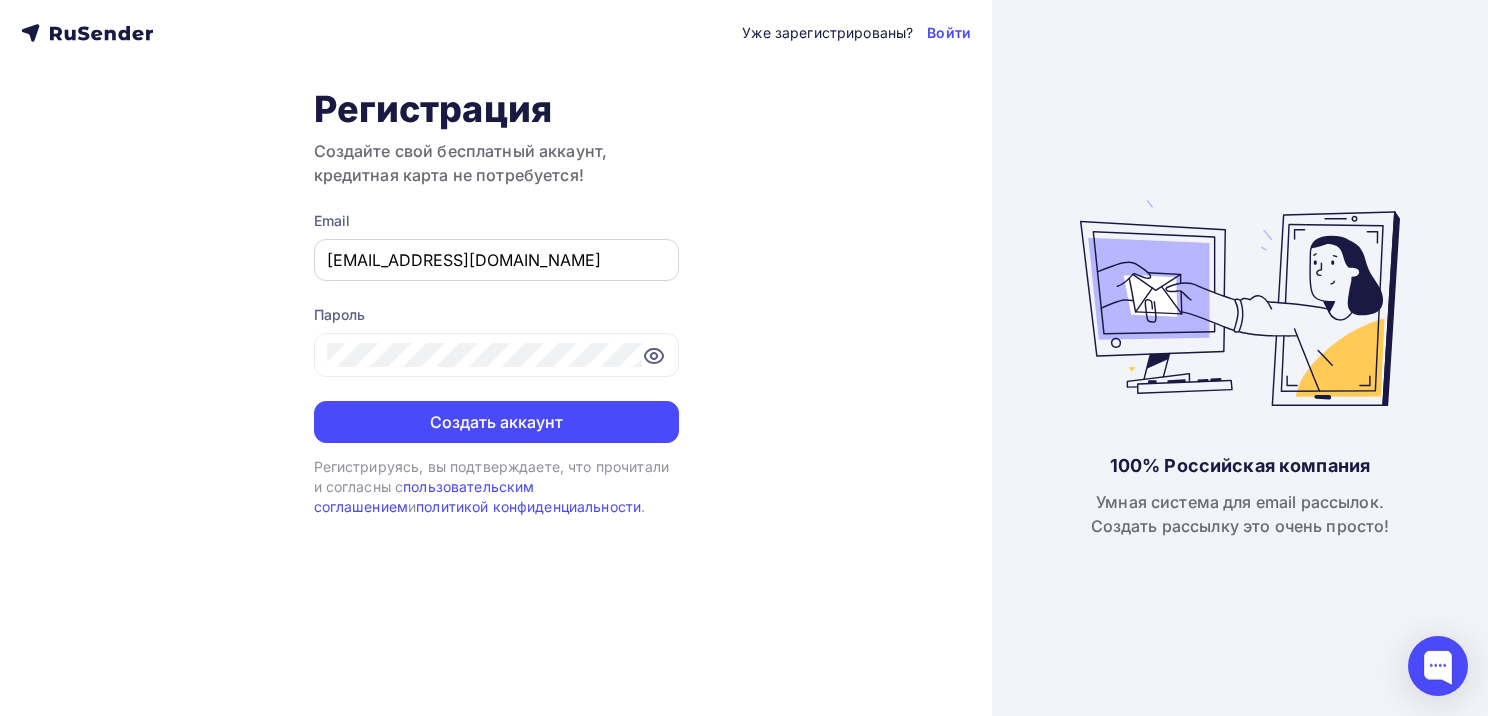 click on "9459943@gmail.com" at bounding box center (496, 260) 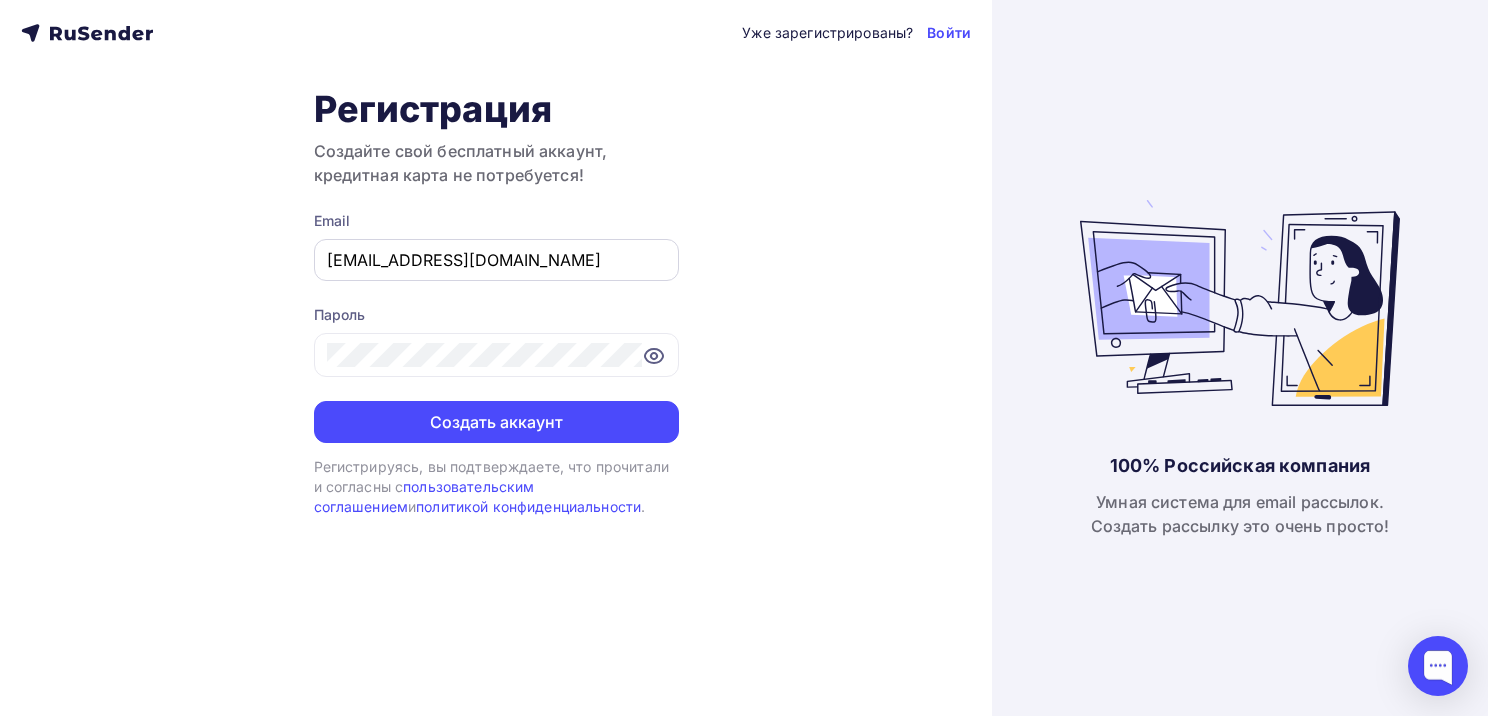 click on "9459943@gmail.com" at bounding box center [496, 260] 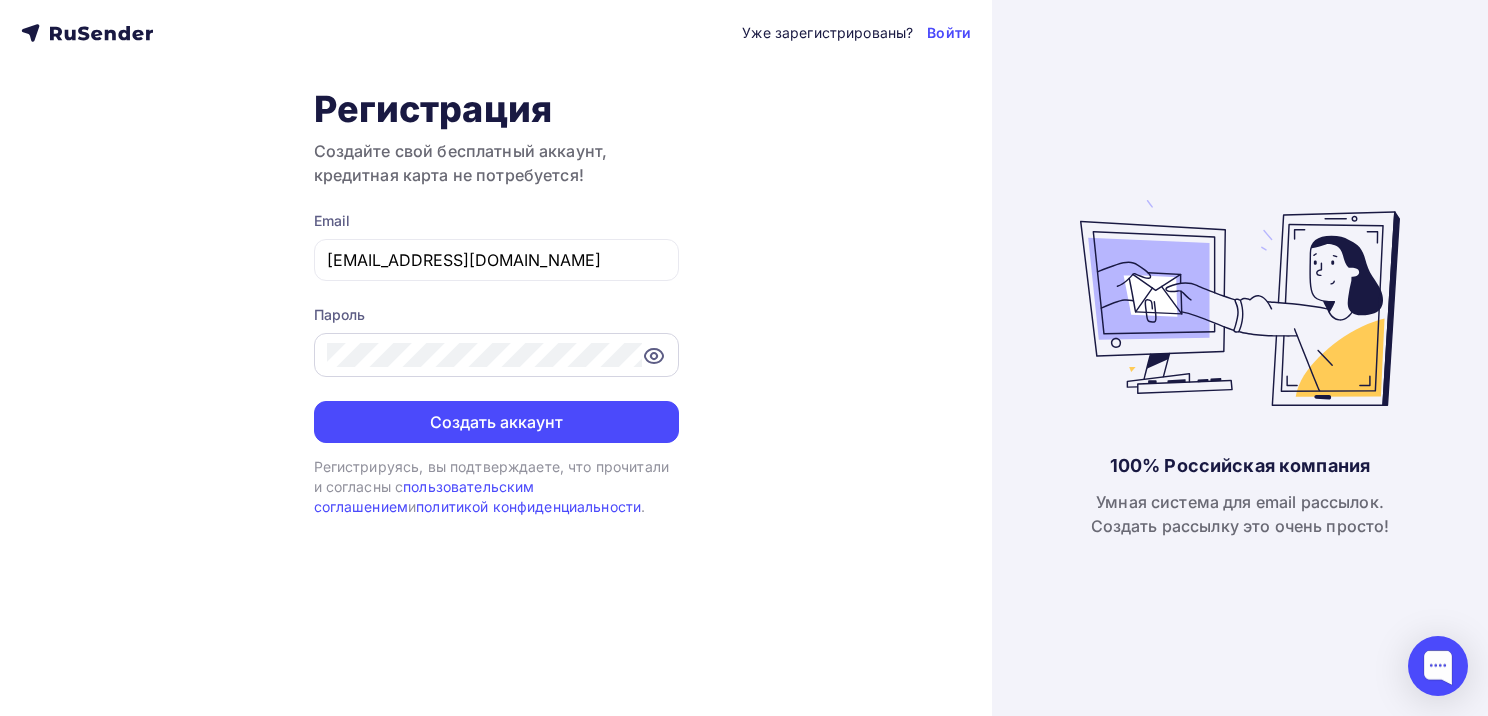 click 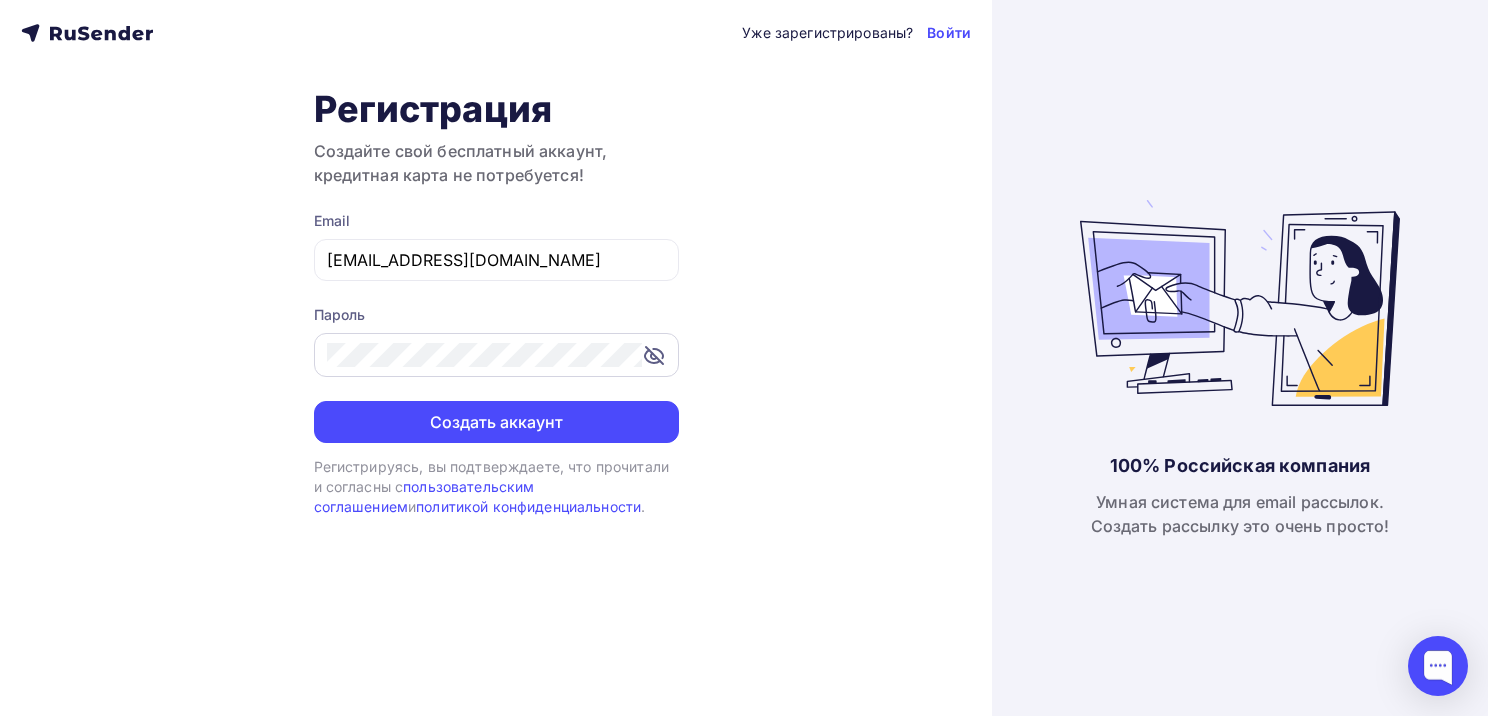 click 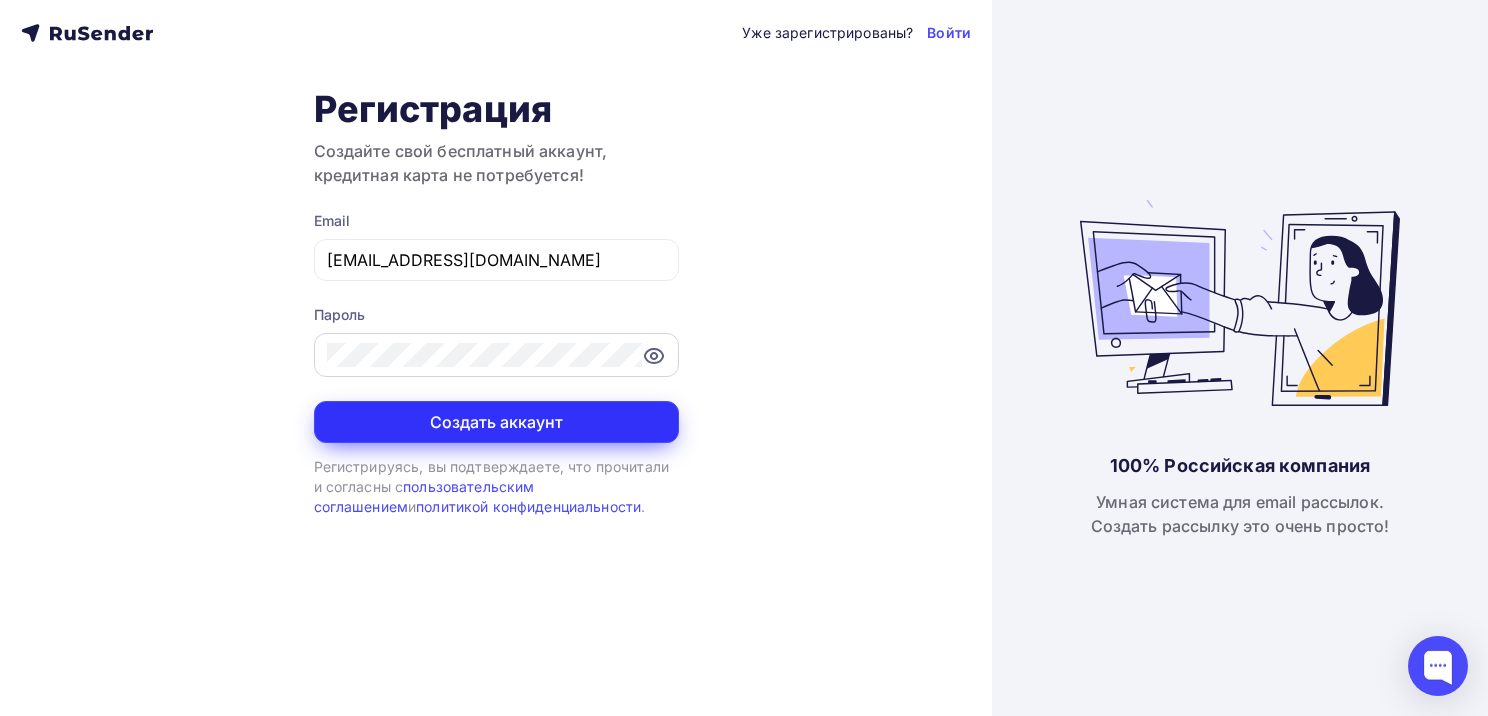 click on "Создать аккаунт" at bounding box center [496, 422] 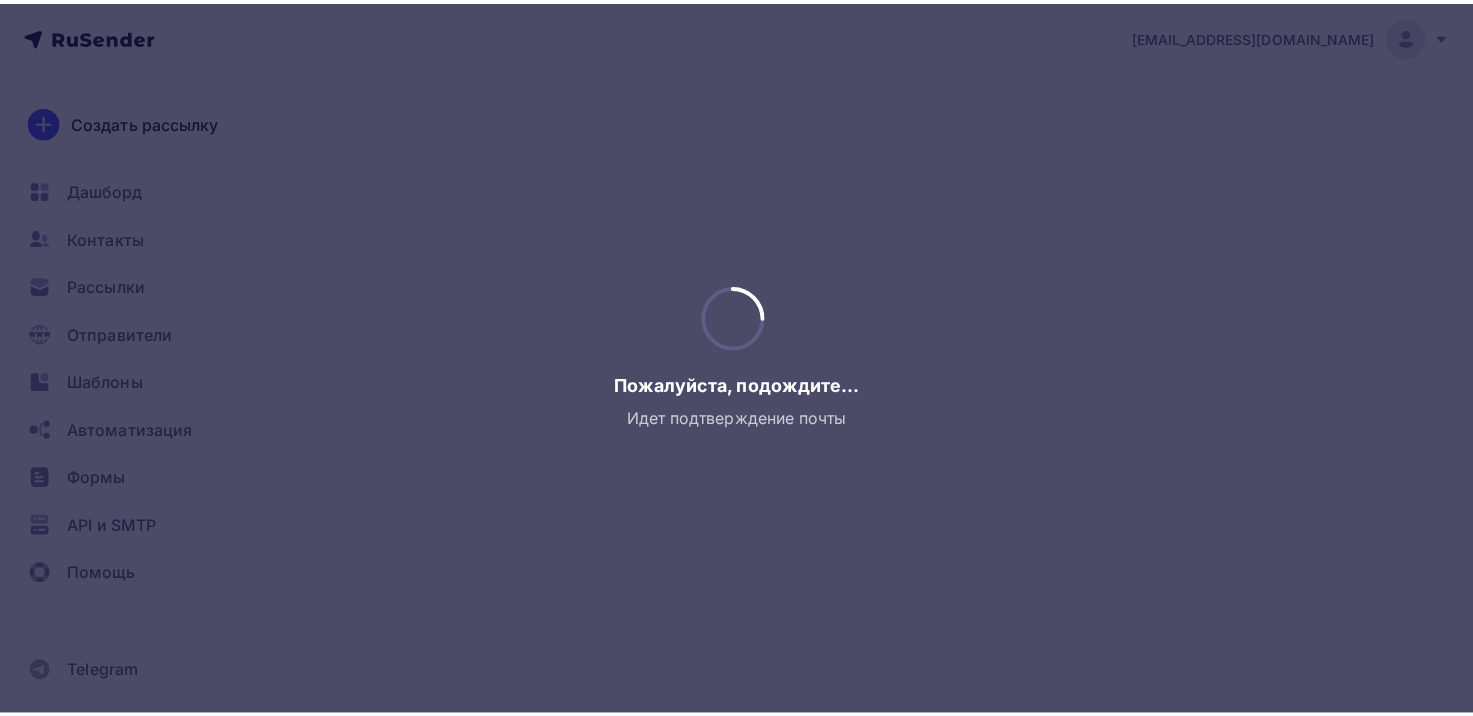 scroll, scrollTop: 0, scrollLeft: 0, axis: both 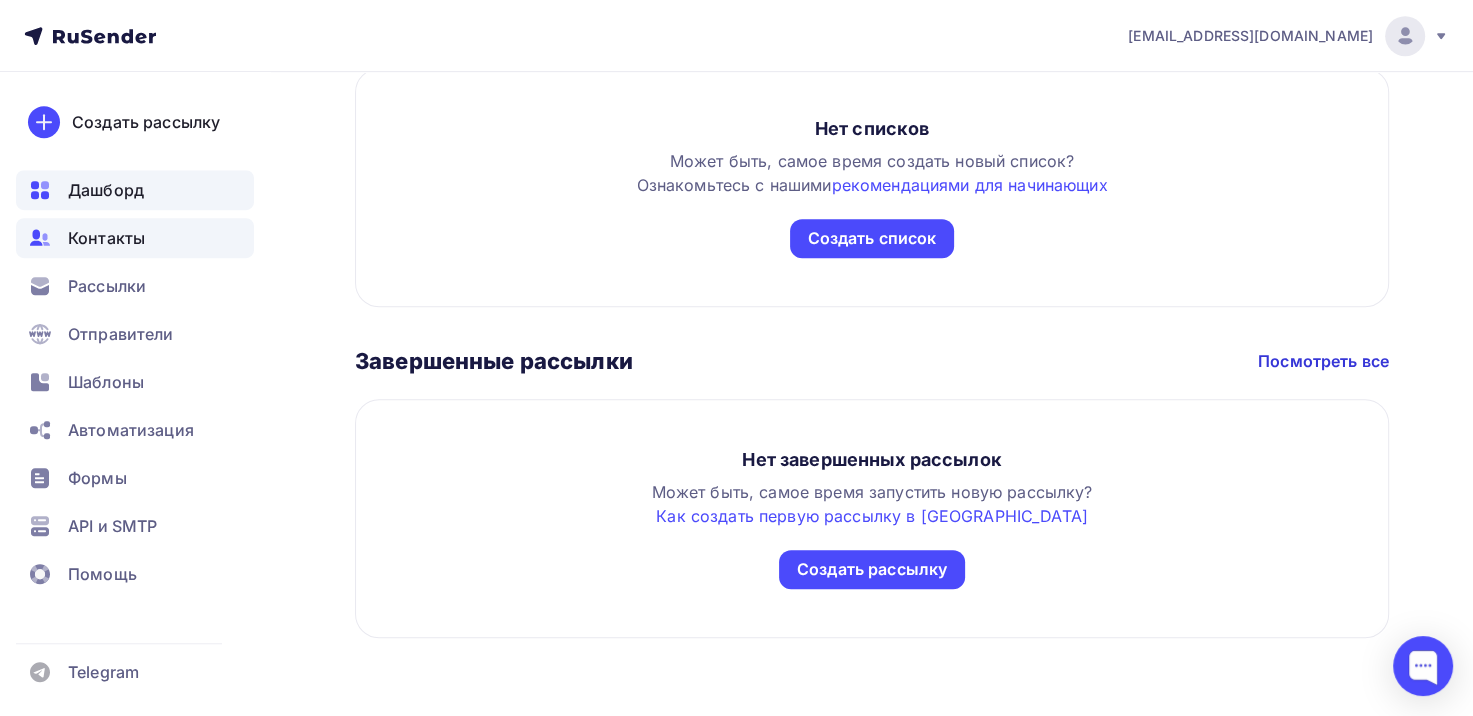 click on "Контакты" at bounding box center (106, 238) 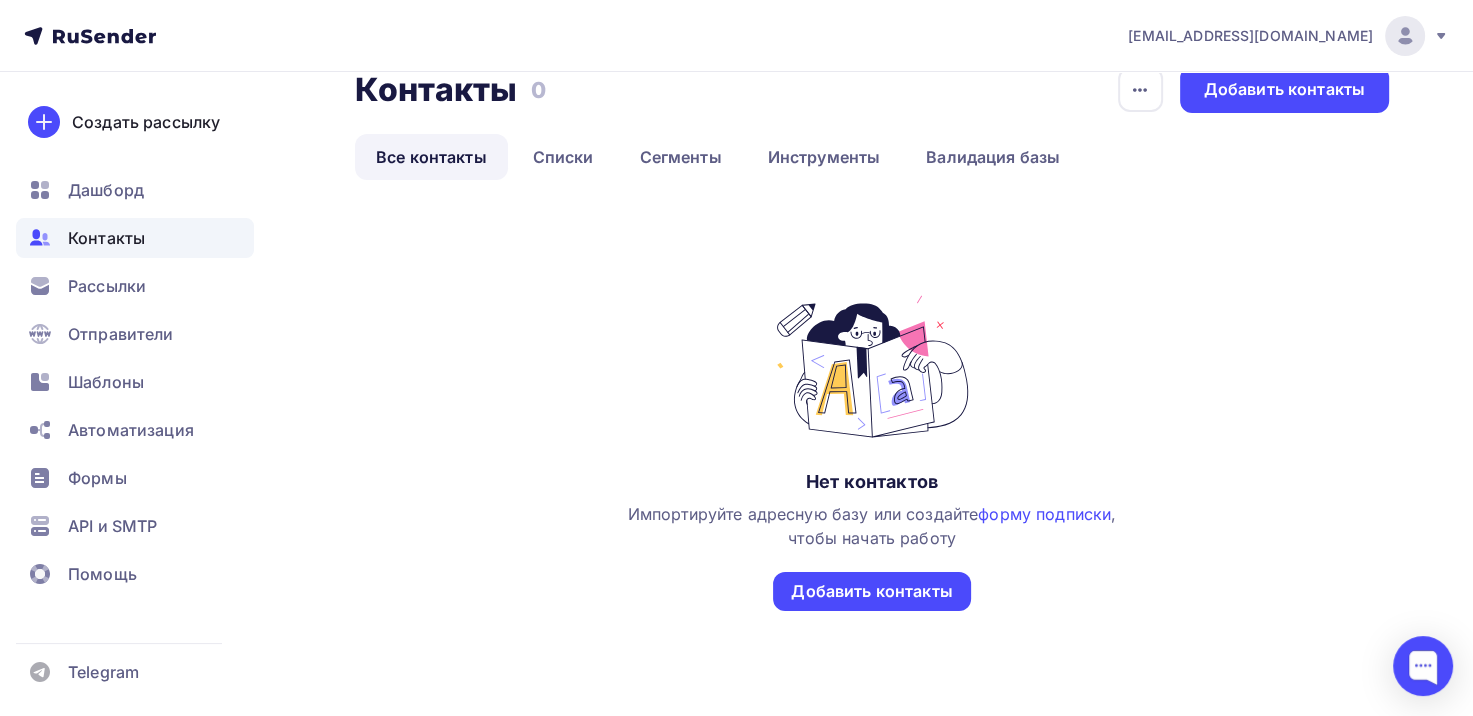 scroll, scrollTop: 0, scrollLeft: 0, axis: both 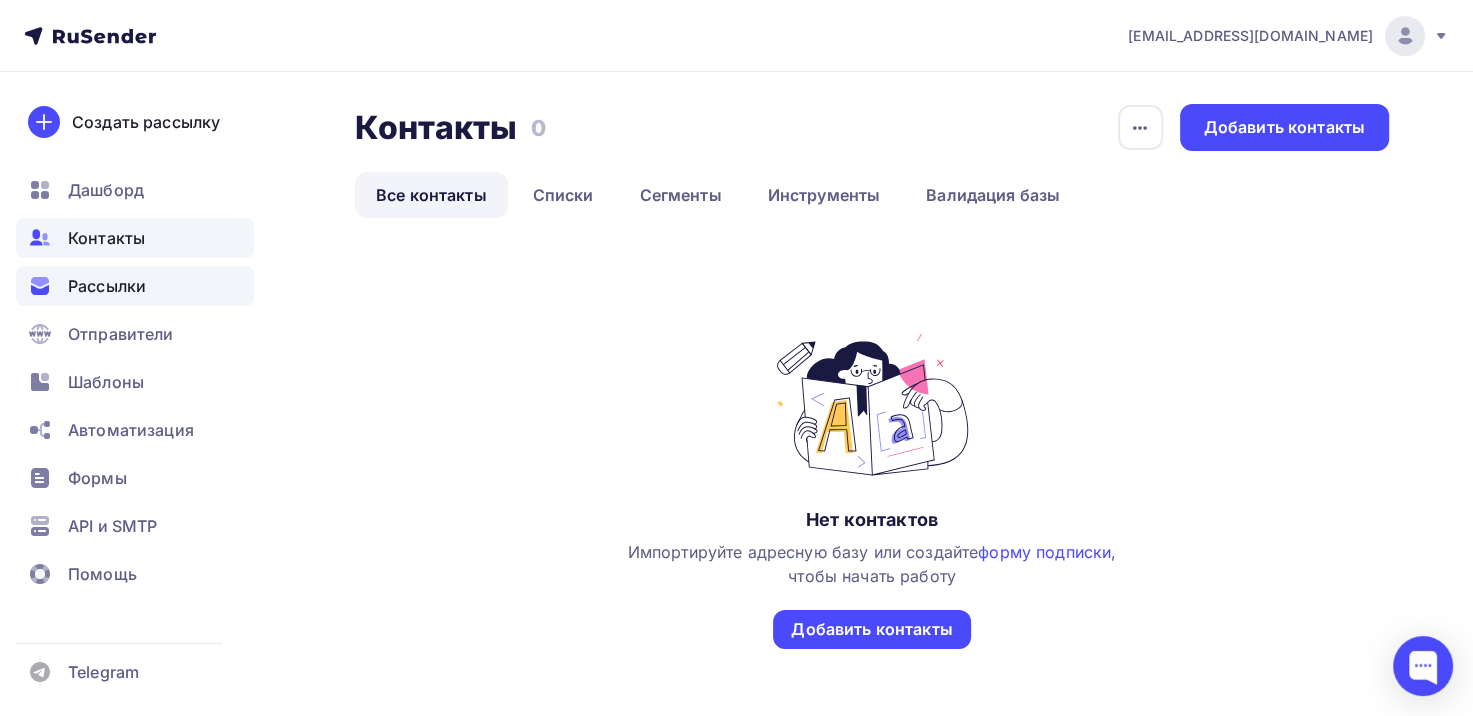 click on "Рассылки" at bounding box center (107, 286) 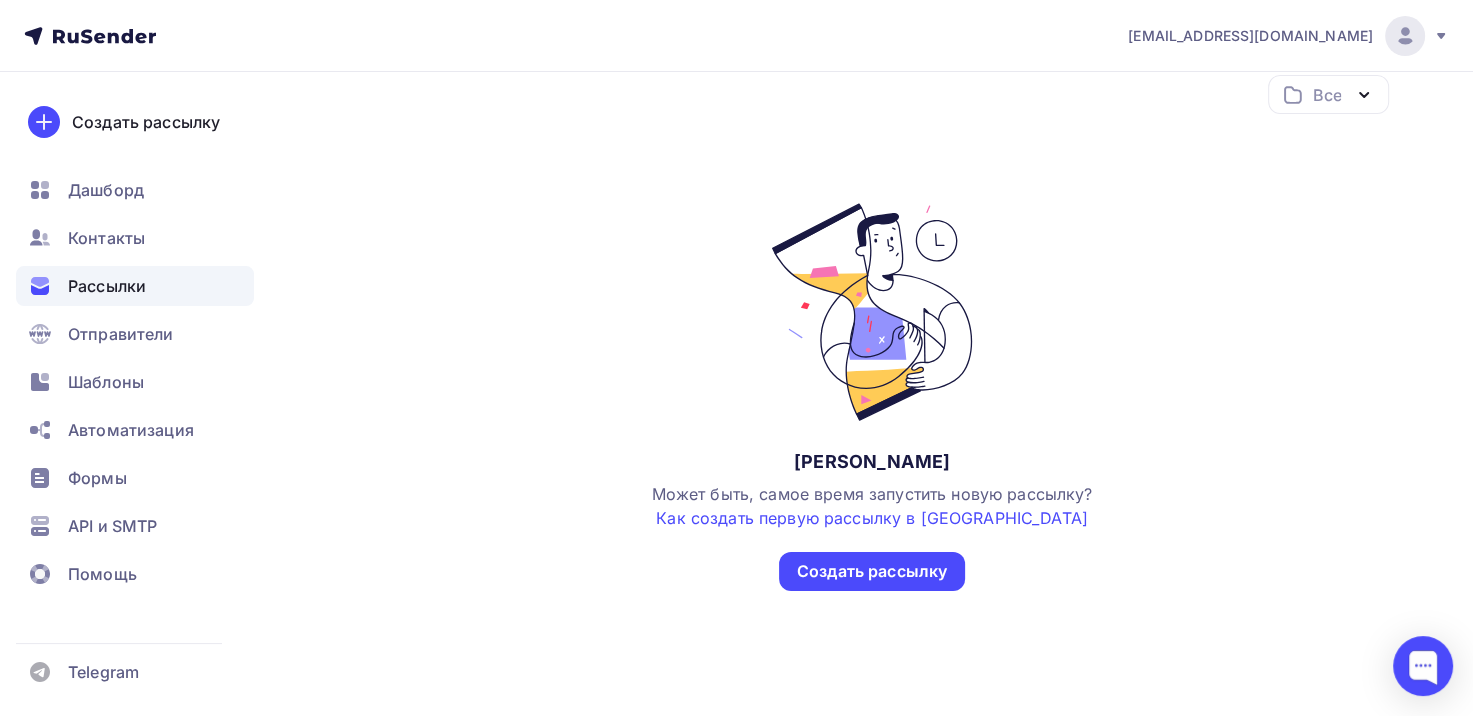 scroll, scrollTop: 179, scrollLeft: 0, axis: vertical 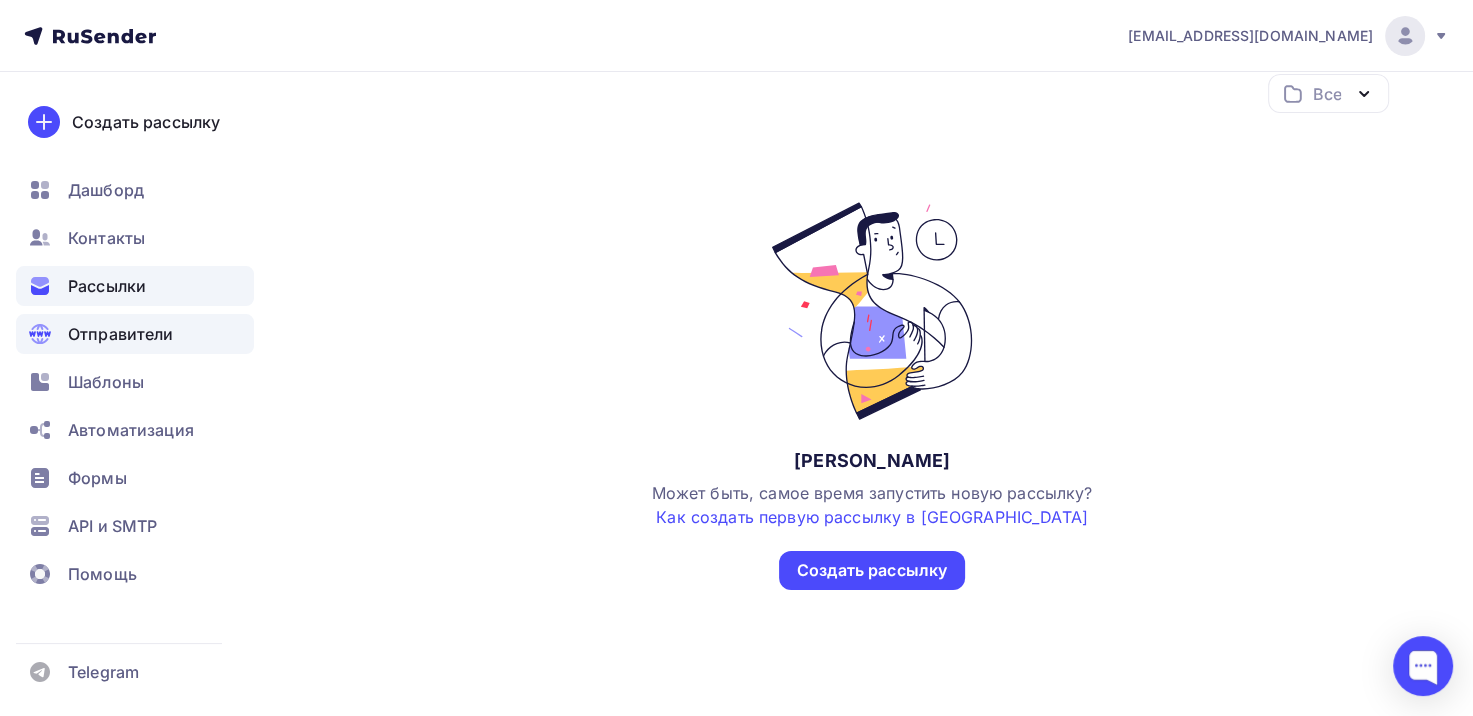 click on "Отправители" at bounding box center (121, 334) 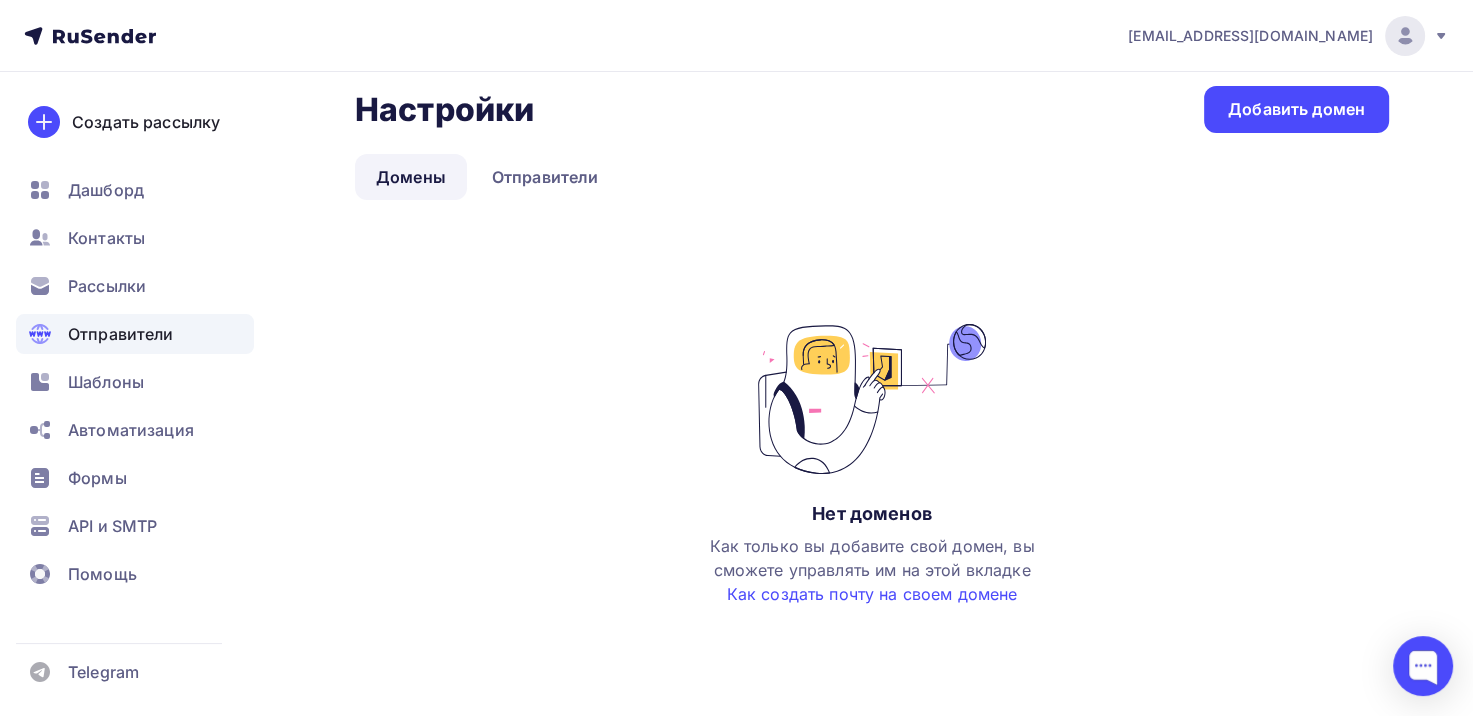 scroll, scrollTop: 28, scrollLeft: 0, axis: vertical 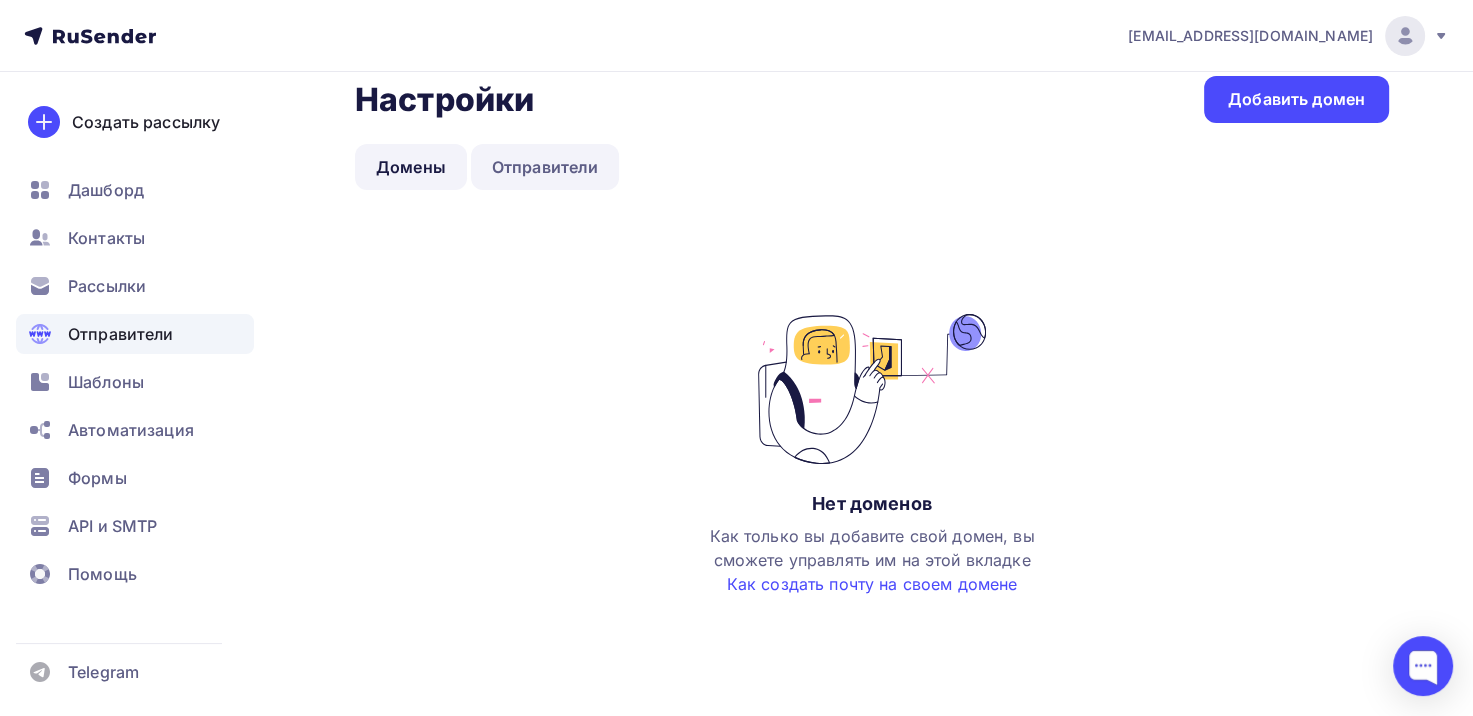 click on "Отправители" at bounding box center [545, 167] 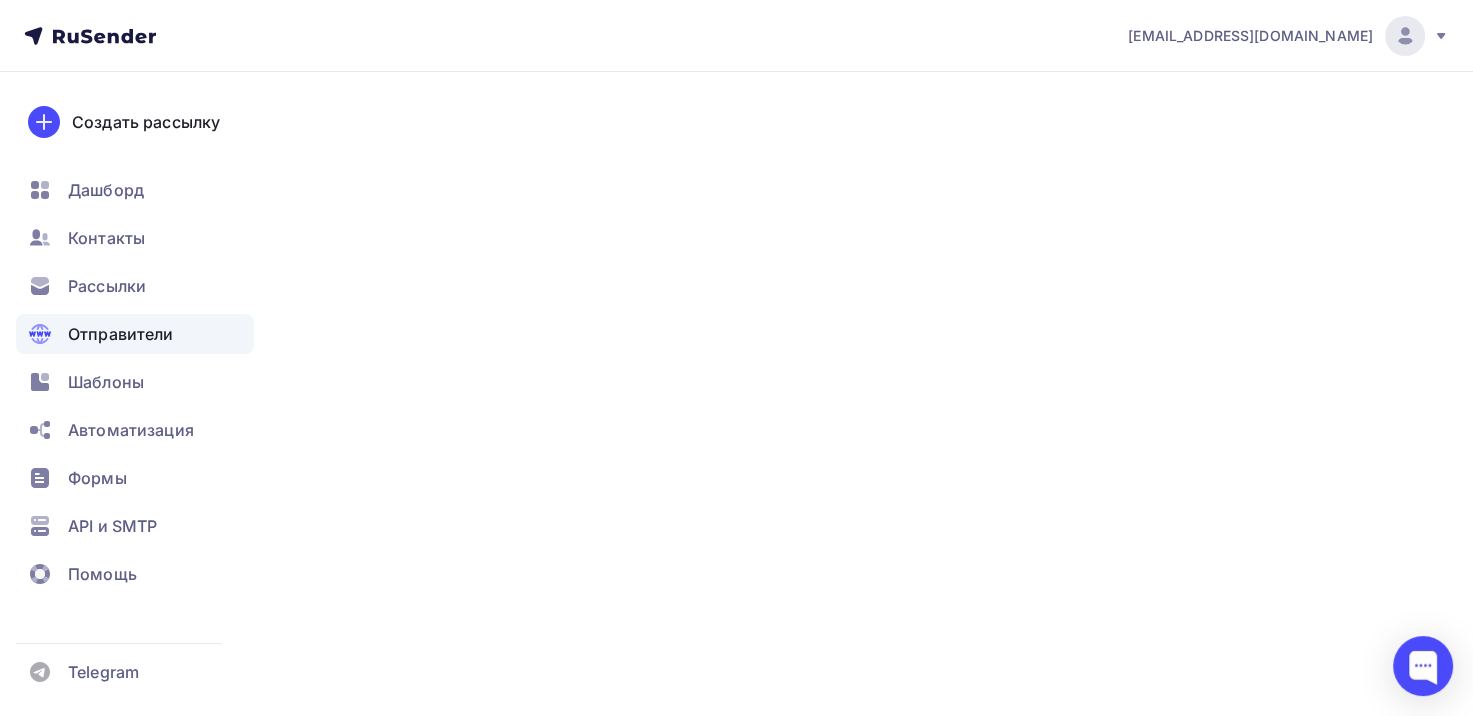 scroll, scrollTop: 0, scrollLeft: 0, axis: both 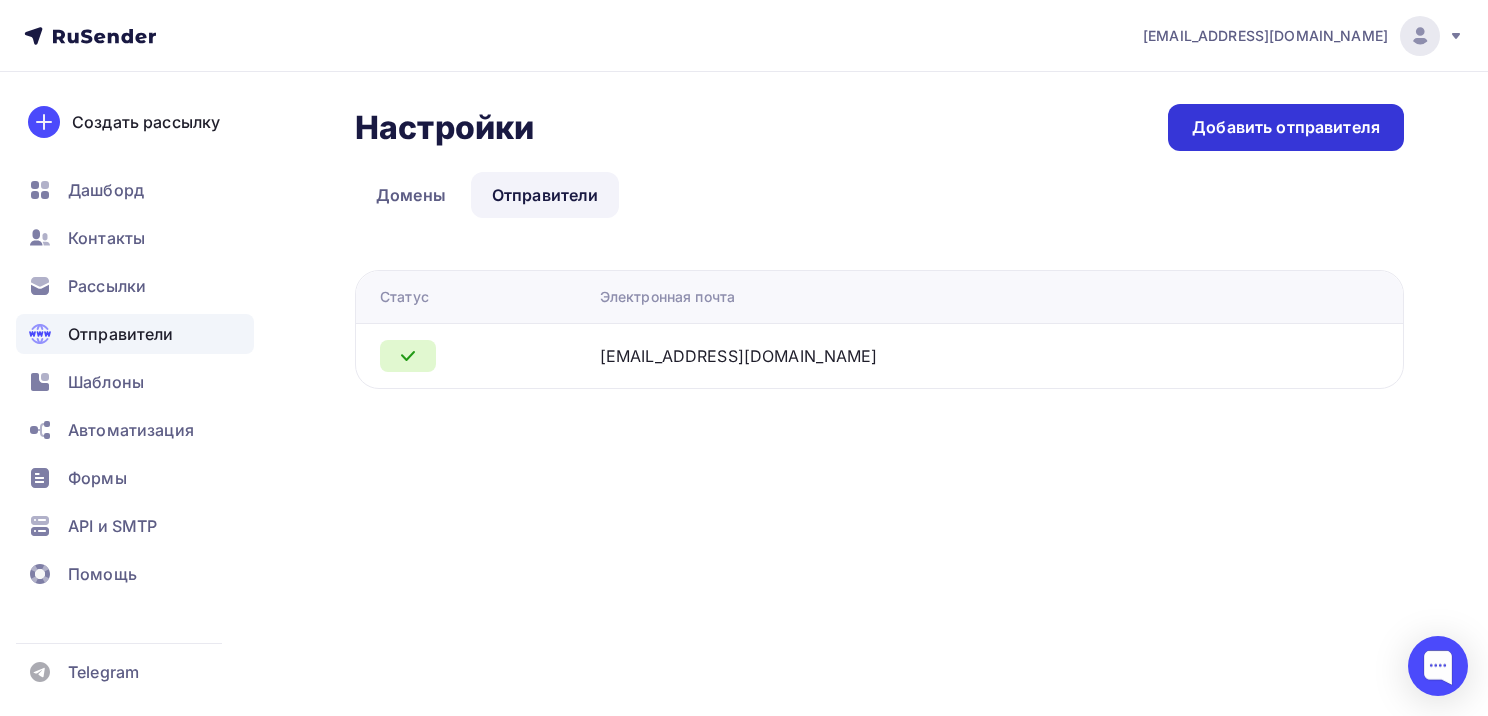 click on "Добавить отправителя" at bounding box center (1286, 127) 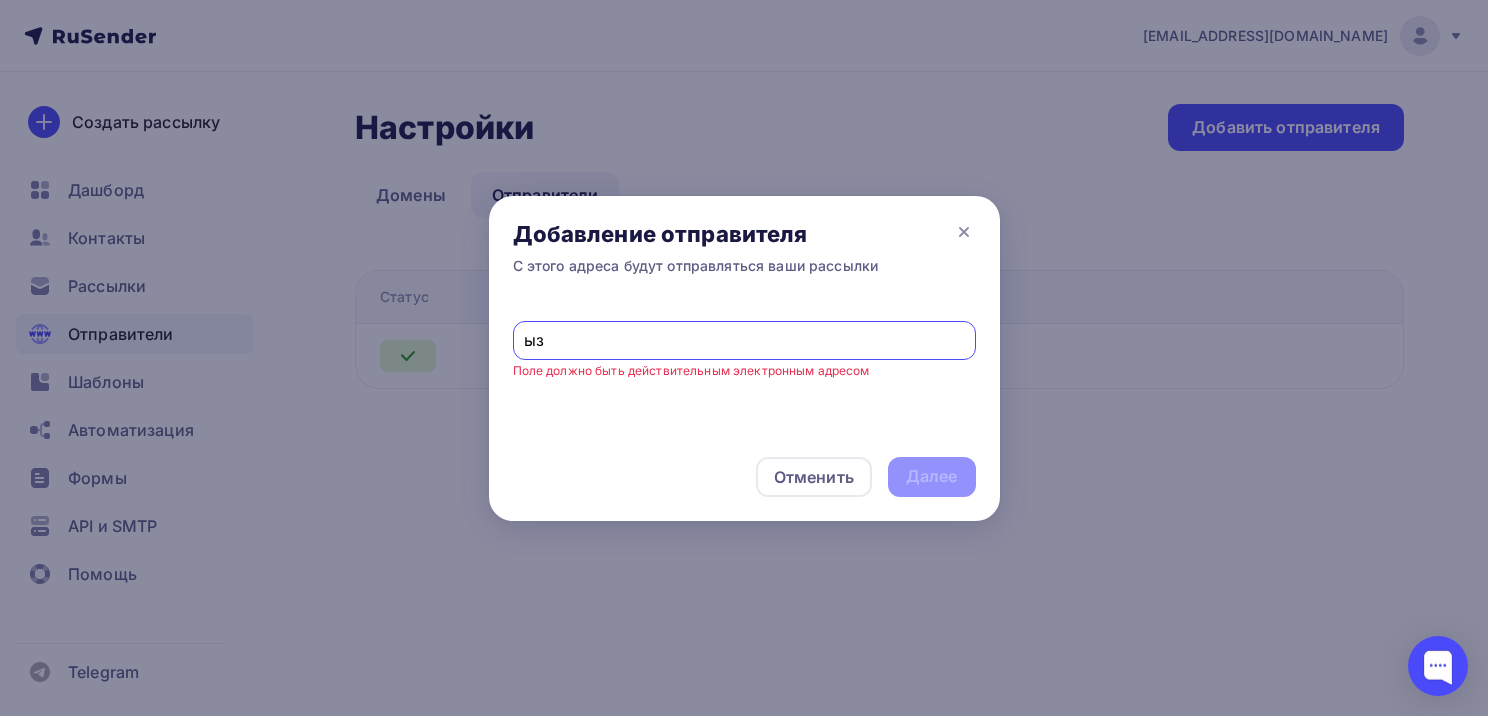 type on "ы" 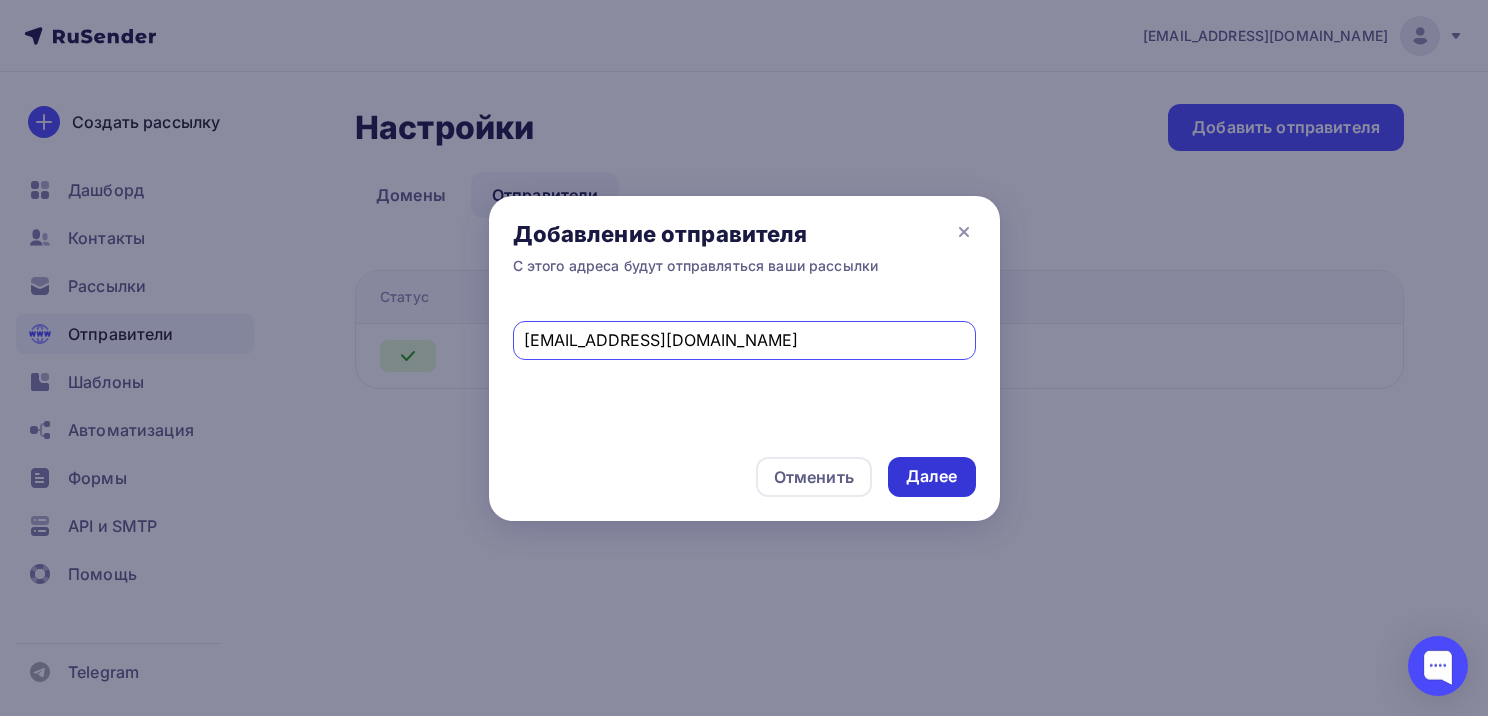 type on "spb9459943@yandex.ru" 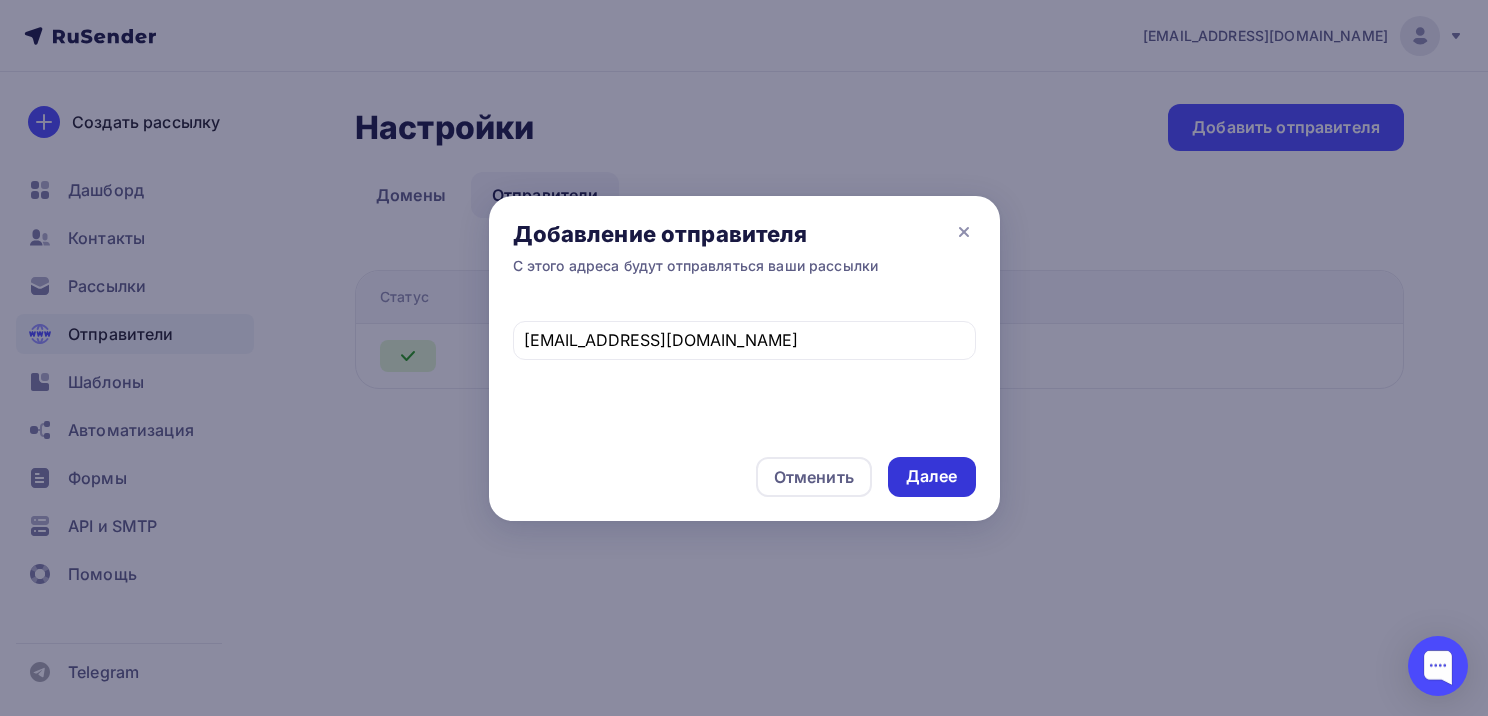 click on "Далее" at bounding box center [932, 476] 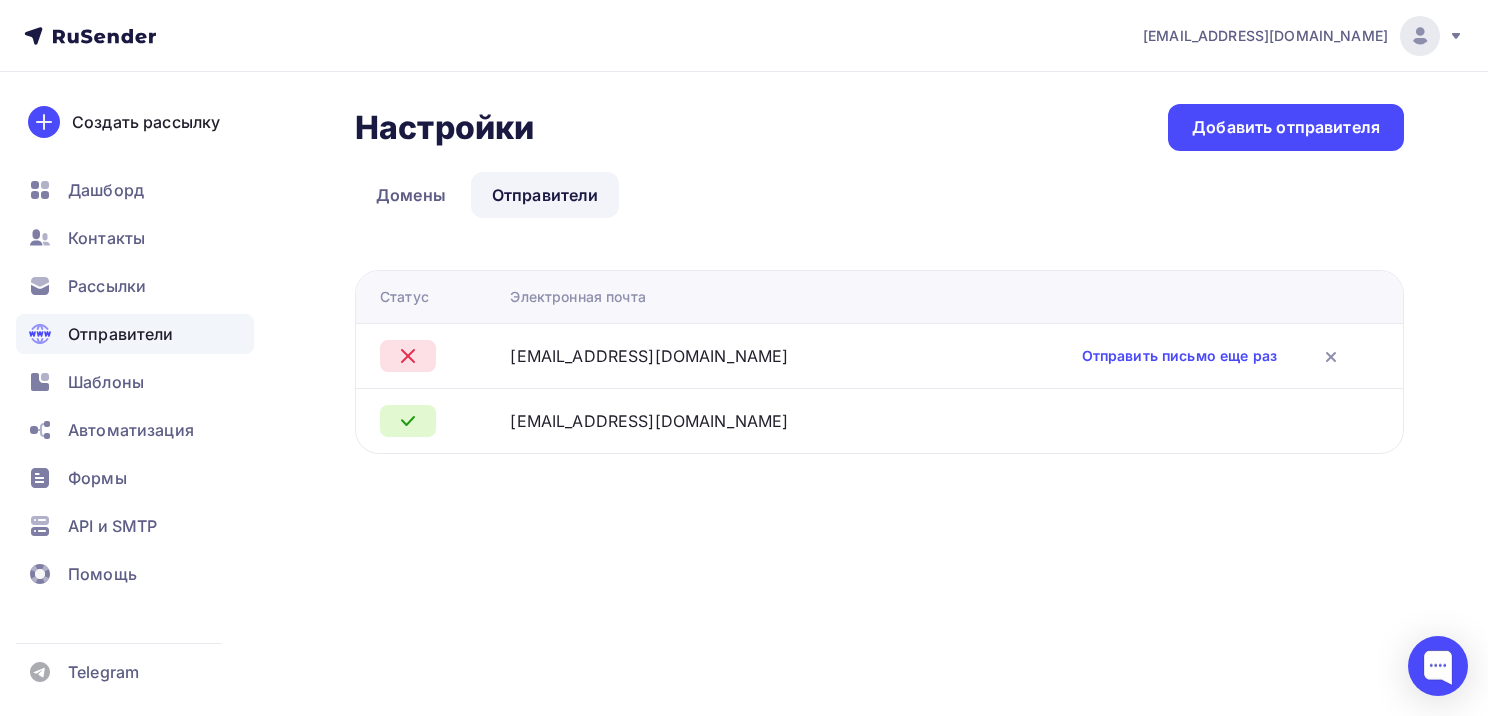 click at bounding box center (1420, 36) 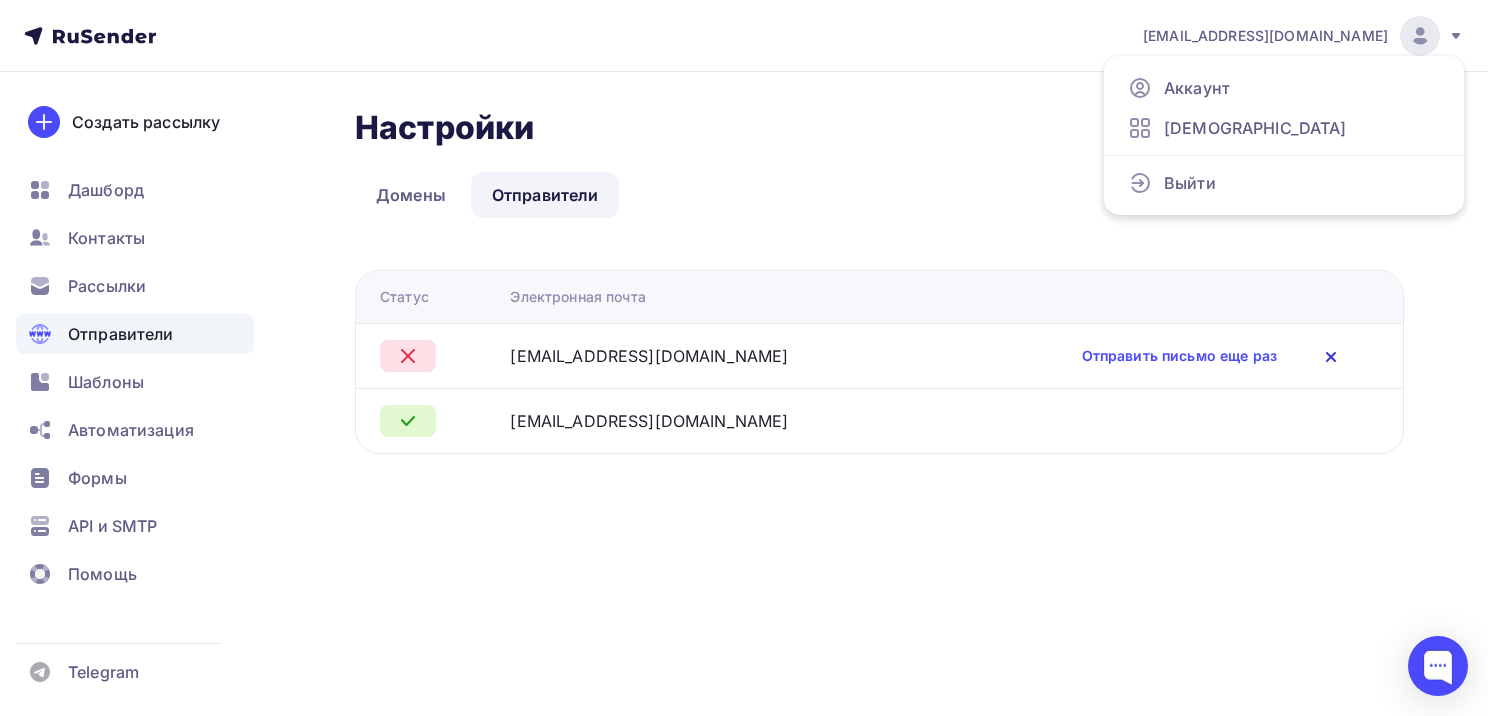 click 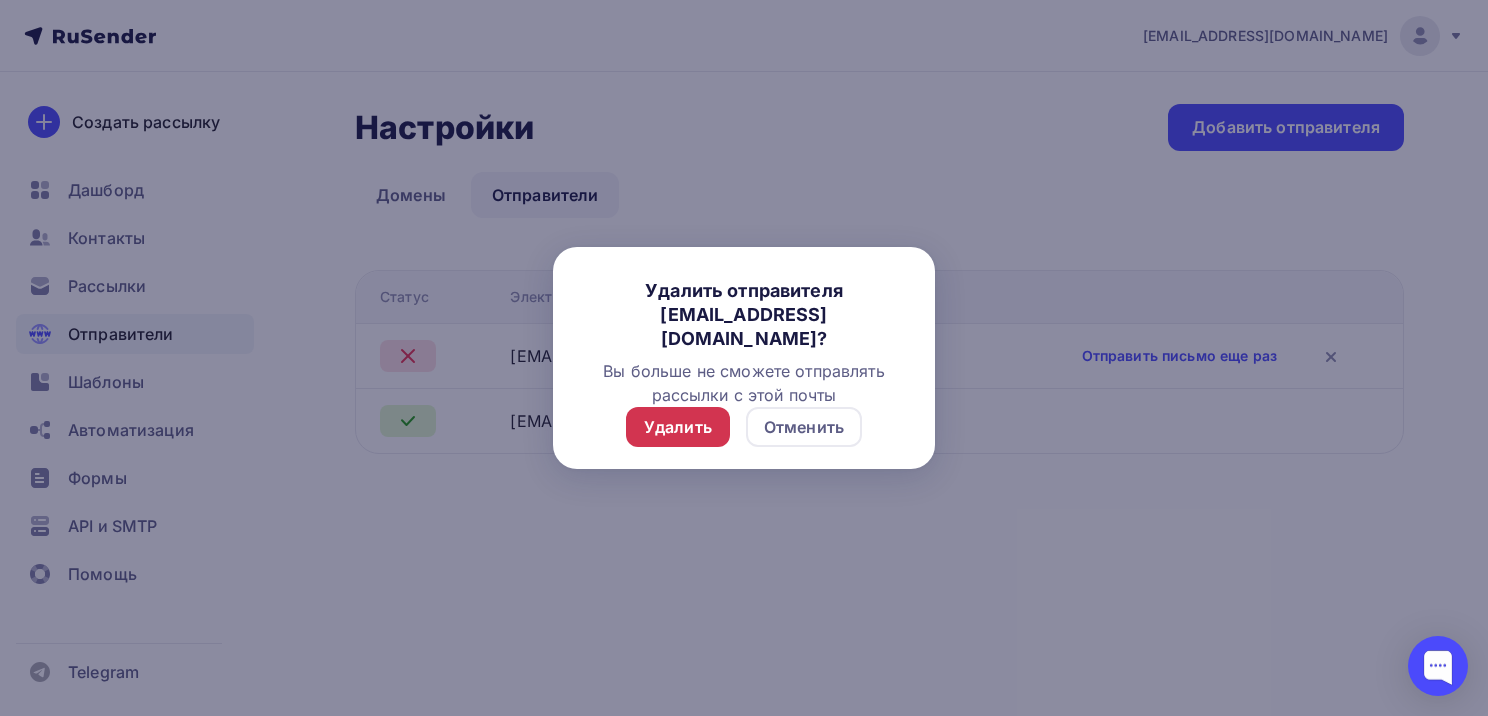 click on "Удалить" at bounding box center [678, 427] 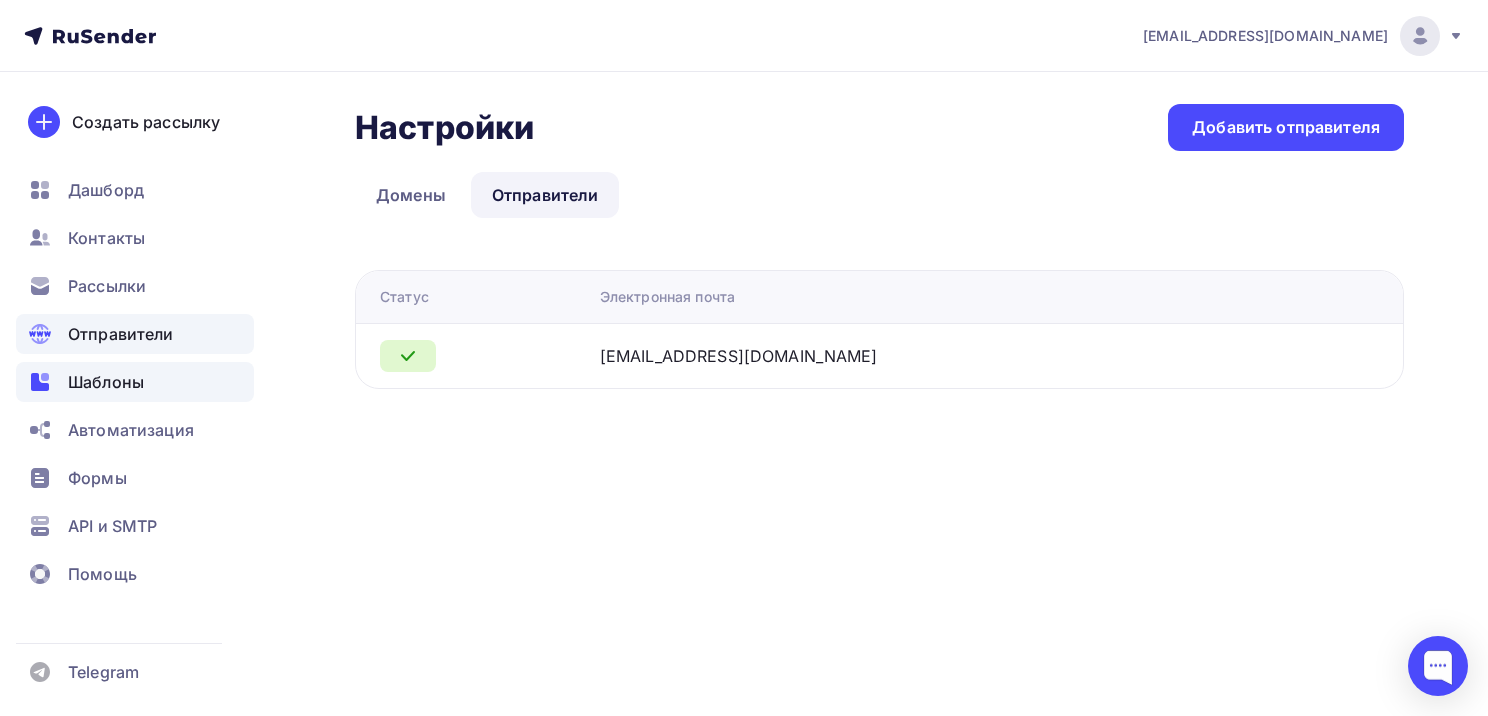 click on "Шаблоны" at bounding box center [106, 382] 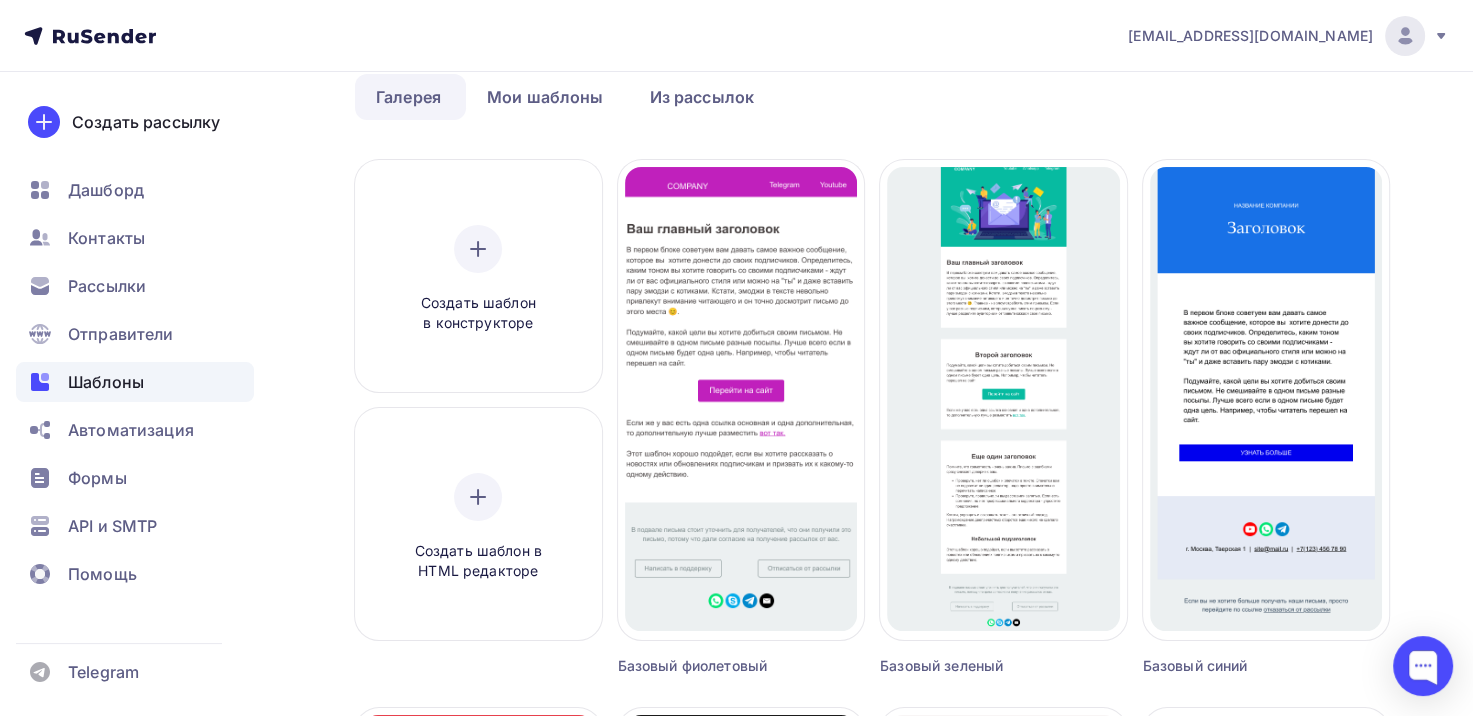 scroll, scrollTop: 0, scrollLeft: 0, axis: both 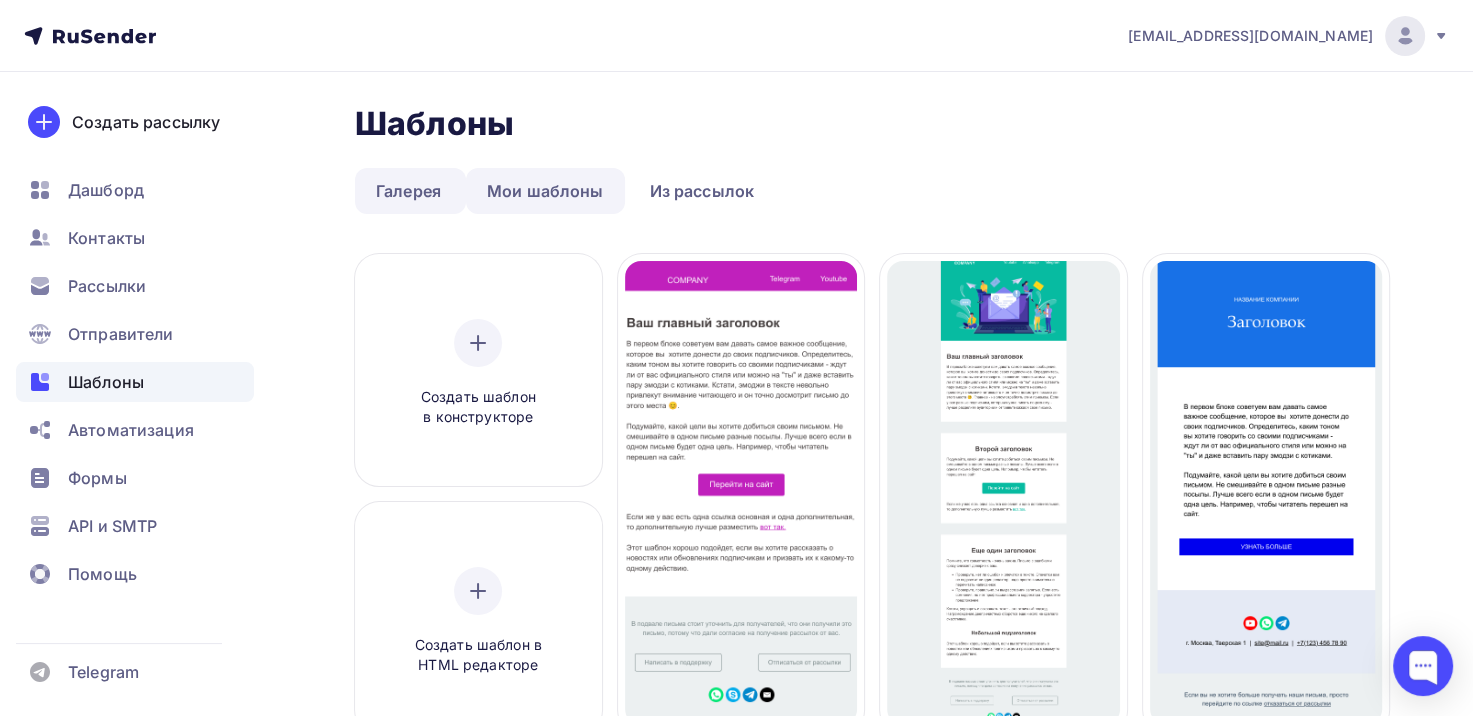 click on "Мои шаблоны" at bounding box center (545, 191) 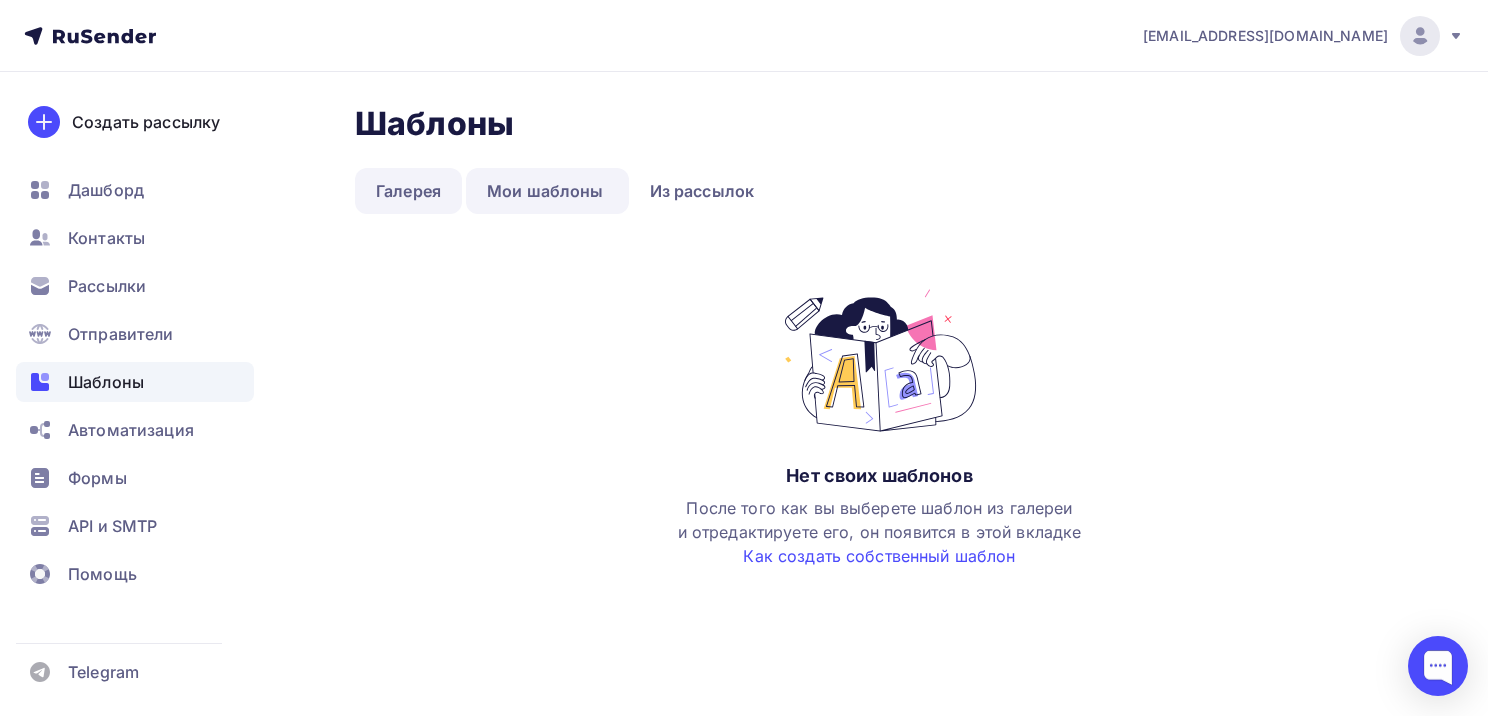click on "Галерея" at bounding box center (408, 191) 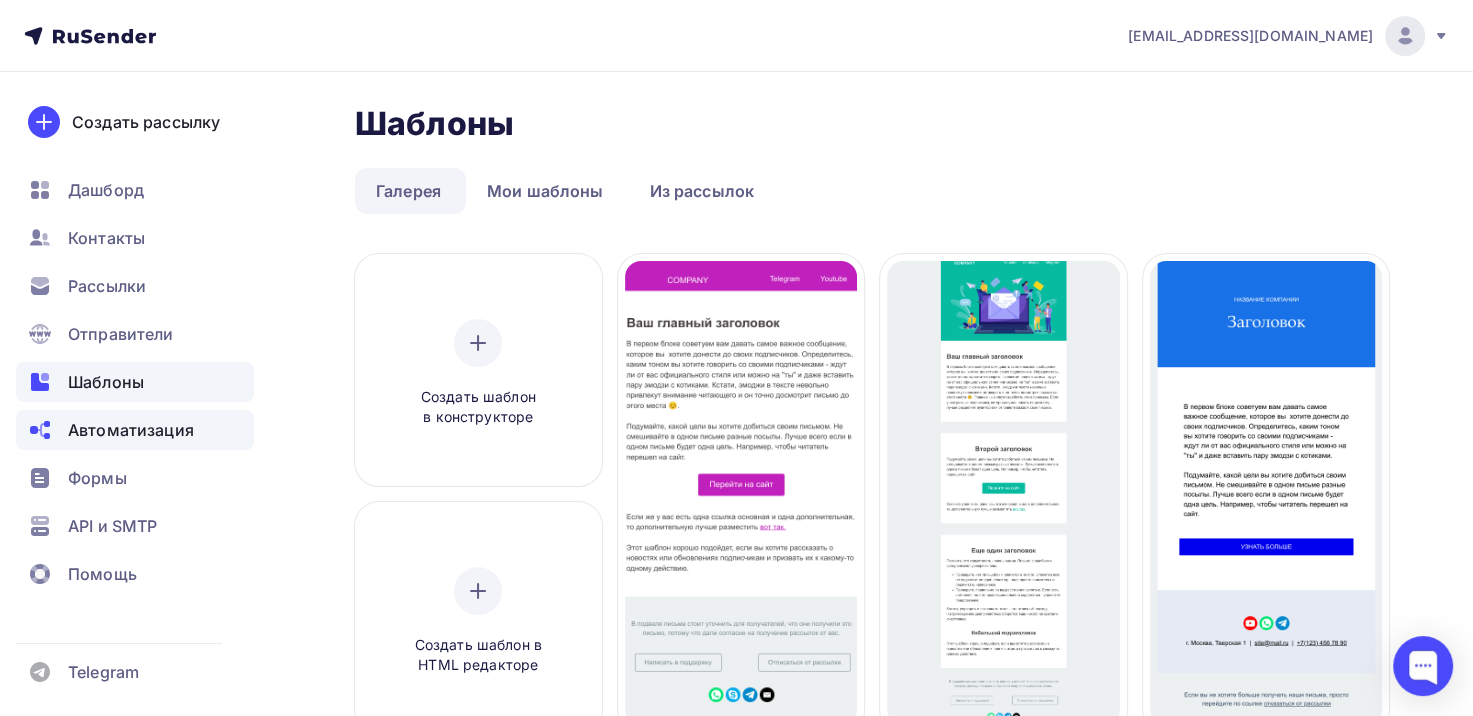 click on "Автоматизация" at bounding box center (131, 430) 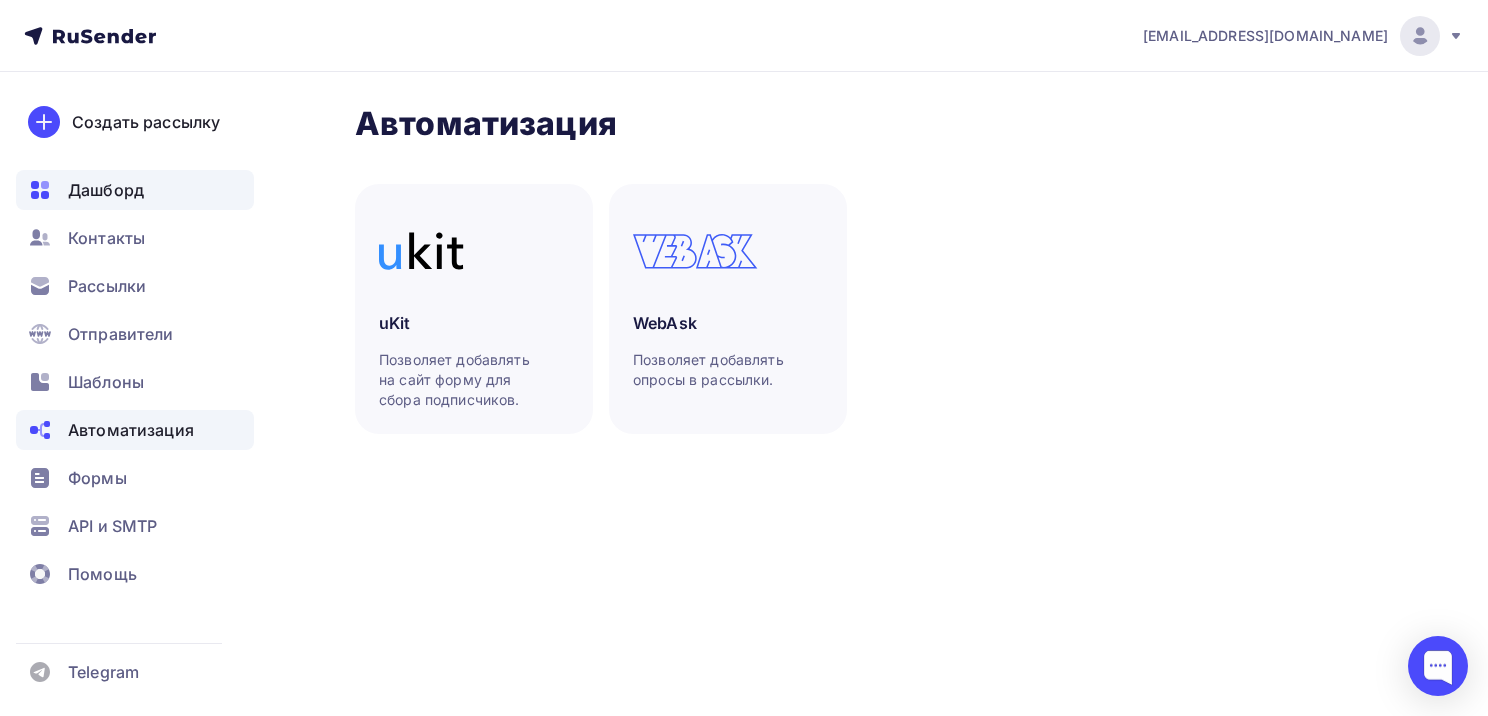 click on "Дашборд" at bounding box center [106, 190] 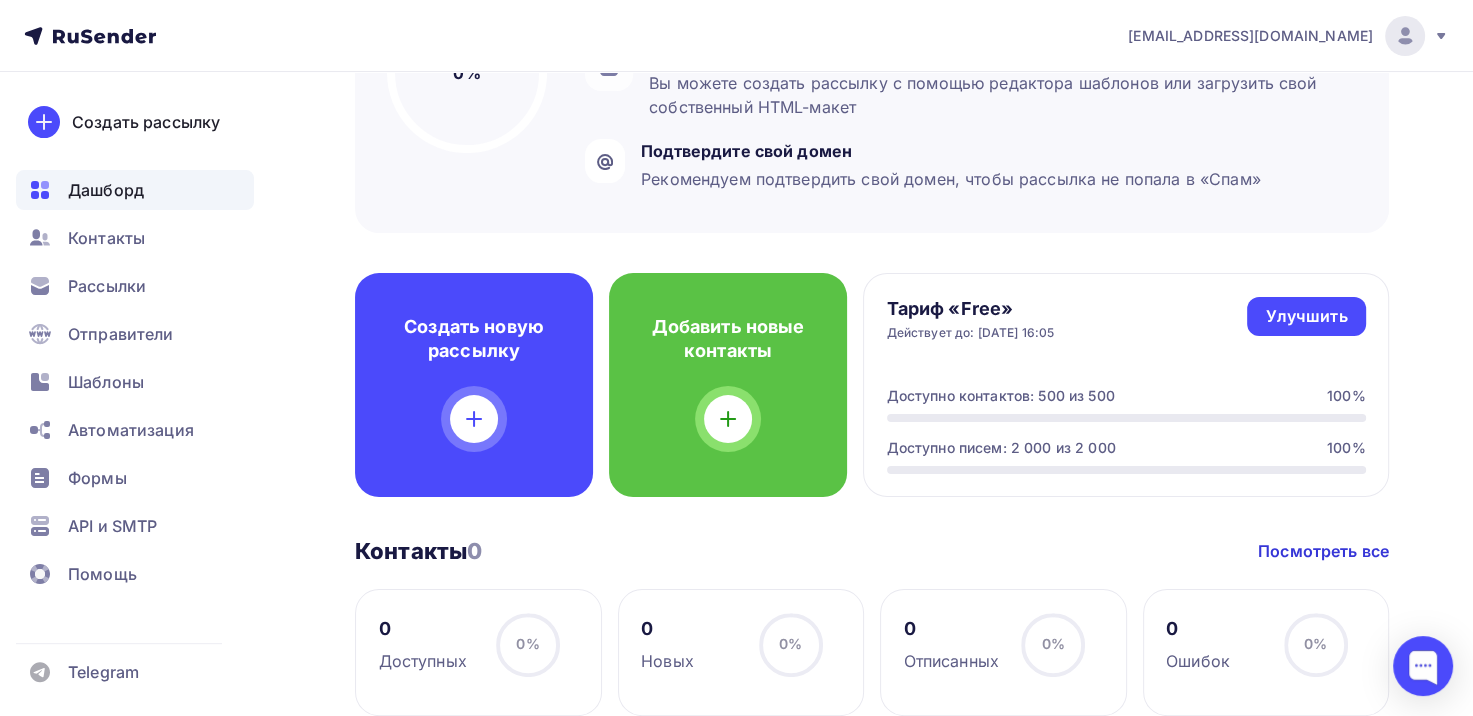 scroll, scrollTop: 0, scrollLeft: 0, axis: both 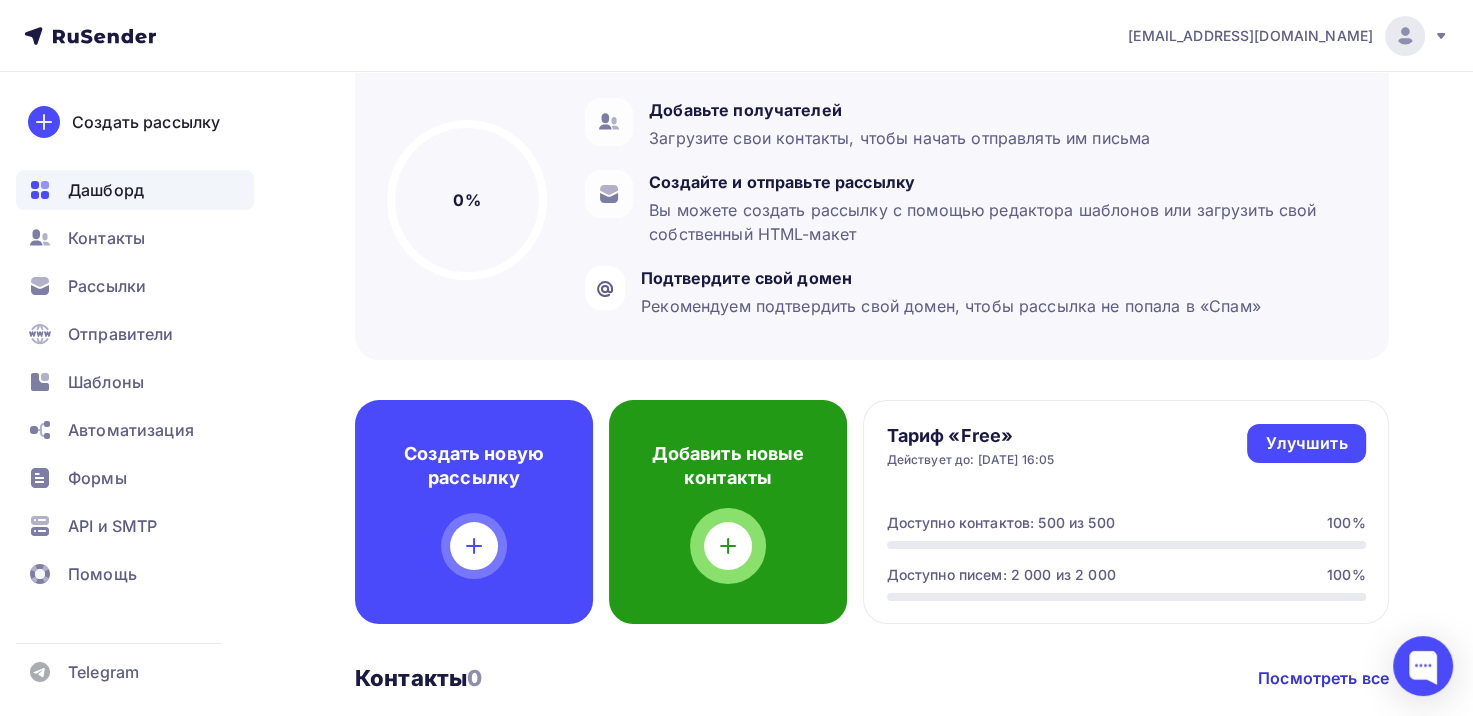 click 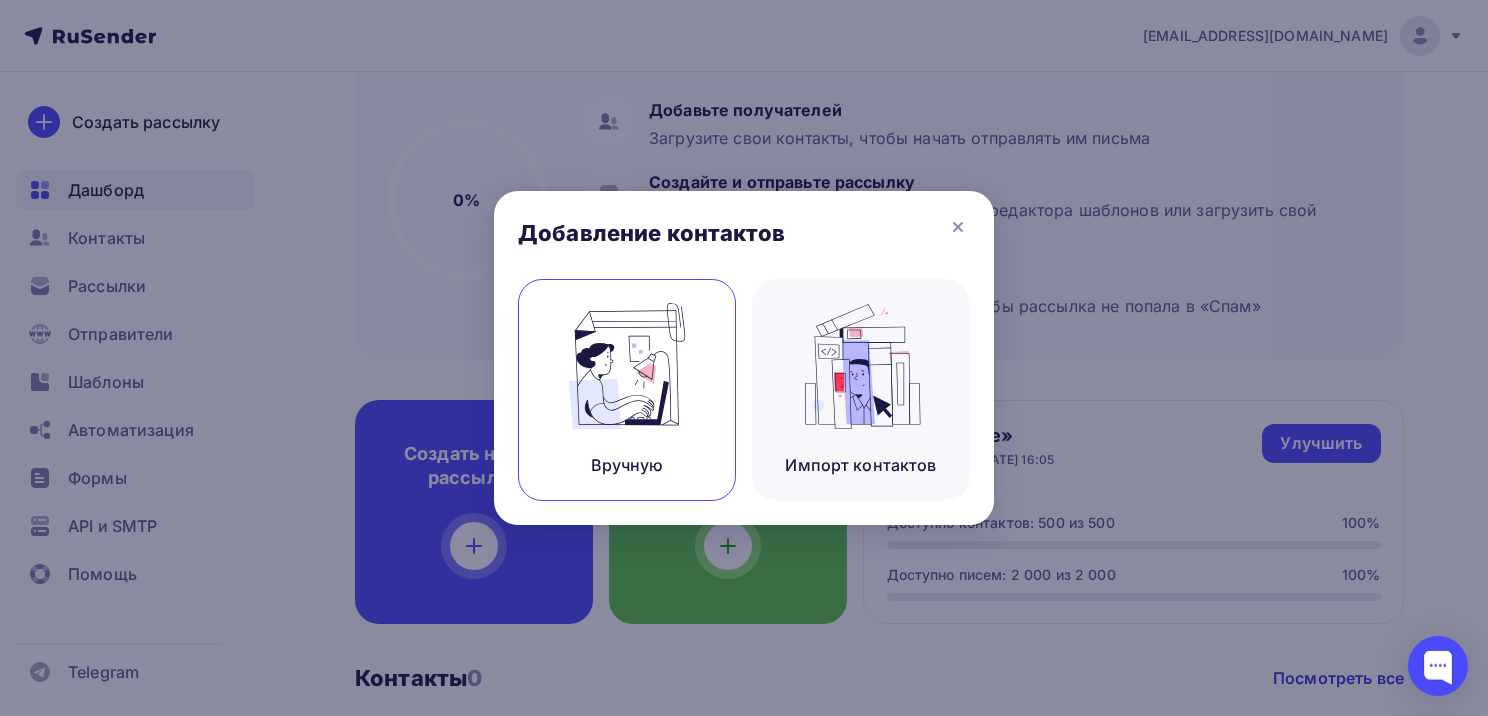 click at bounding box center [627, 366] 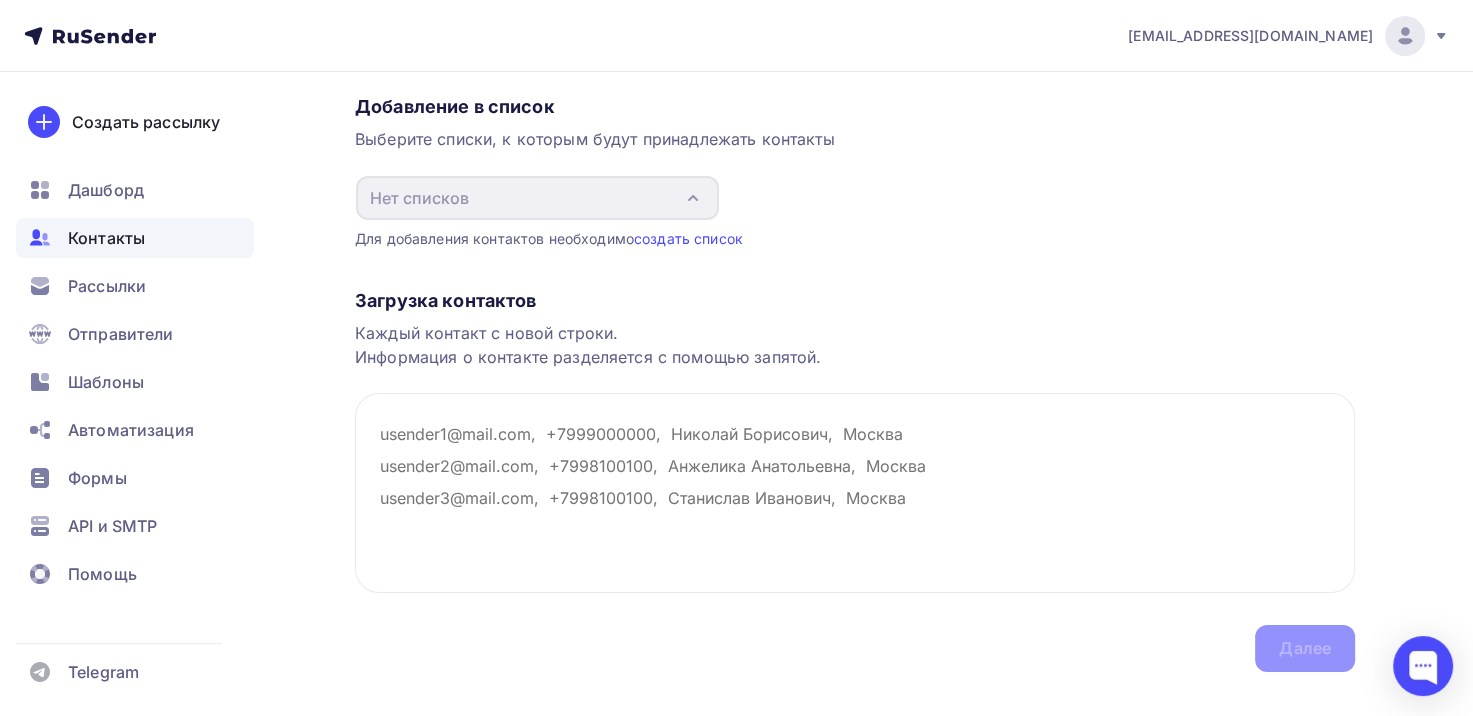 scroll, scrollTop: 191, scrollLeft: 0, axis: vertical 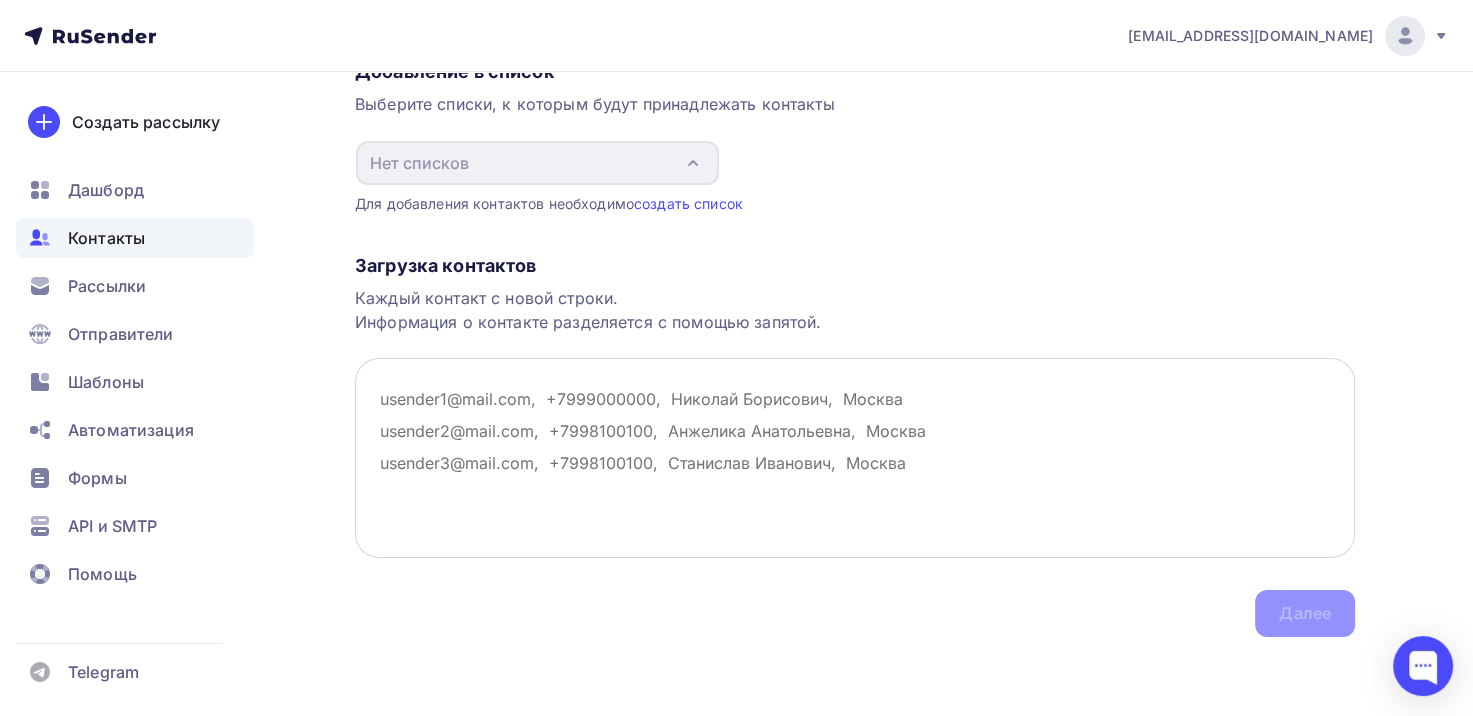 click at bounding box center (855, 458) 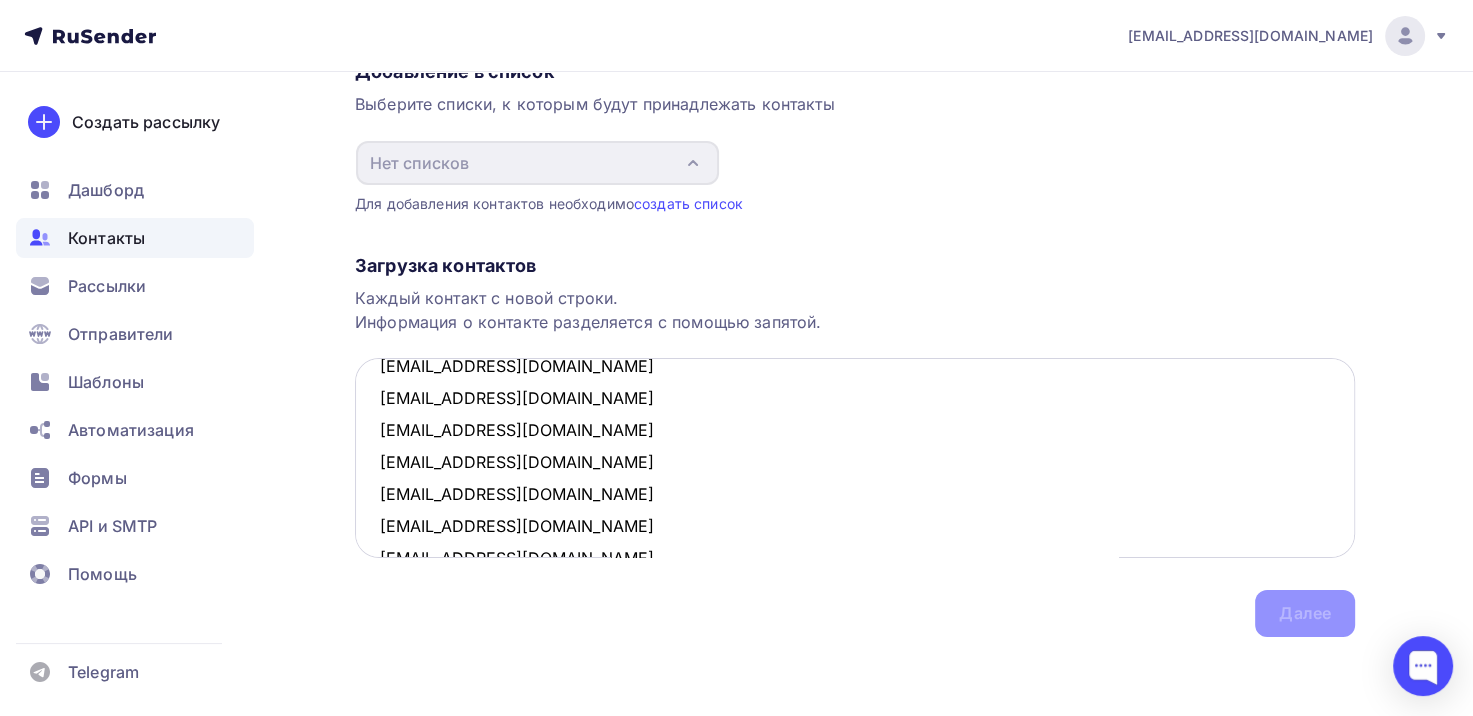 scroll, scrollTop: 0, scrollLeft: 0, axis: both 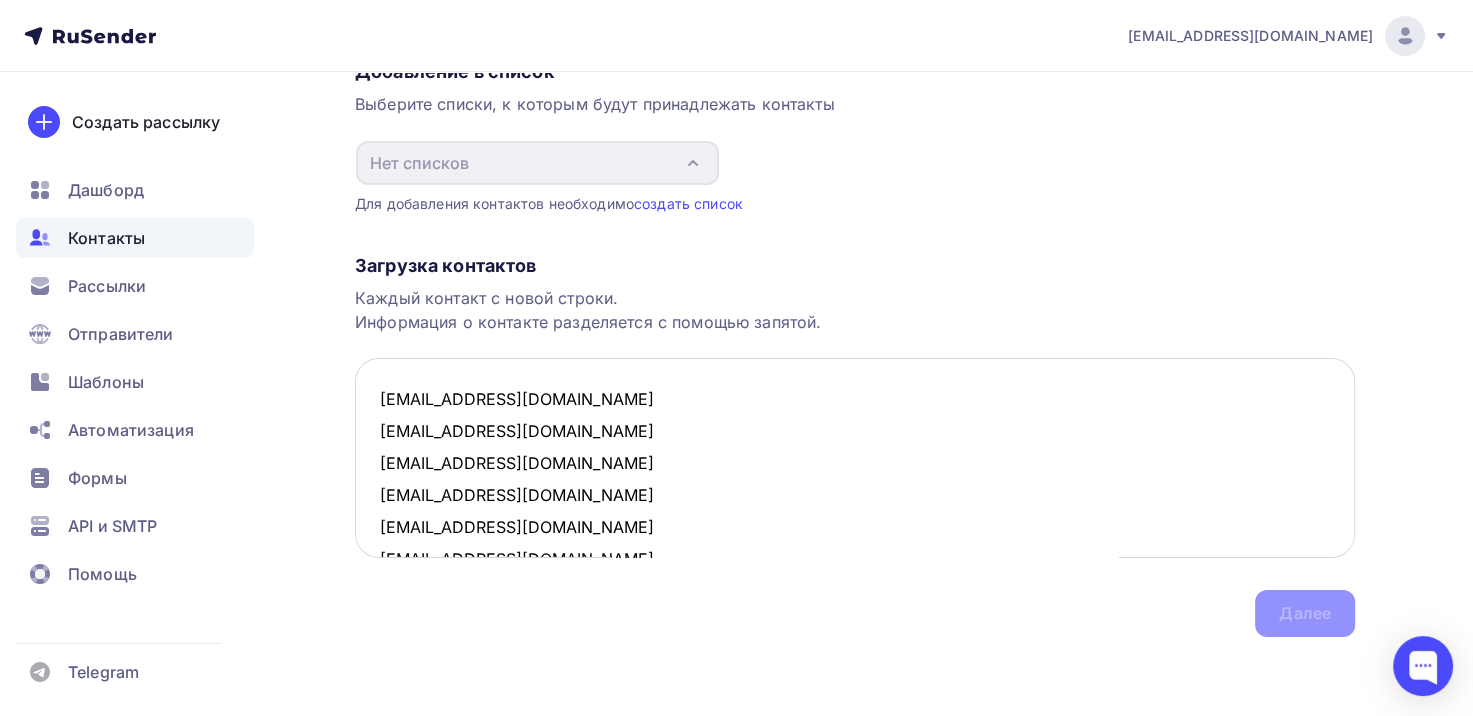 click on "003@ve-ra.su
004@ve-ra.su
0041@housetop.ru
007@len-grad.ru
007@topavto.net
02@vestametall.ru
0402116@gmail.com
0412dim@gmail.com
0606060606ahmed@gmail.com
000111@inbox.ru
000888@mail.ru
0051196@mail.ru
0061141@mail.ru
009snab@mail.ru
01nt@mail.ru
02082076@list.ru
0242349@mail.ru
0355541@bk.ru
0509187878@mail.ru
0751@mail.ru
0777777700@mail.ru" at bounding box center (855, 458) 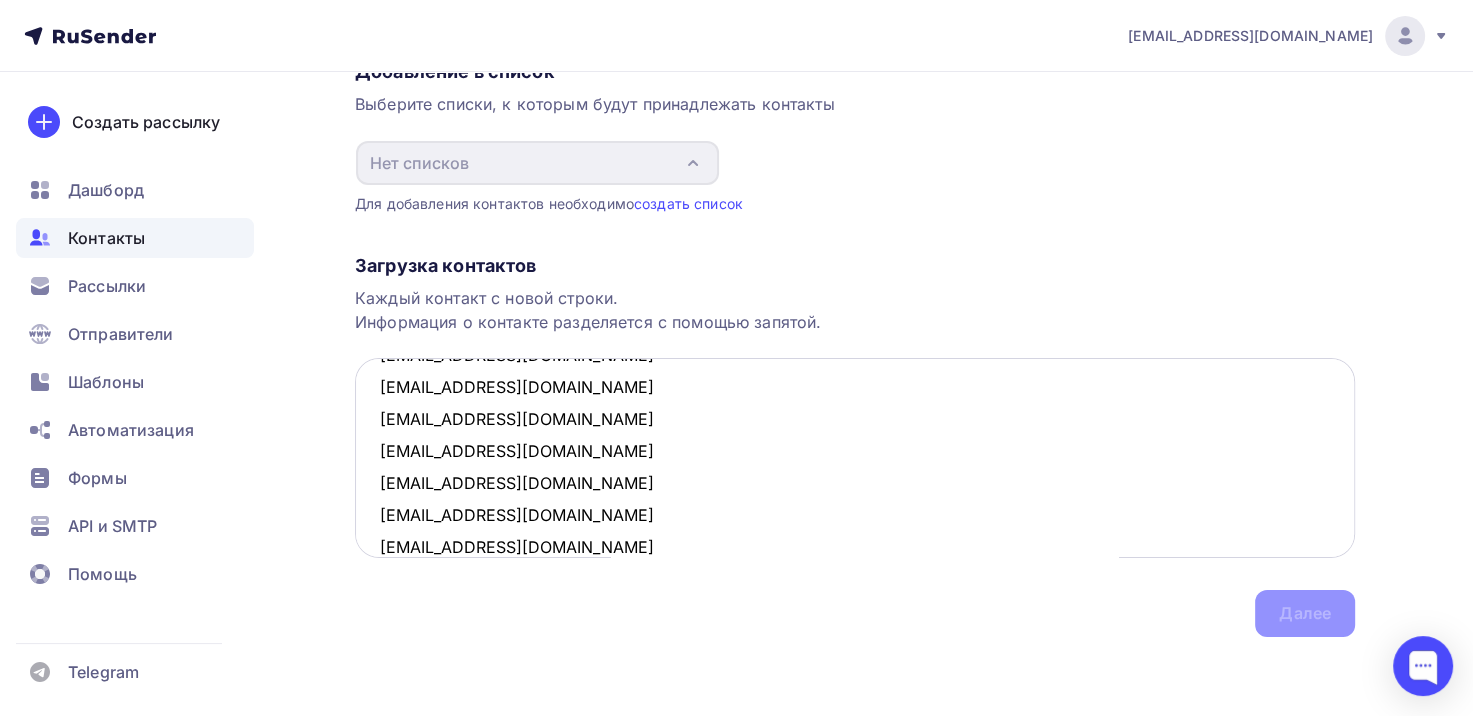 scroll, scrollTop: 521, scrollLeft: 0, axis: vertical 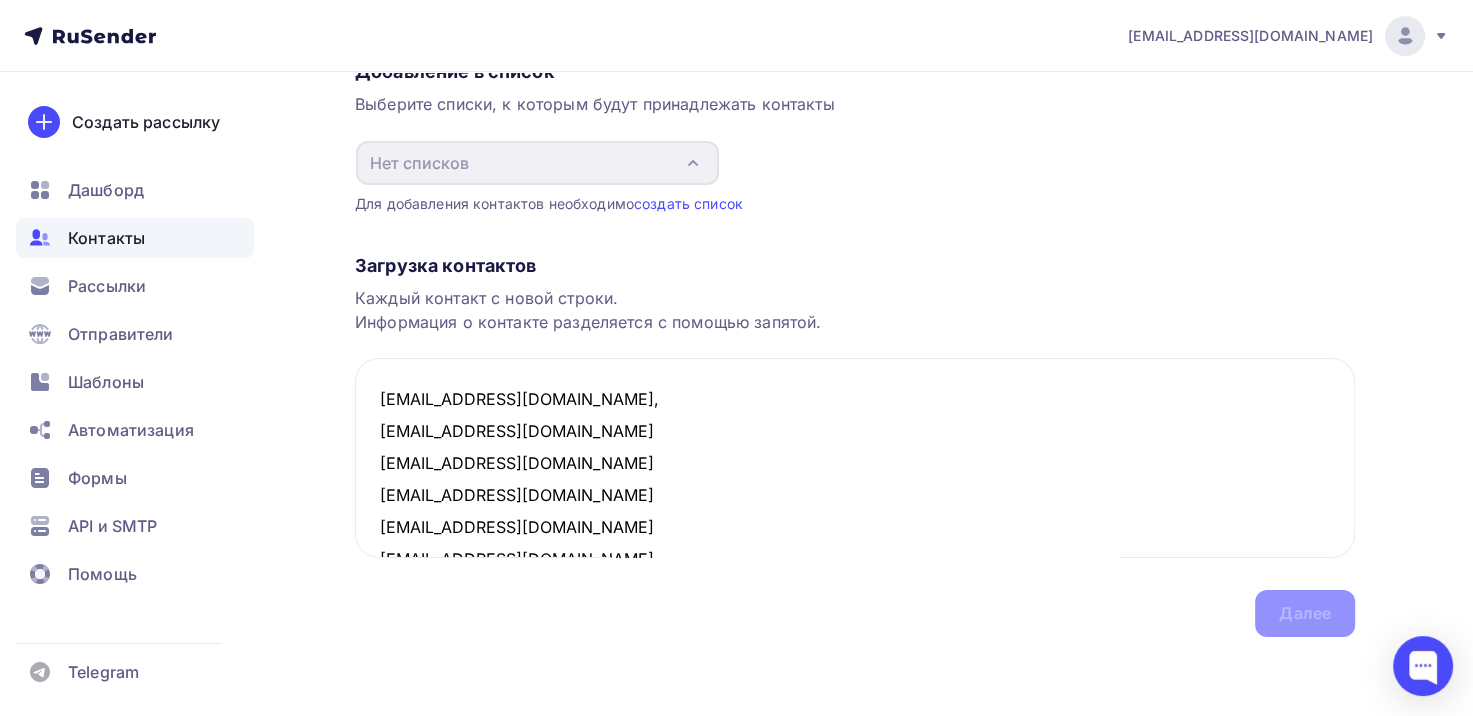 drag, startPoint x: 554, startPoint y: 516, endPoint x: 357, endPoint y: 338, distance: 265.5052 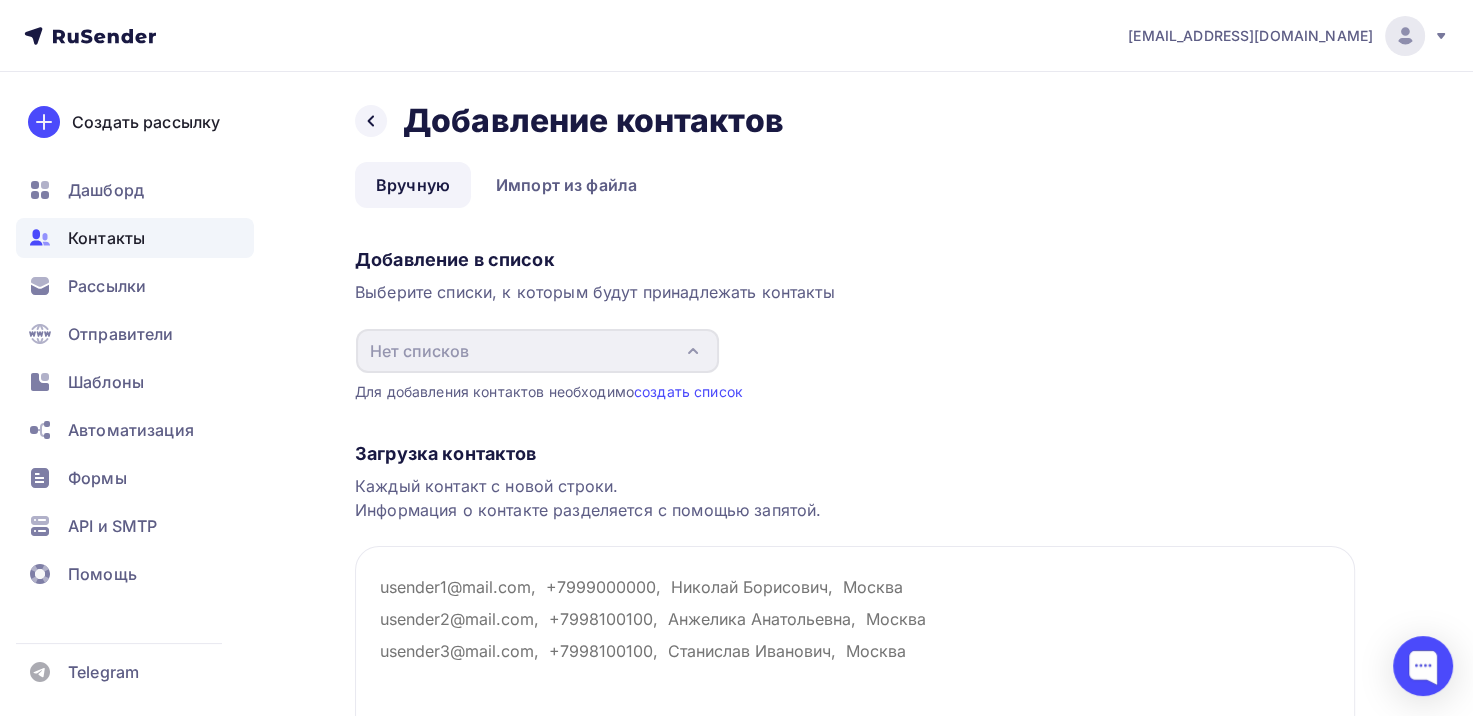 scroll, scrollTop: 0, scrollLeft: 0, axis: both 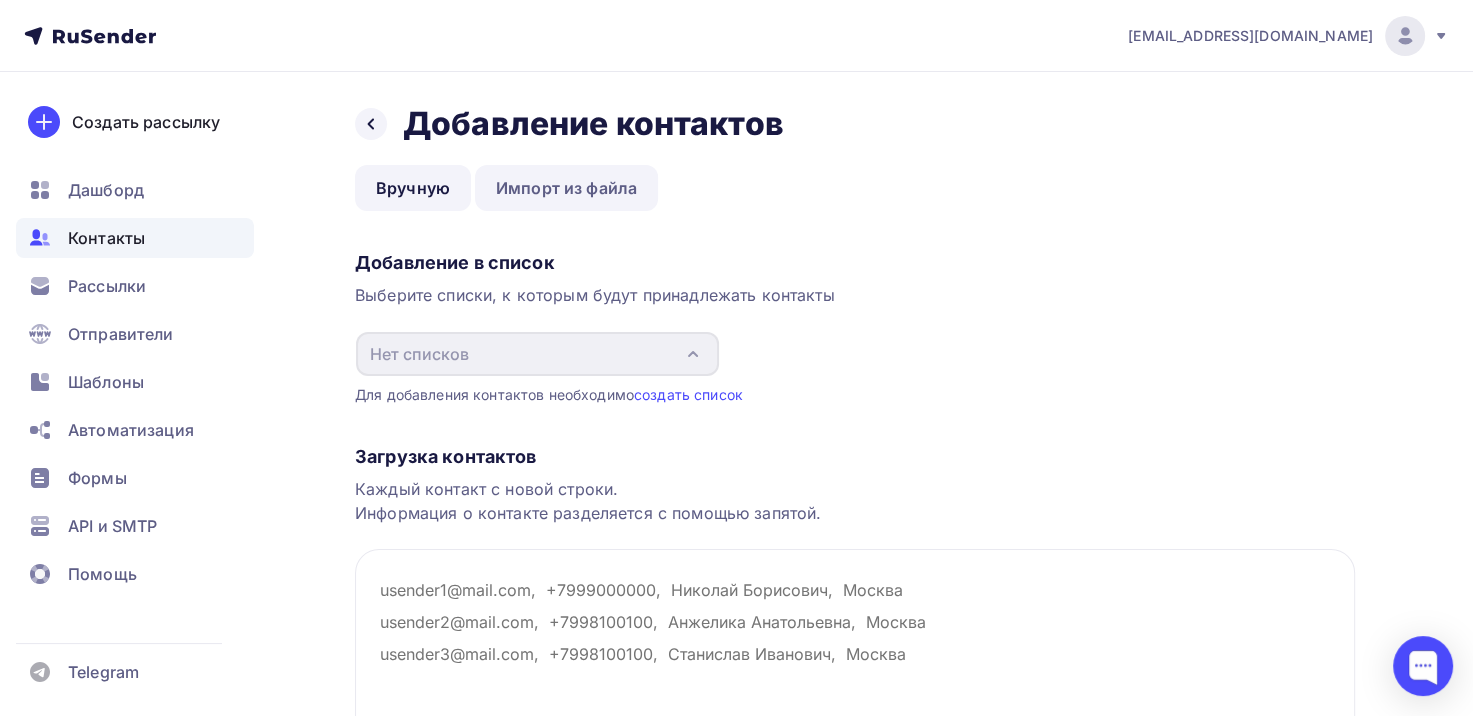 click on "Импорт из файла" at bounding box center (566, 188) 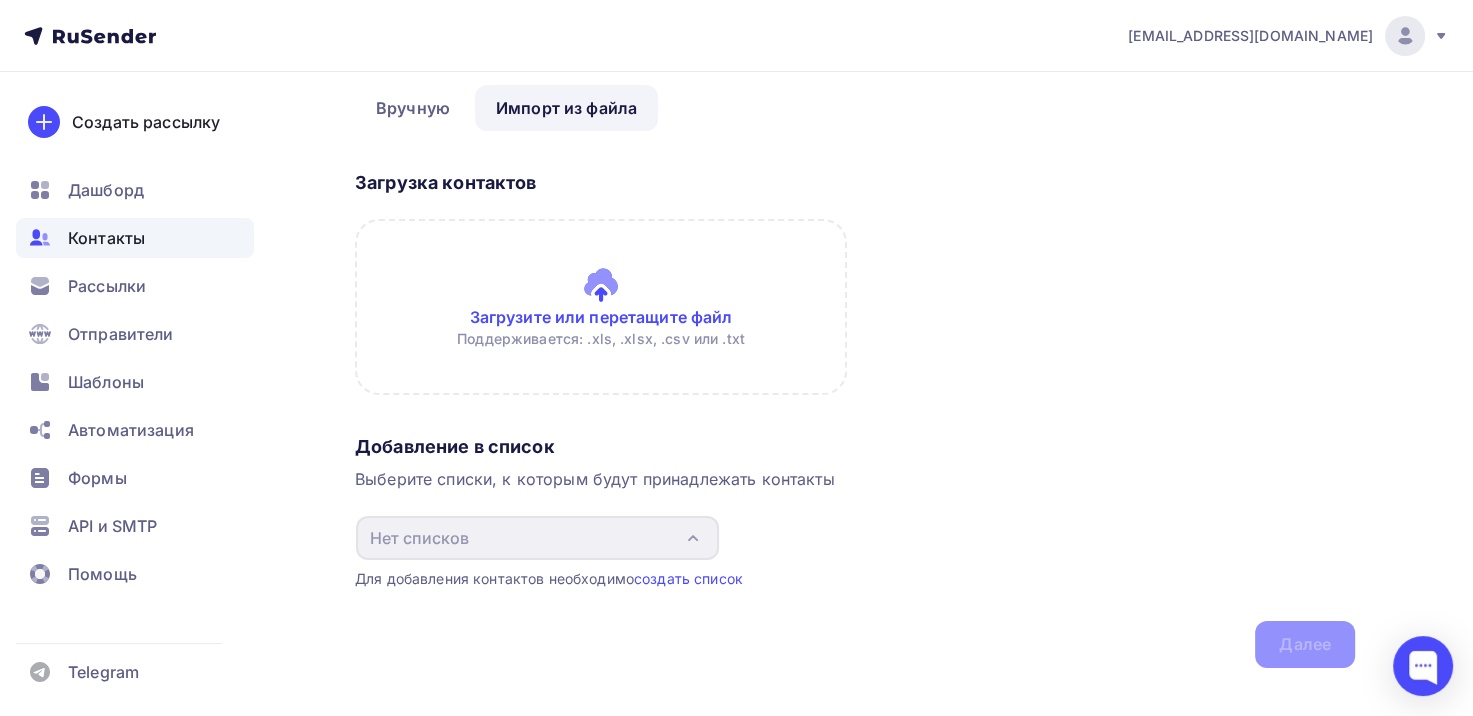 scroll, scrollTop: 111, scrollLeft: 0, axis: vertical 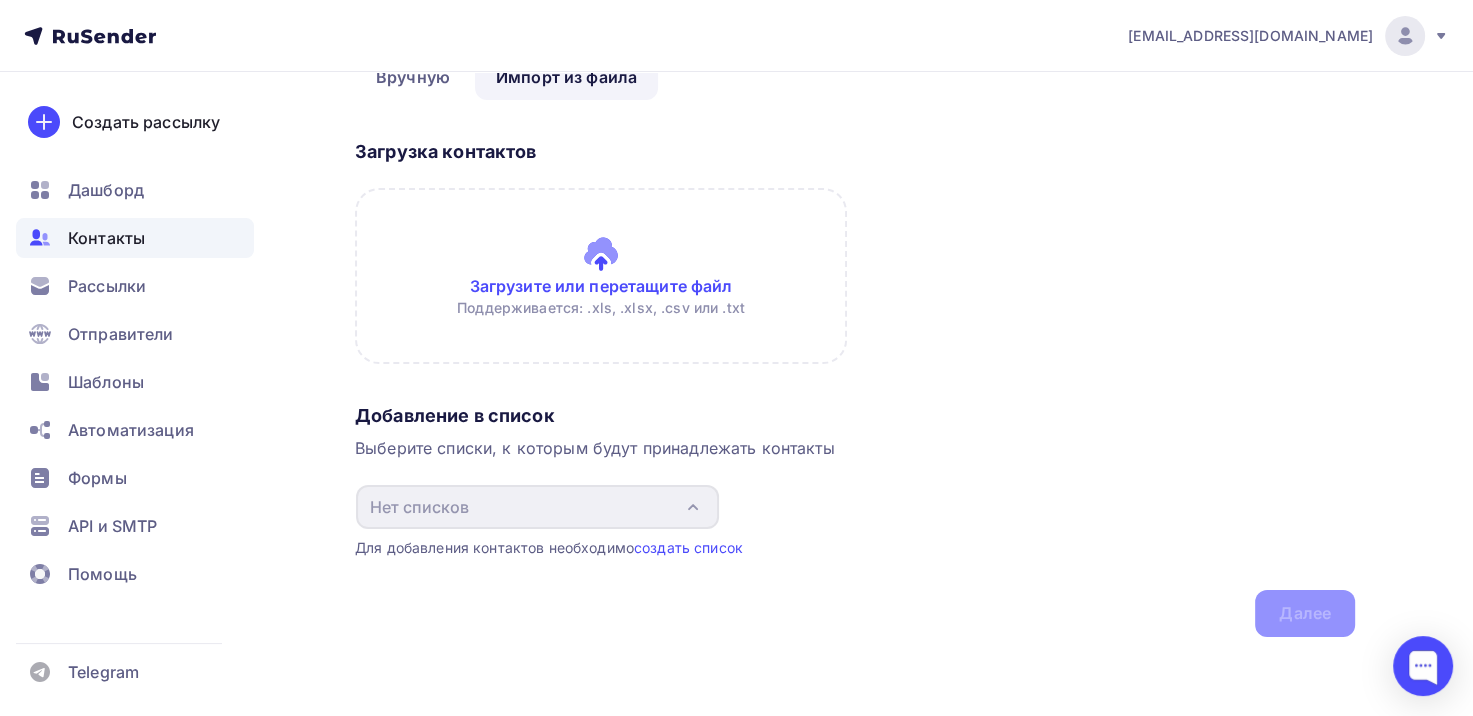 click at bounding box center (601, 276) 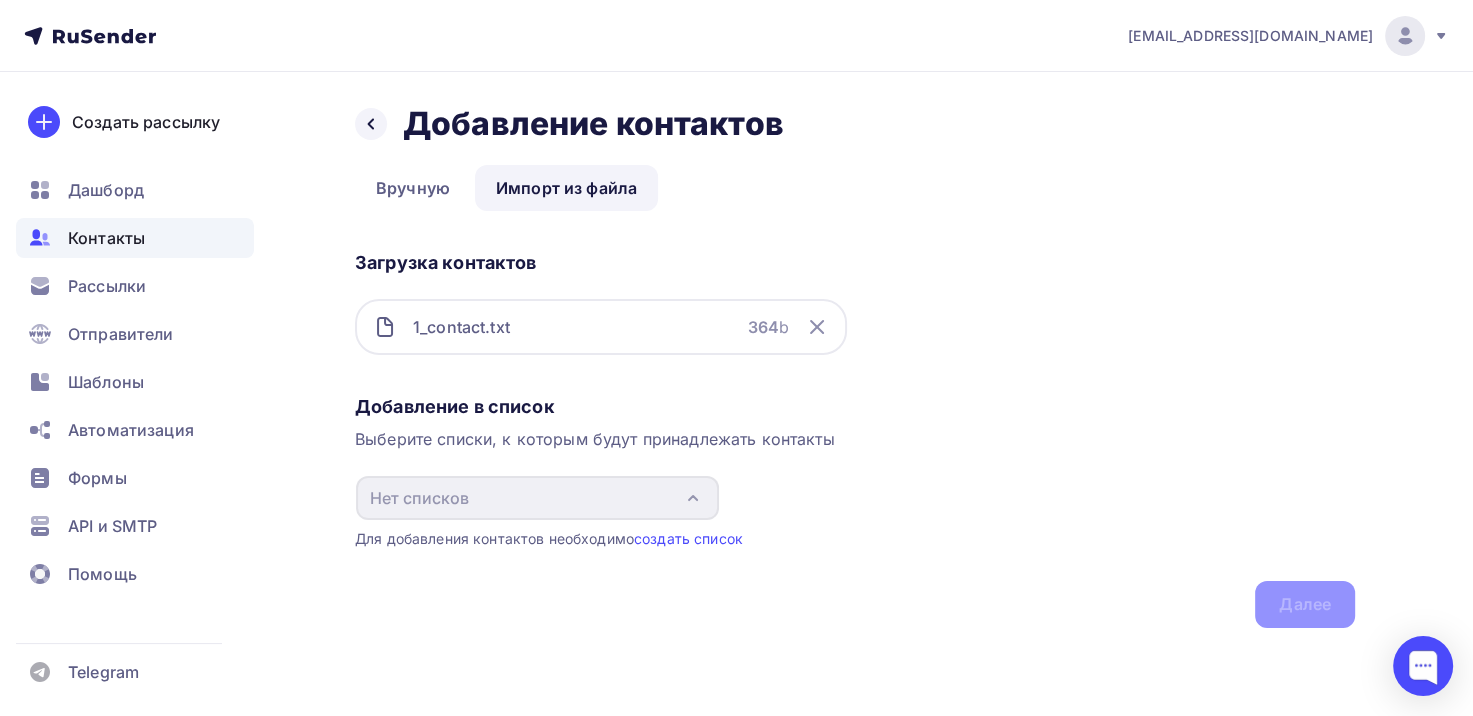 scroll, scrollTop: 0, scrollLeft: 0, axis: both 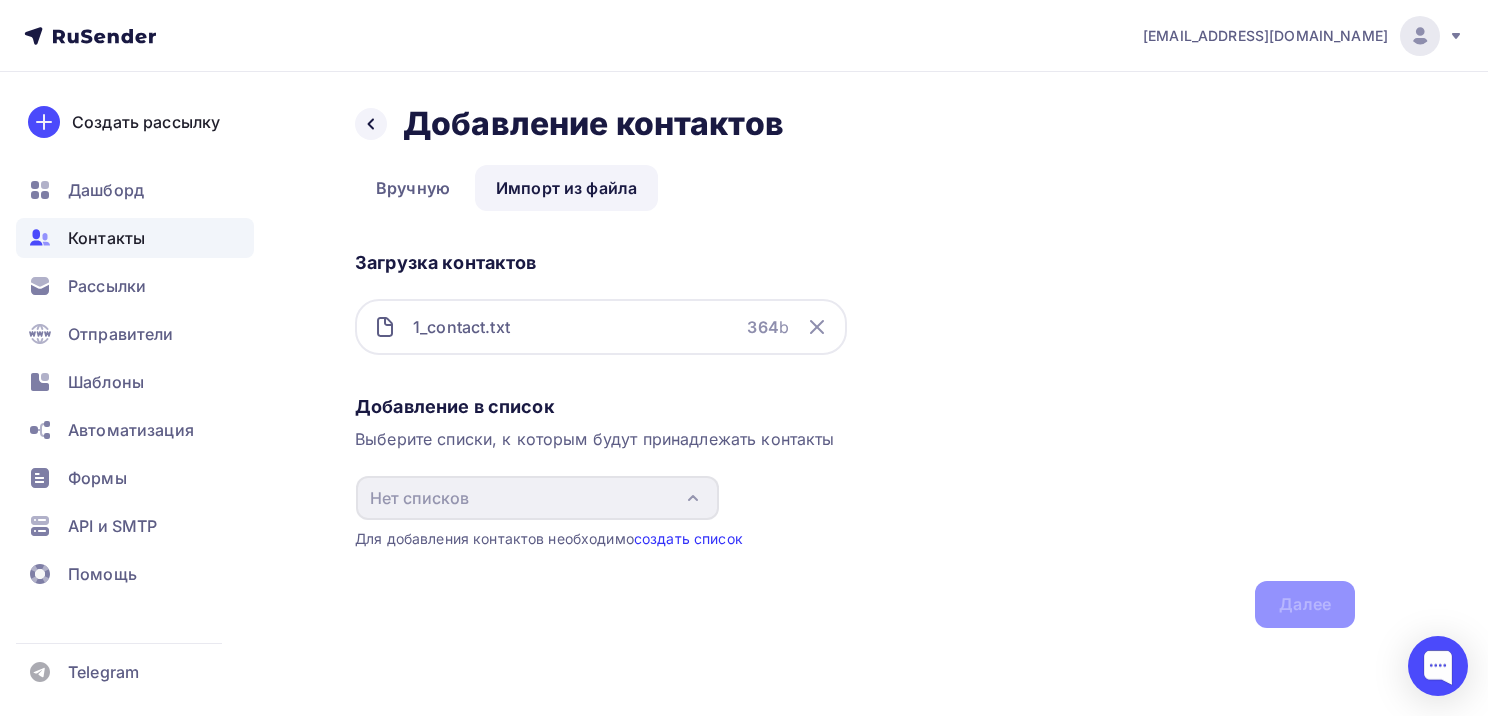 click on "создать список" at bounding box center [688, 538] 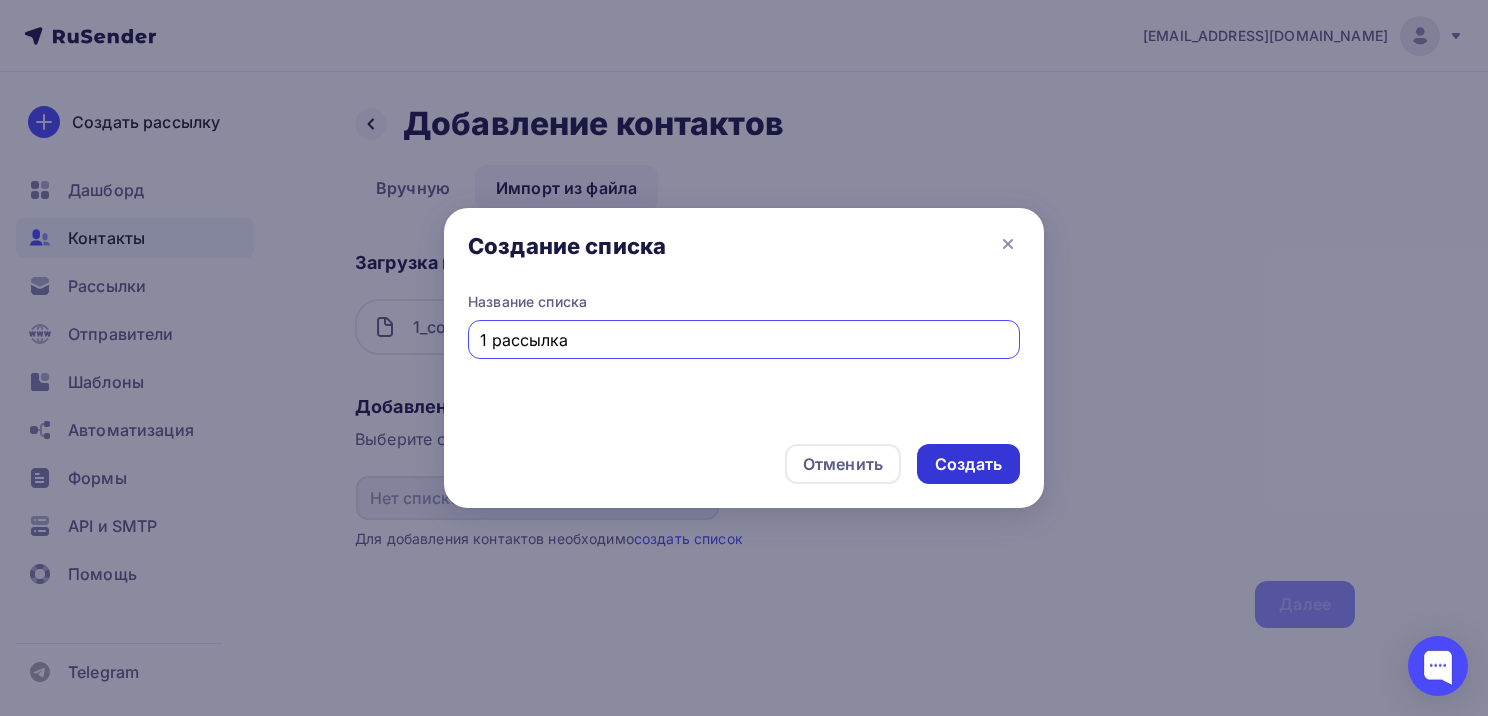 type on "1 рассылка" 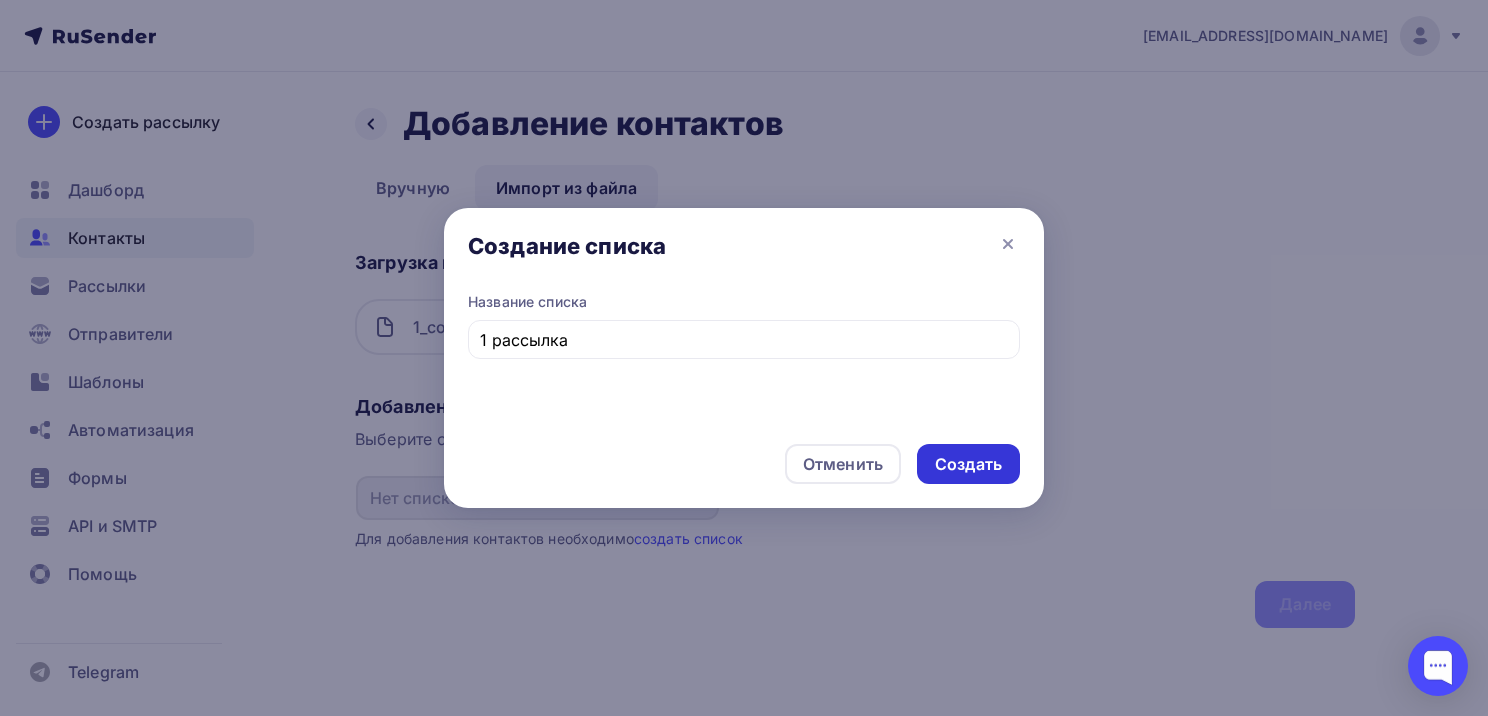 click on "Создать" at bounding box center [968, 464] 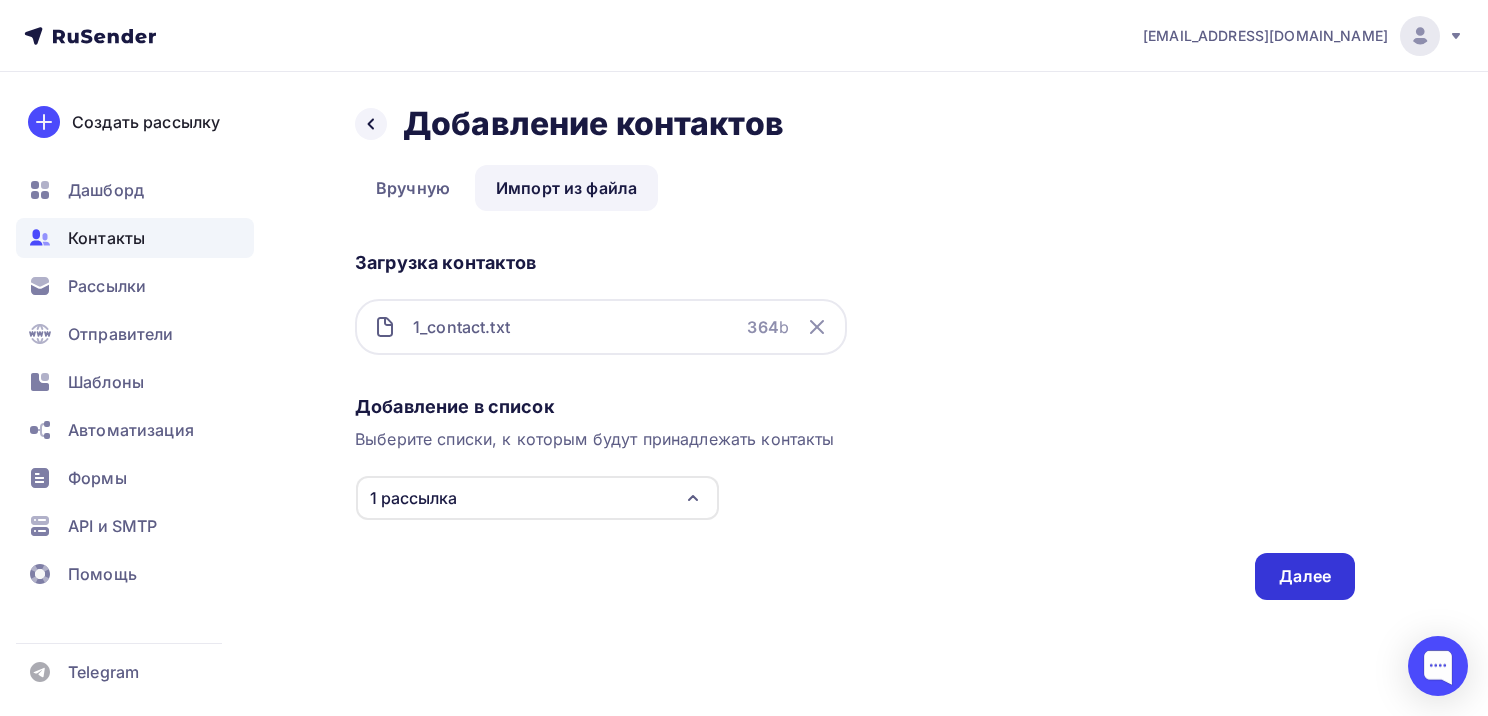 click on "Далее" at bounding box center (1305, 576) 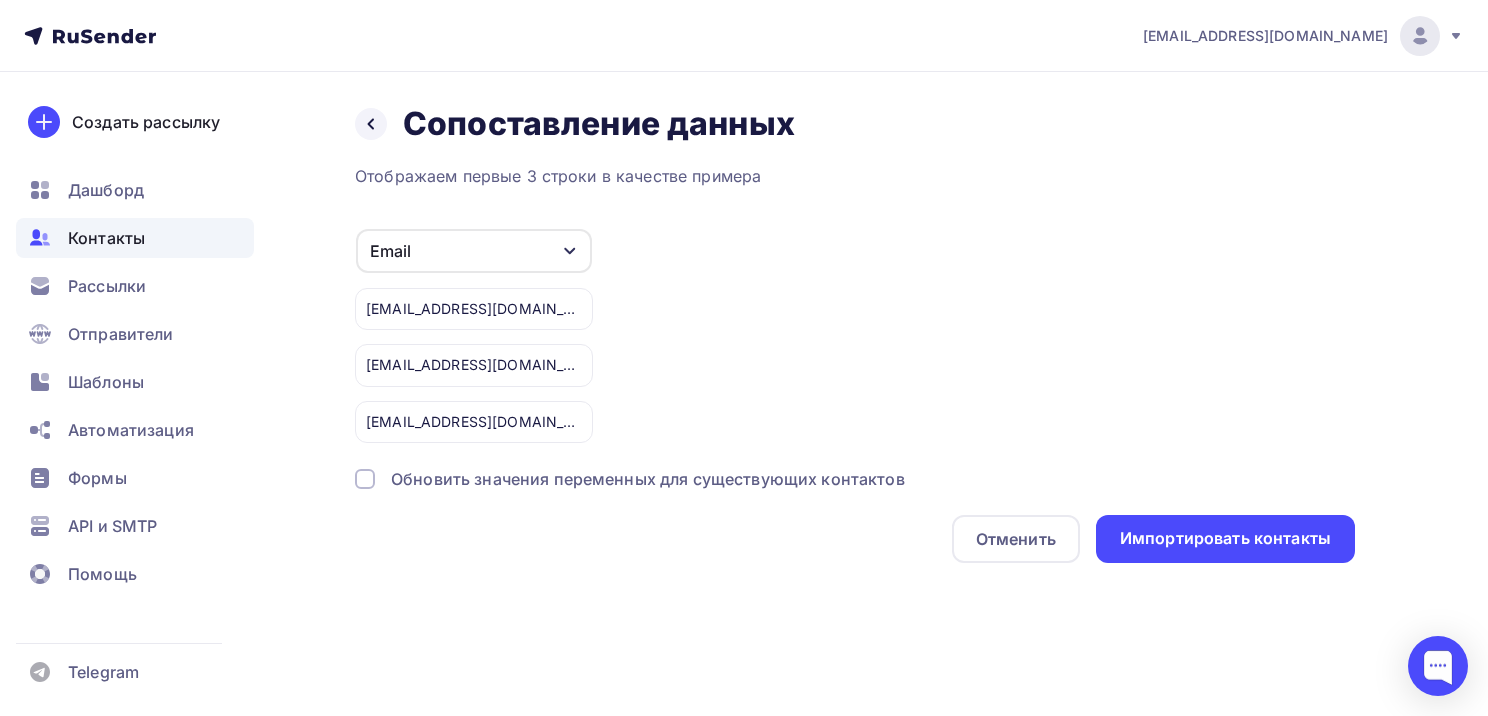 click 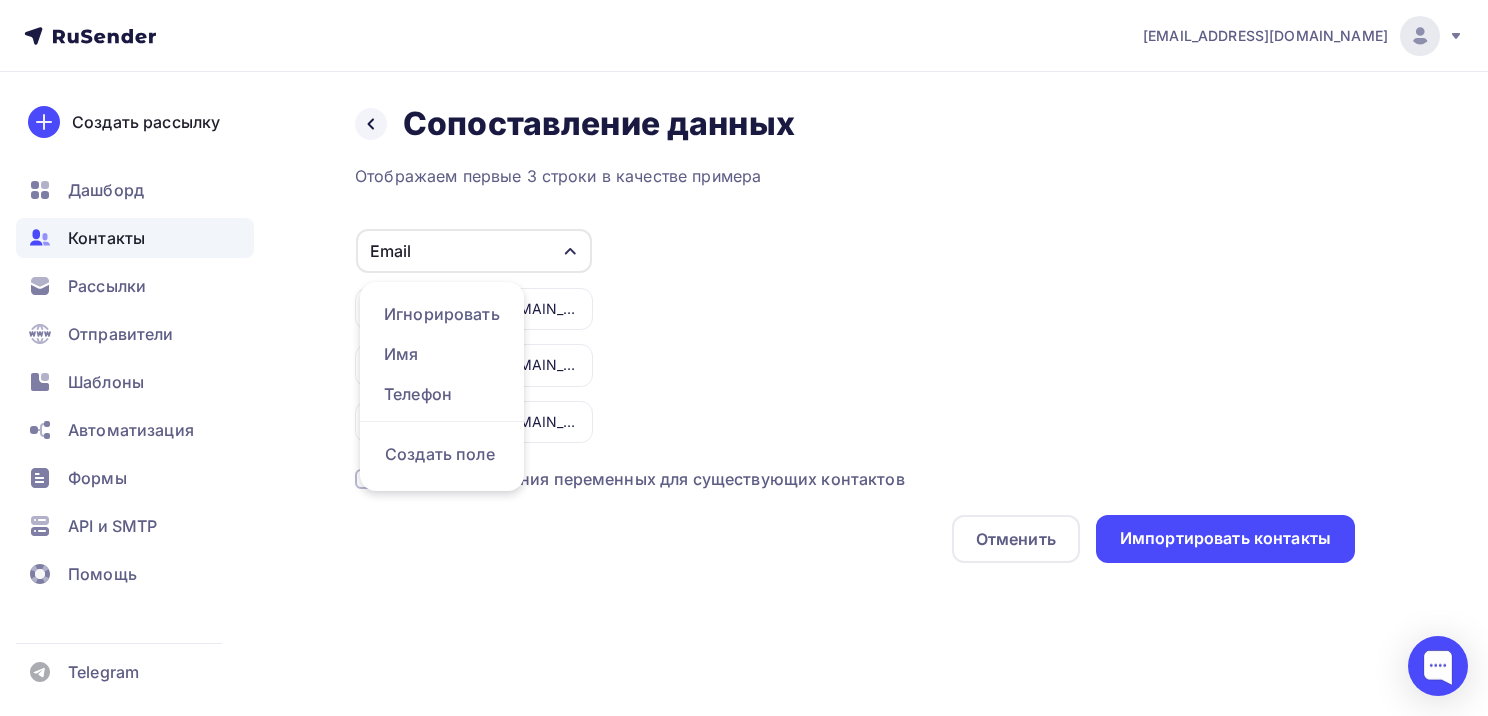 click on "Email
Игнорировать
Имя
Телефон
Создать поле
003@ve-ra.su
004@ve-ra.su
0041@housetop.ru" at bounding box center [855, 335] 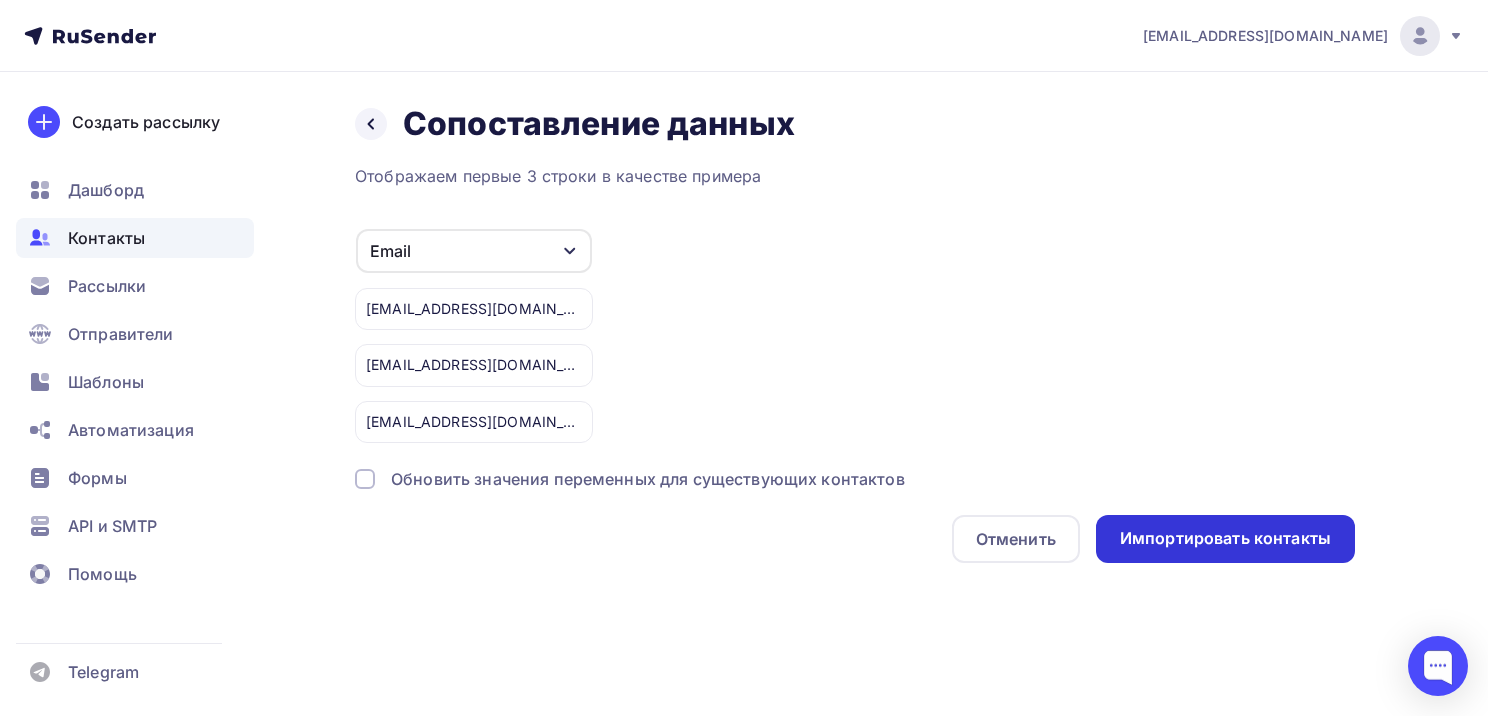 click on "Импортировать контакты" at bounding box center [1225, 538] 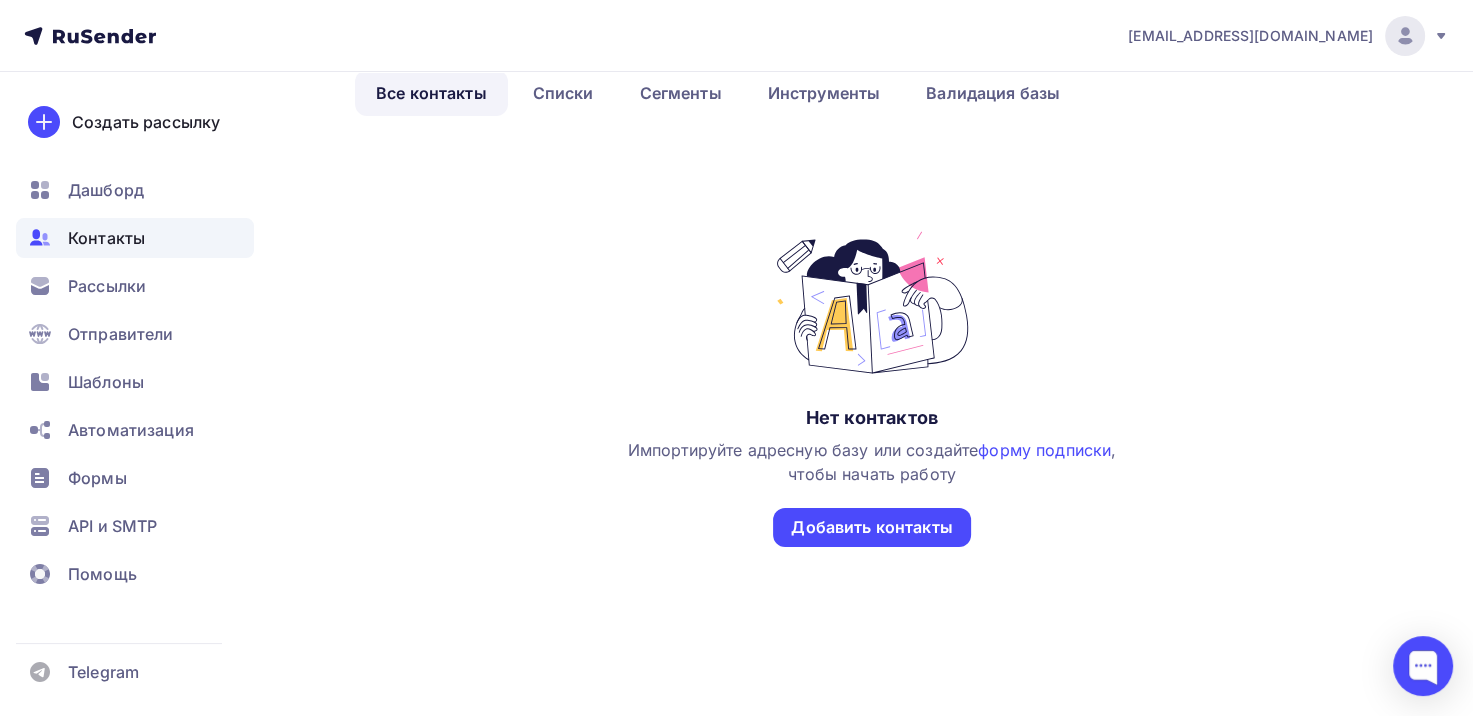 scroll, scrollTop: 0, scrollLeft: 0, axis: both 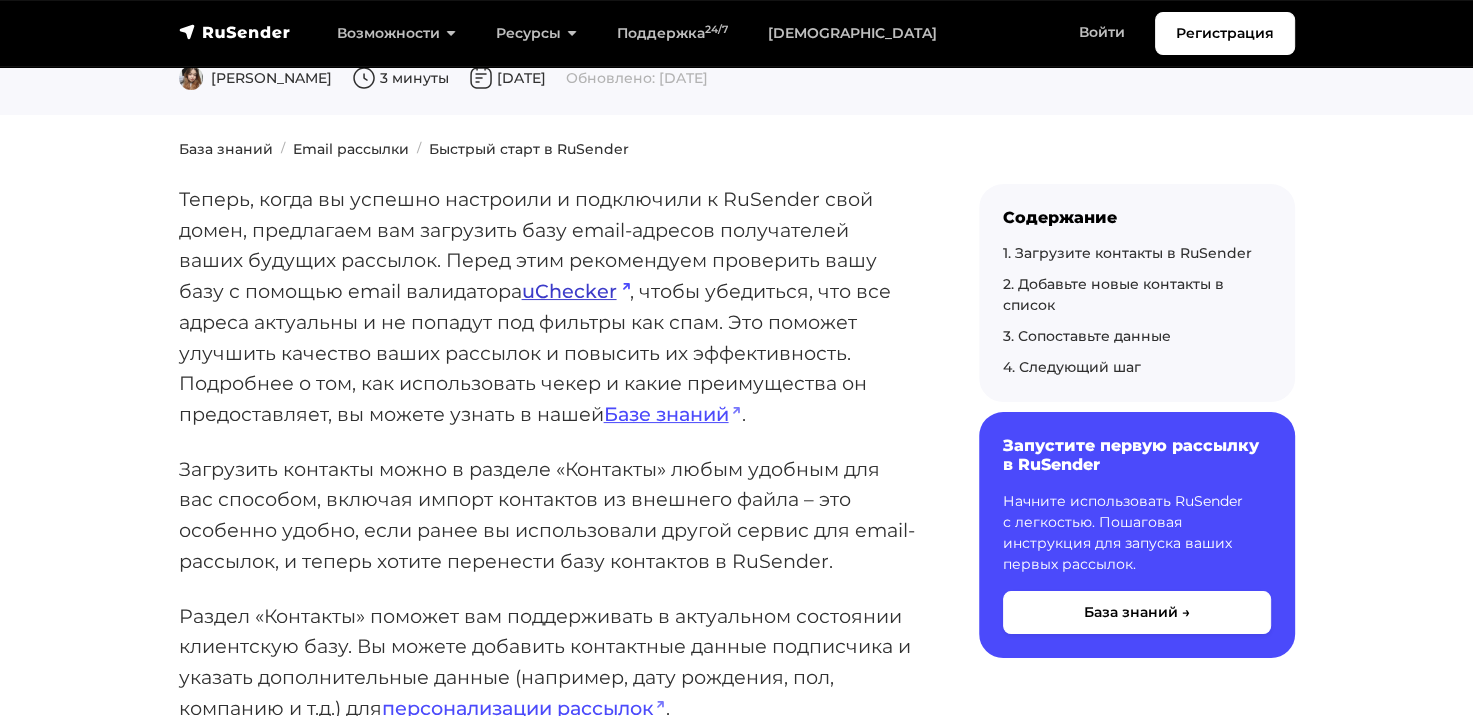 click on "uChecker" at bounding box center (576, 291) 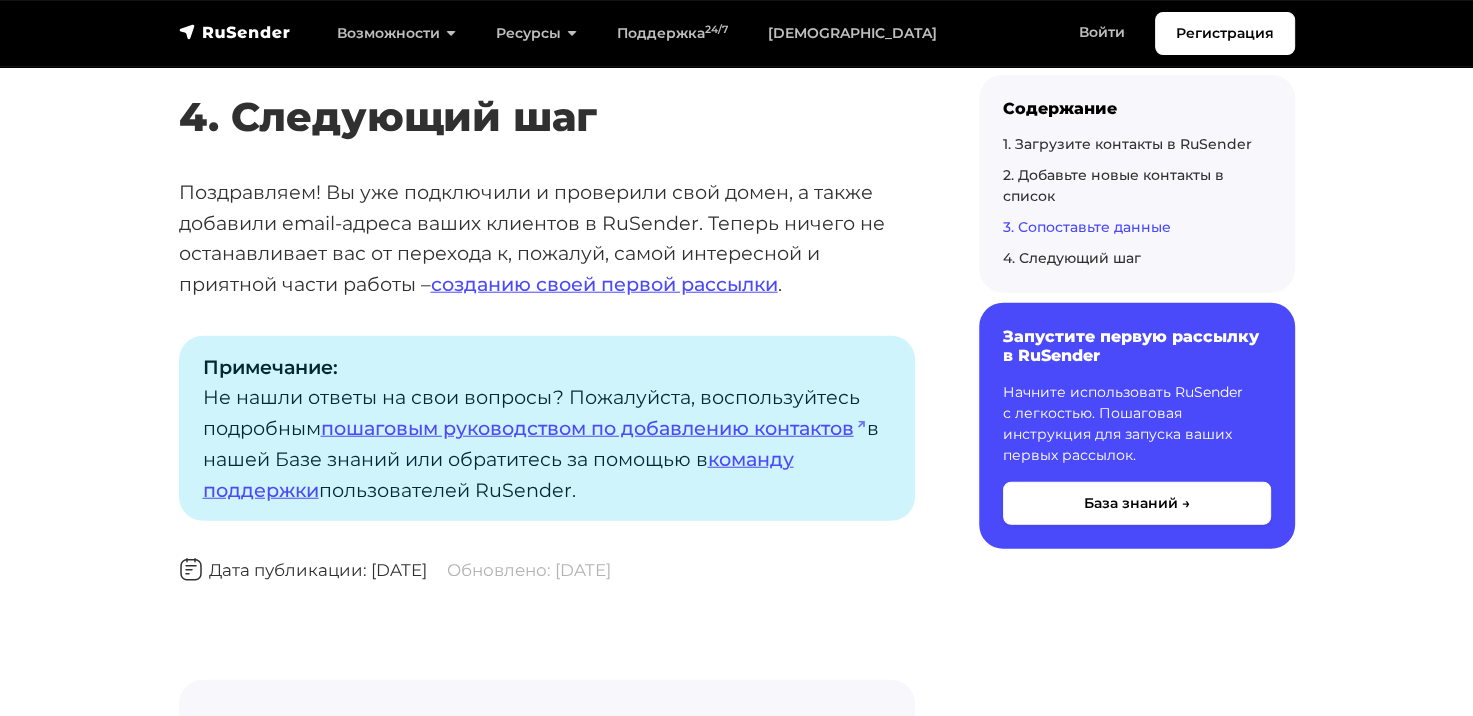 scroll, scrollTop: 4940, scrollLeft: 0, axis: vertical 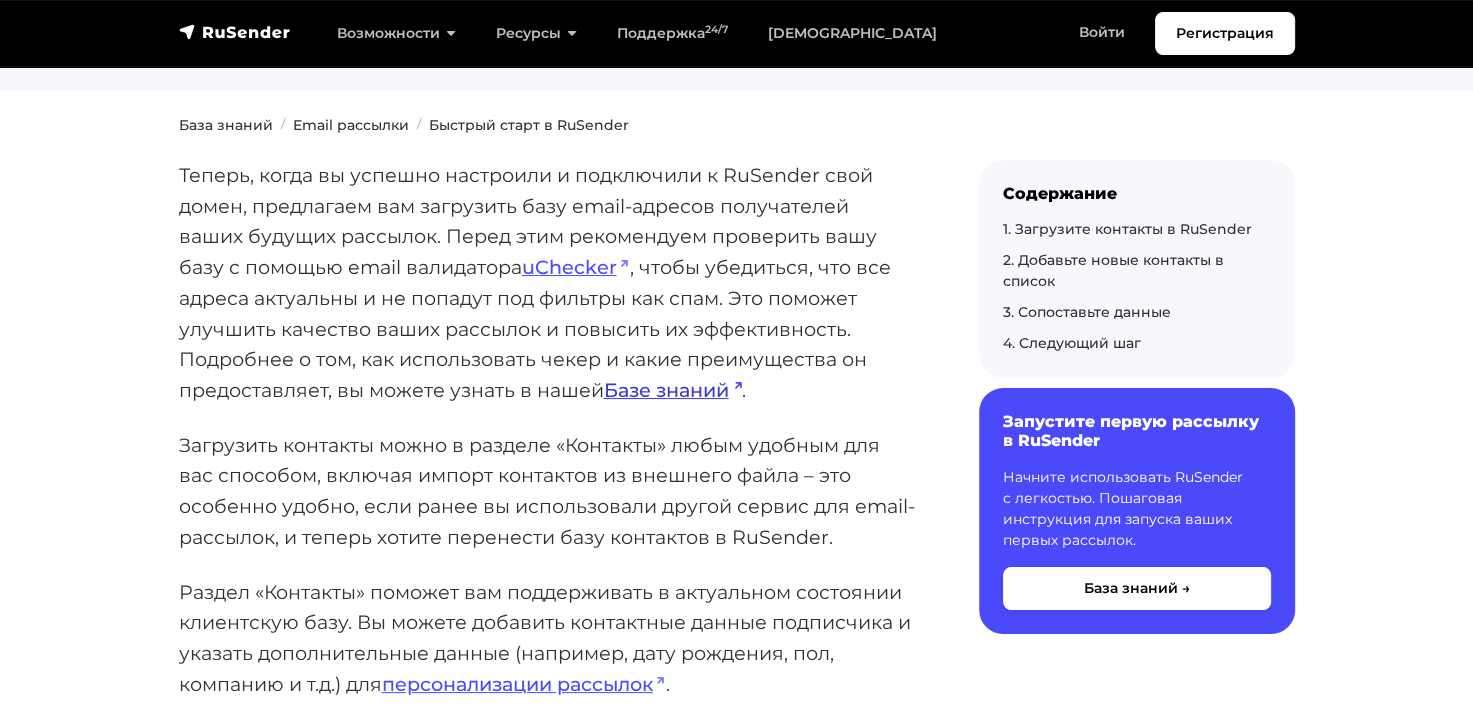 click on "Базе знаний" at bounding box center (673, 390) 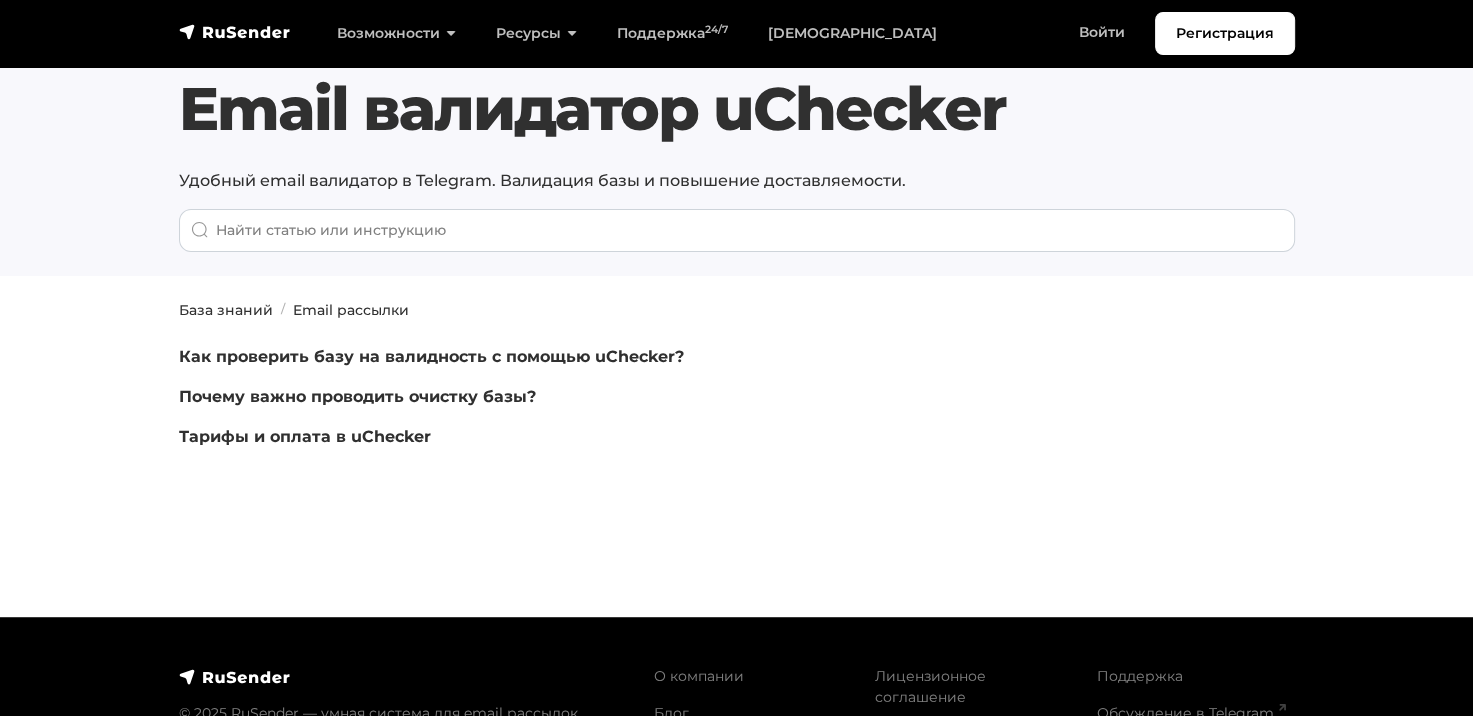 scroll, scrollTop: 27, scrollLeft: 0, axis: vertical 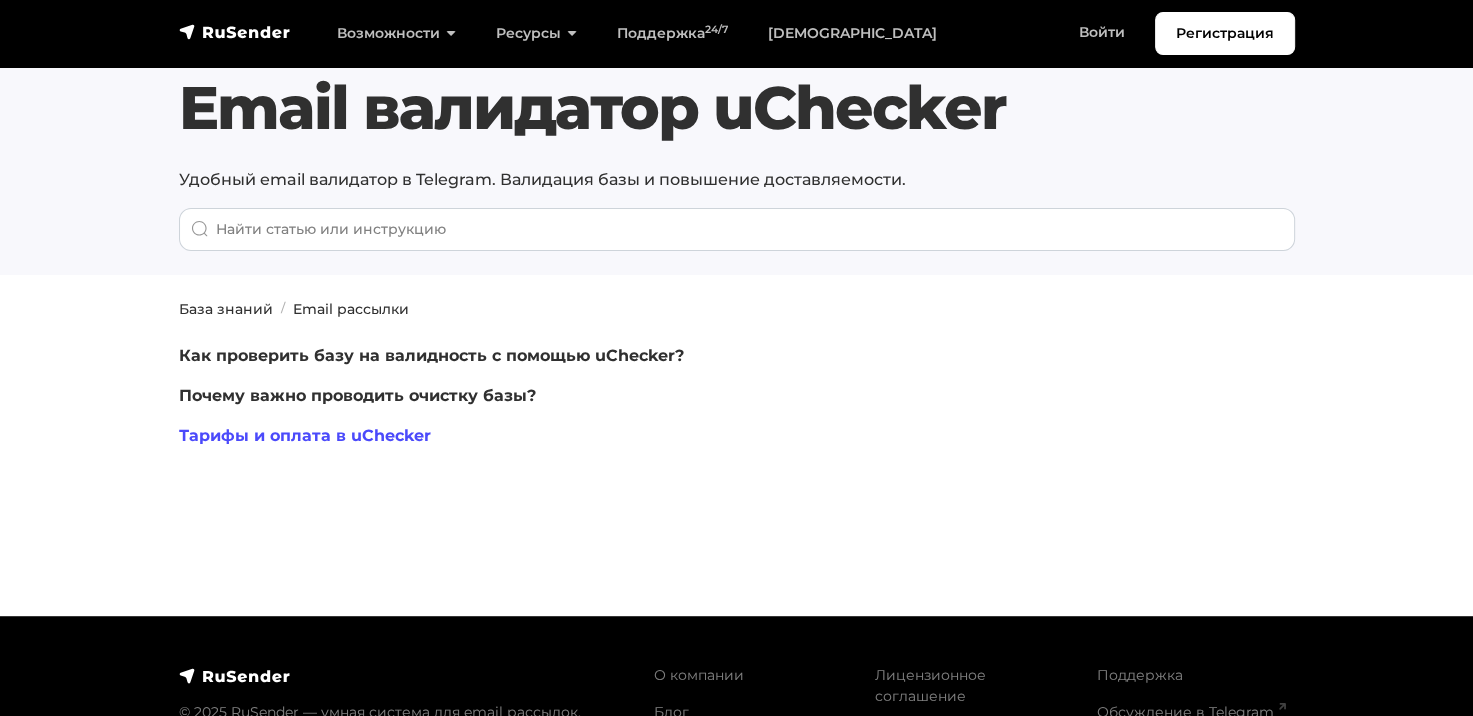 click on "Тарифы и оплата в uChecker" at bounding box center [305, 435] 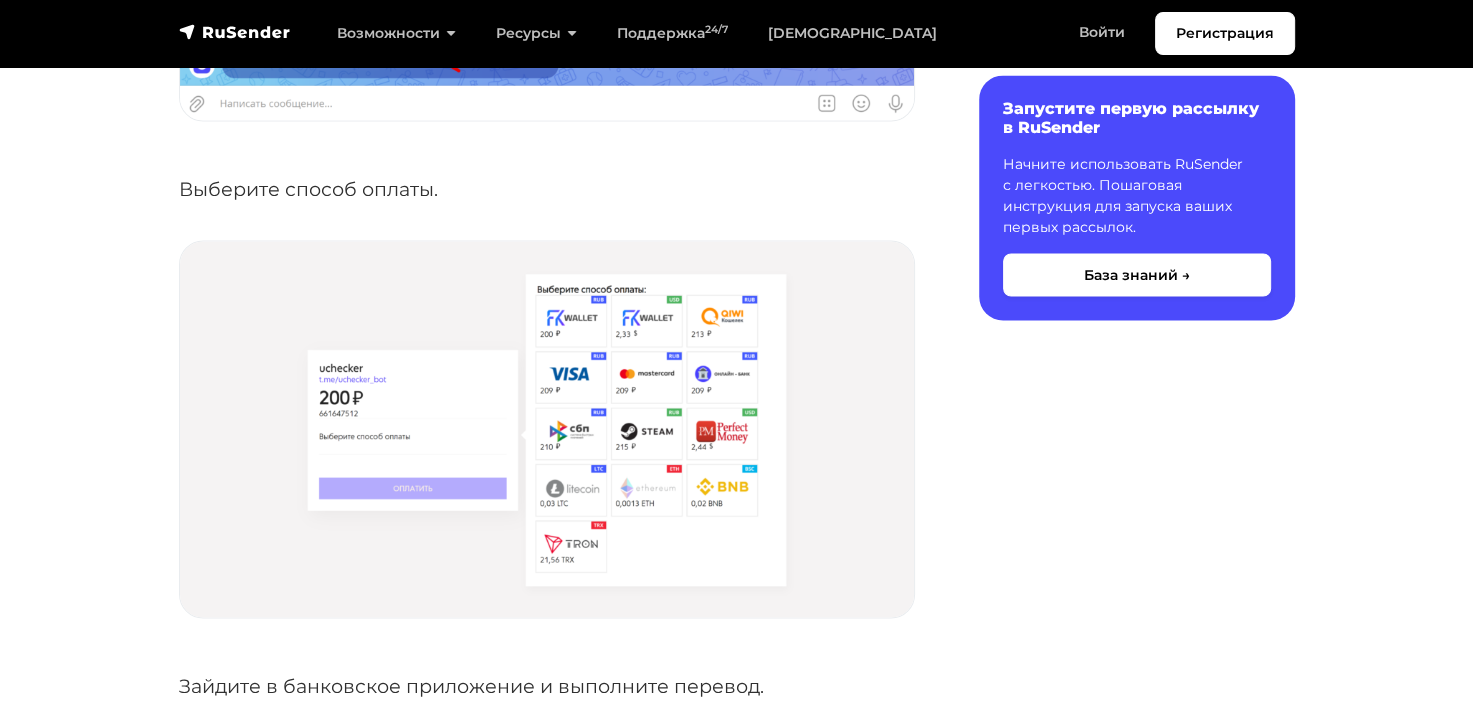 scroll, scrollTop: 3540, scrollLeft: 0, axis: vertical 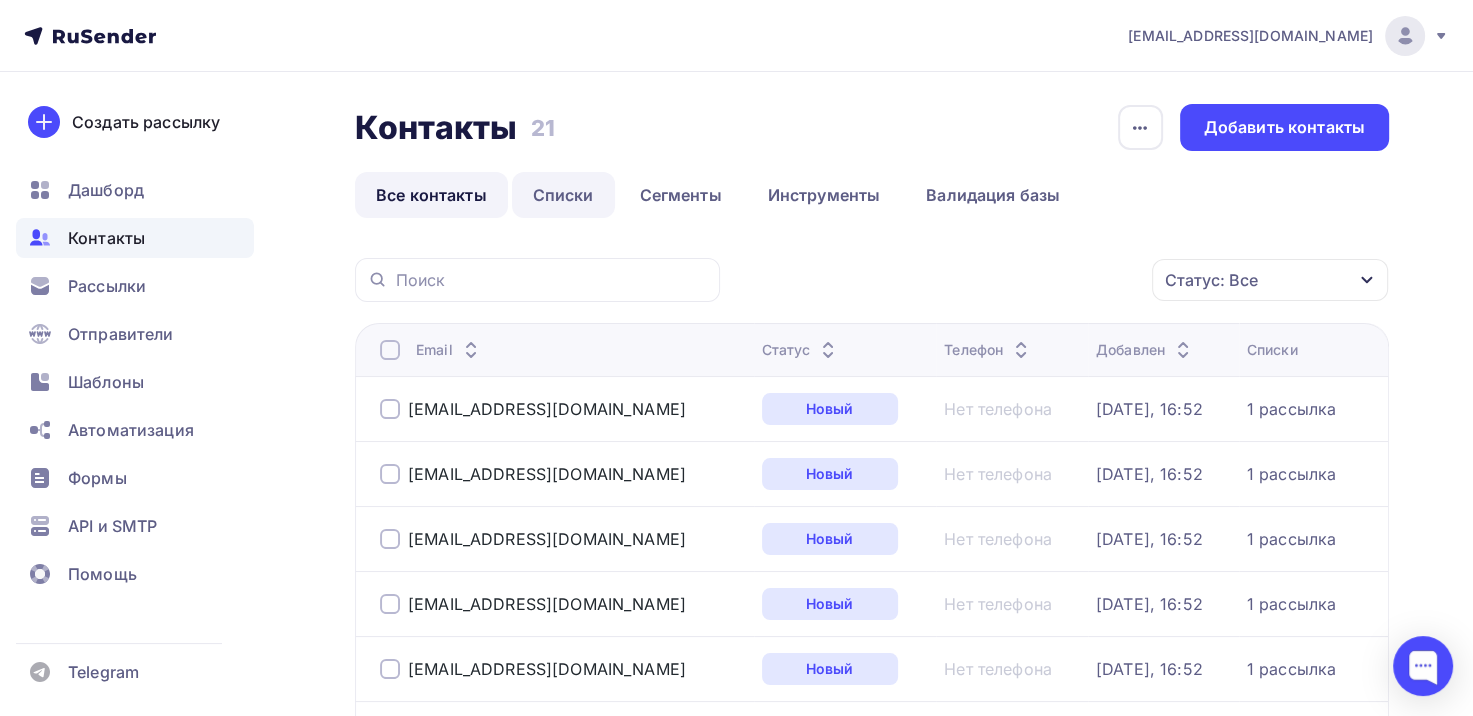 click on "Списки" at bounding box center [563, 195] 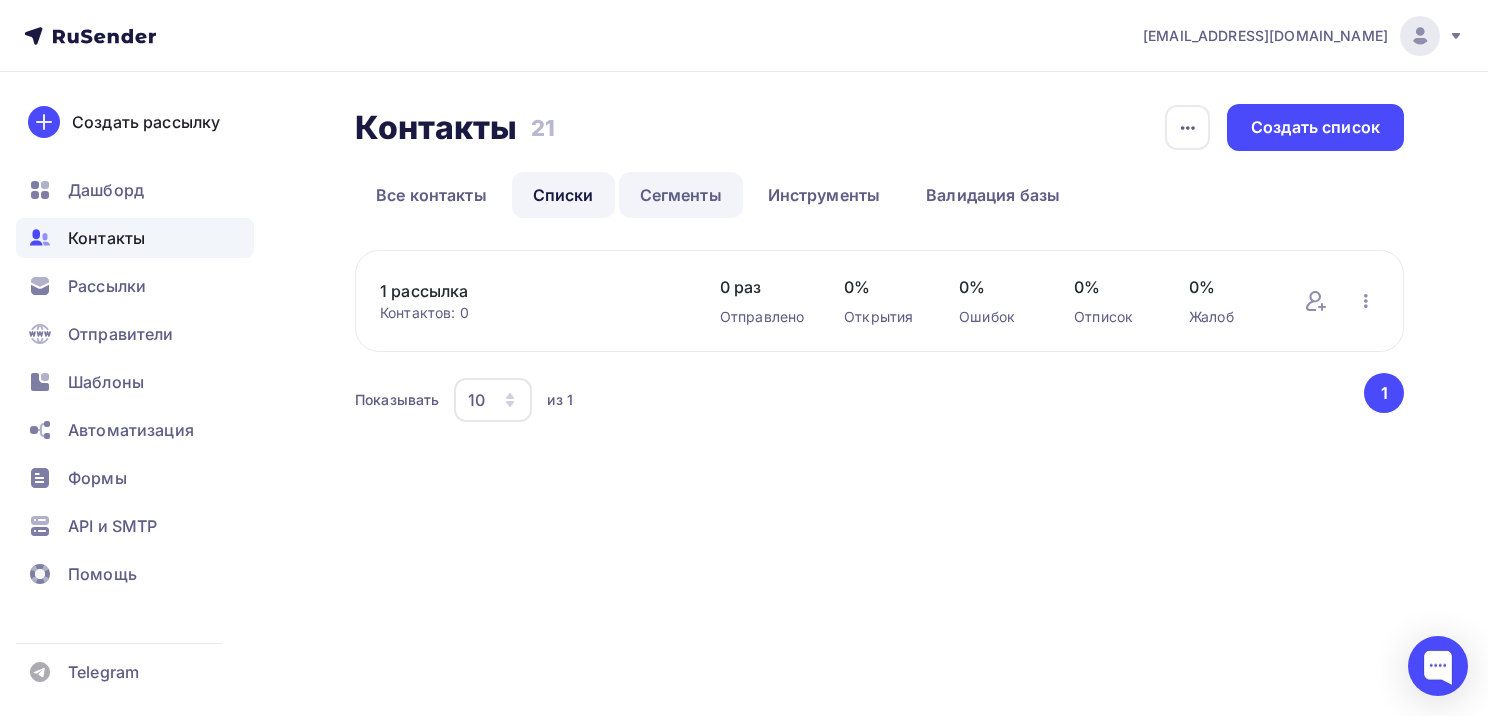 click on "Сегменты" at bounding box center [681, 195] 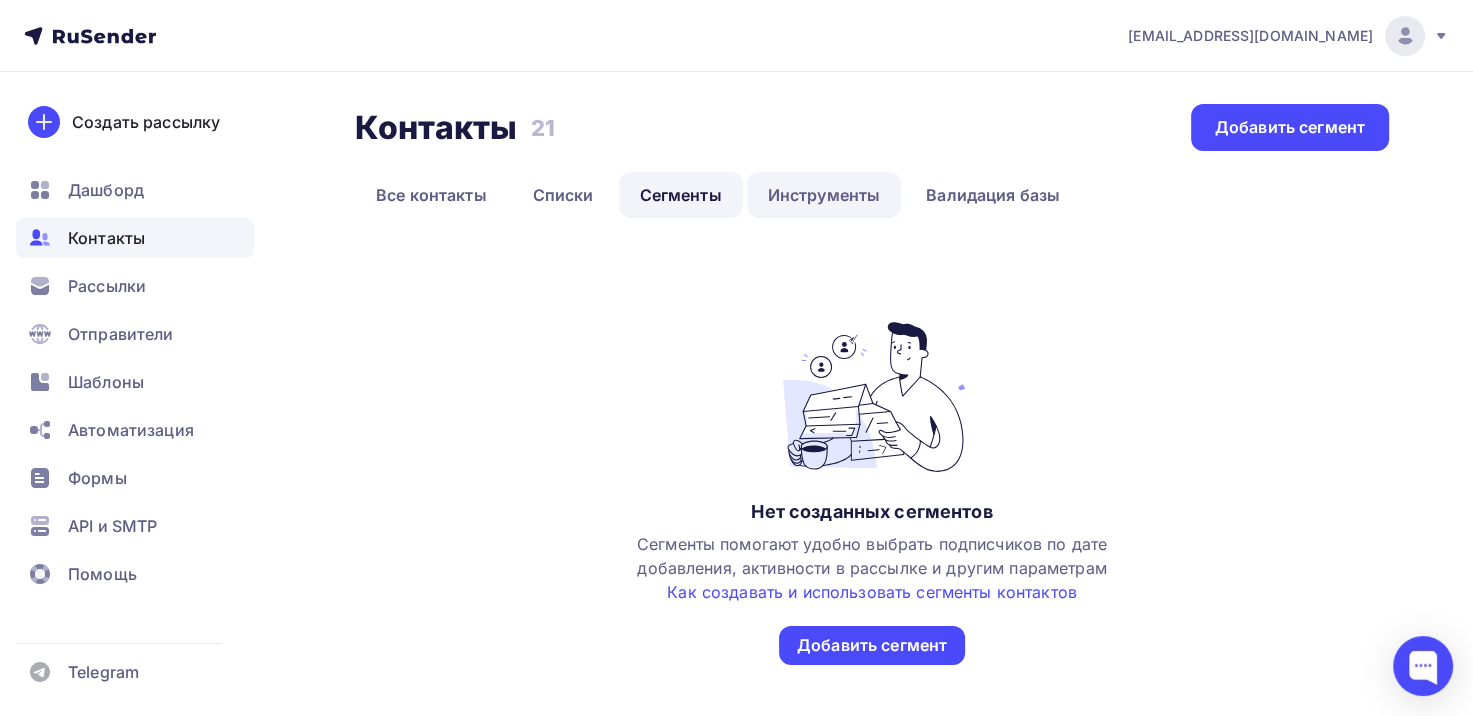 click on "Инструменты" at bounding box center (824, 195) 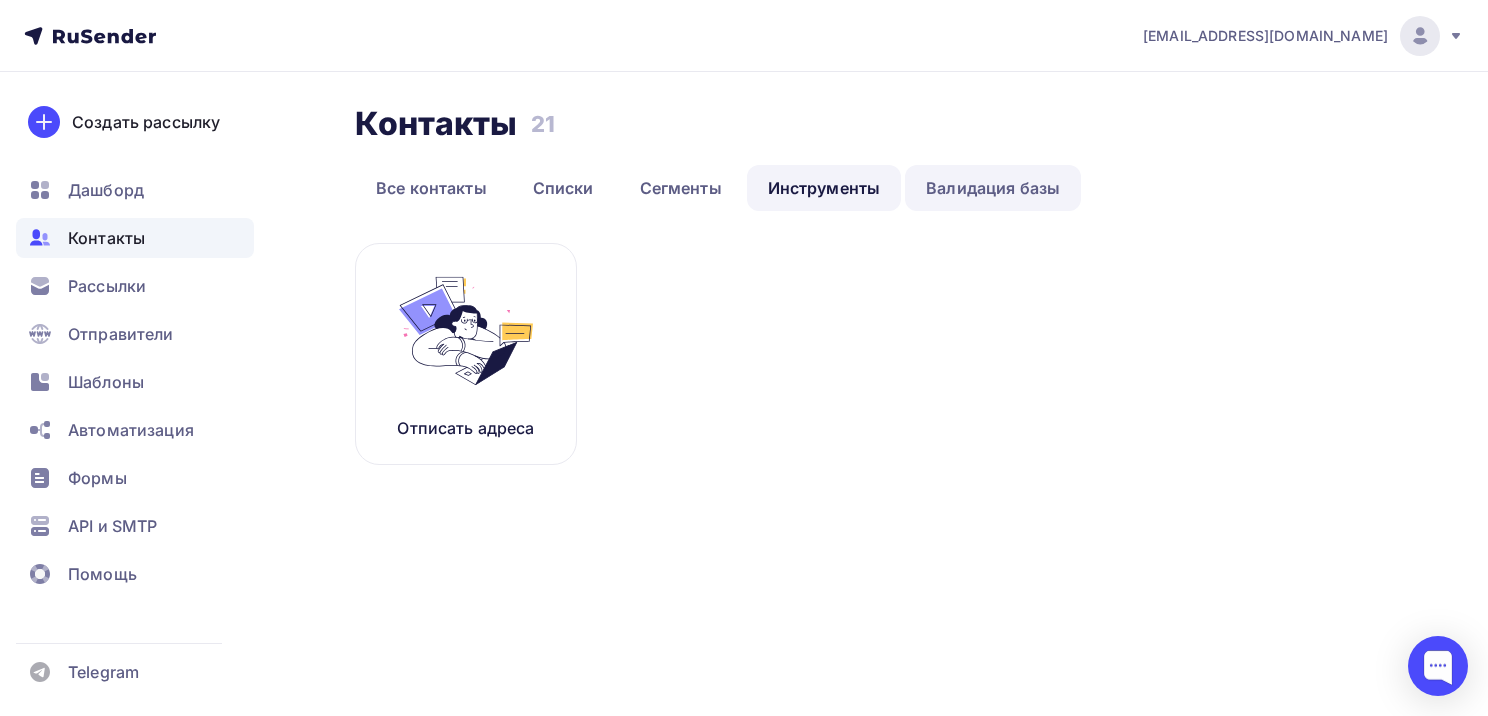 click on "Валидация базы" at bounding box center (993, 188) 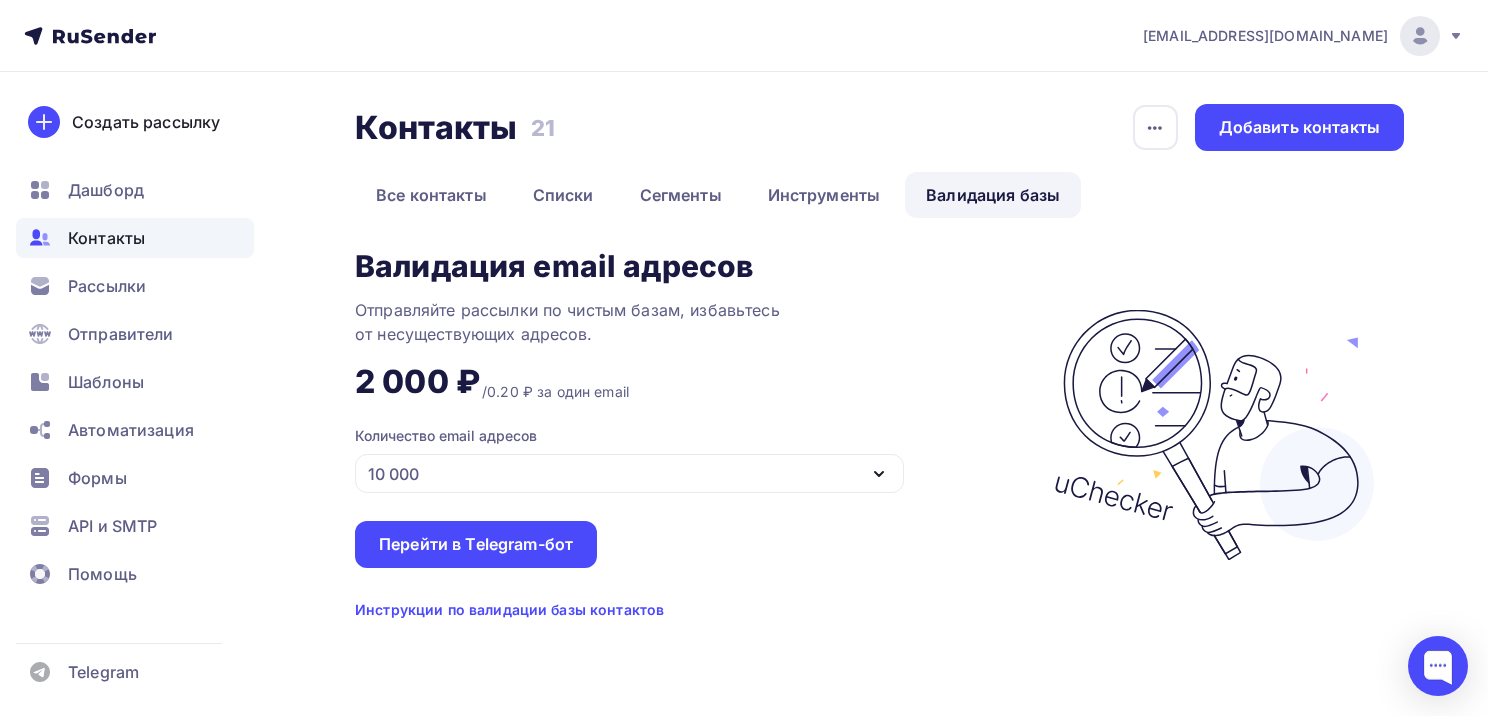 click on "Инструкции по валидации базы контактов" at bounding box center (509, 610) 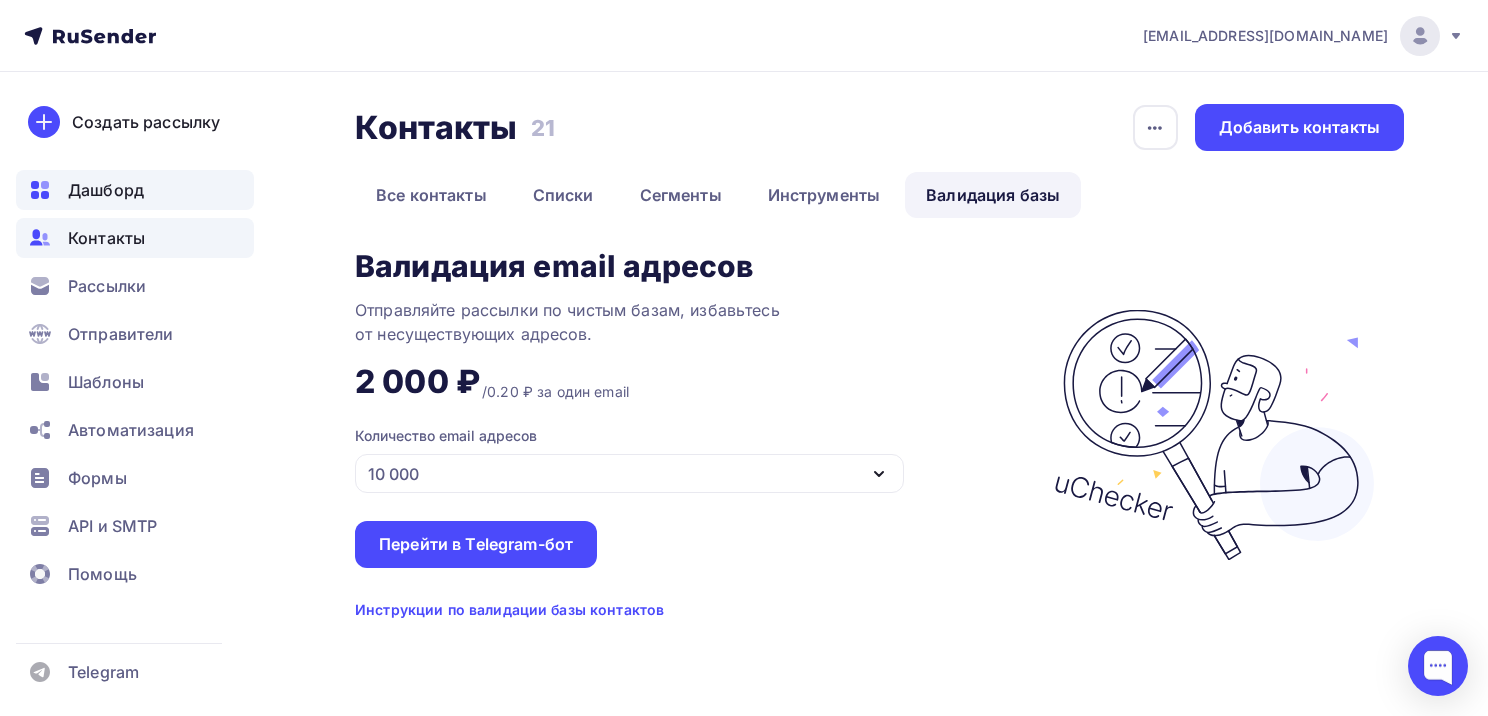 click on "Дашборд" at bounding box center [106, 190] 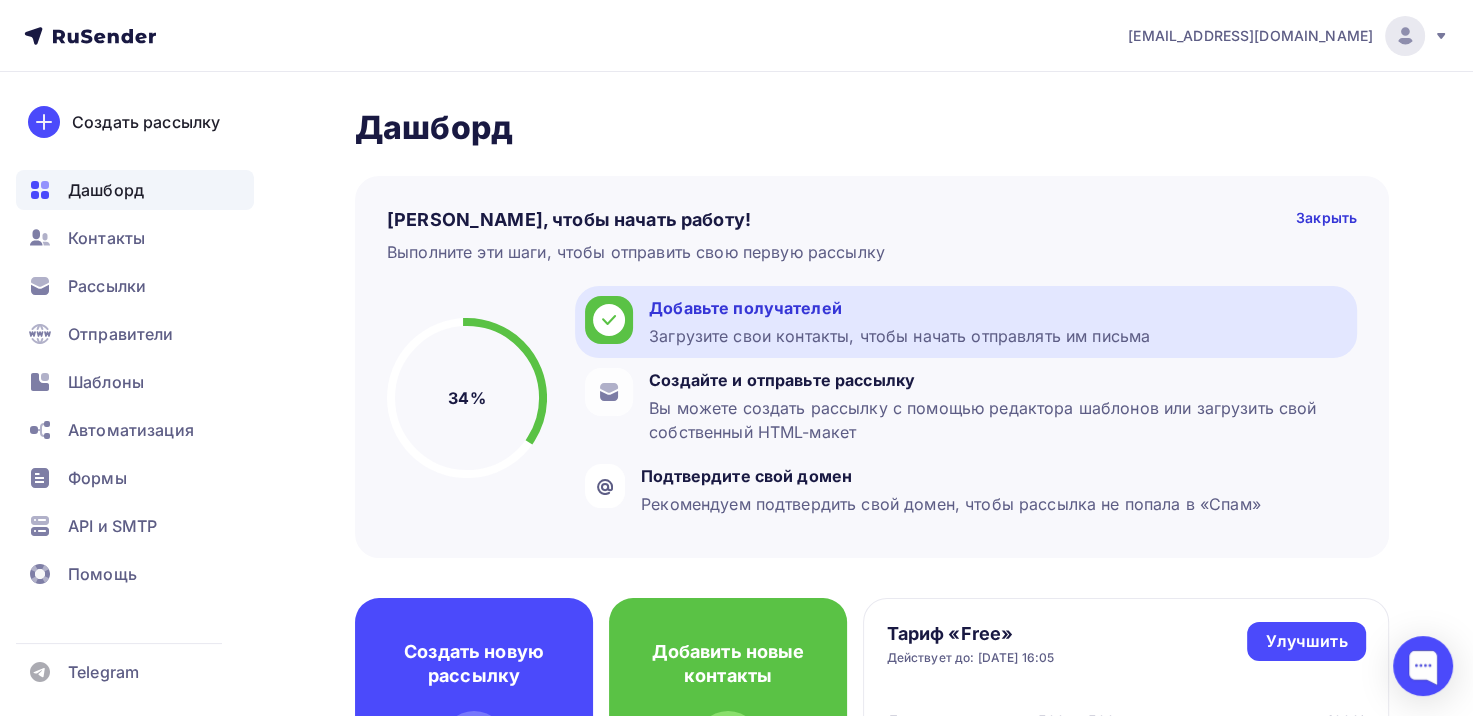 click on "Добавьте получателей" at bounding box center (899, 308) 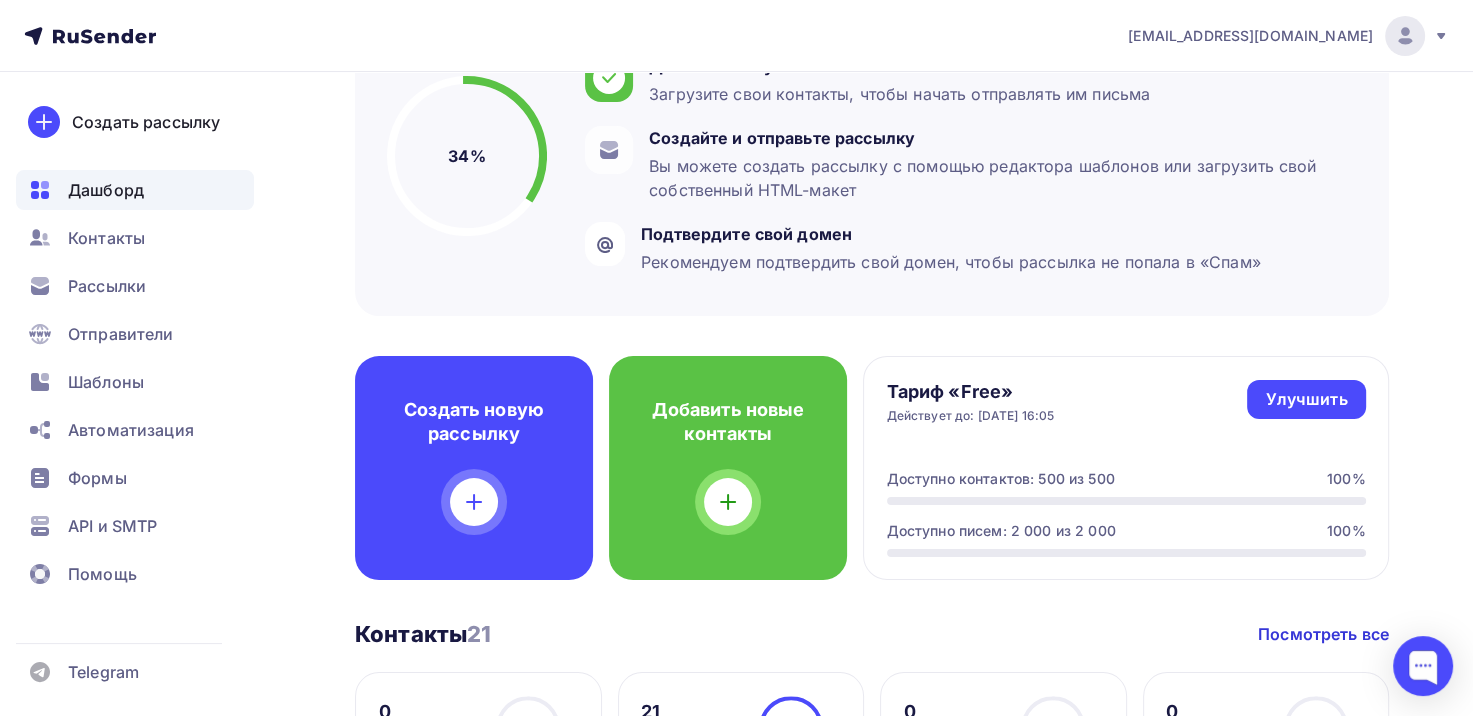 scroll, scrollTop: 244, scrollLeft: 0, axis: vertical 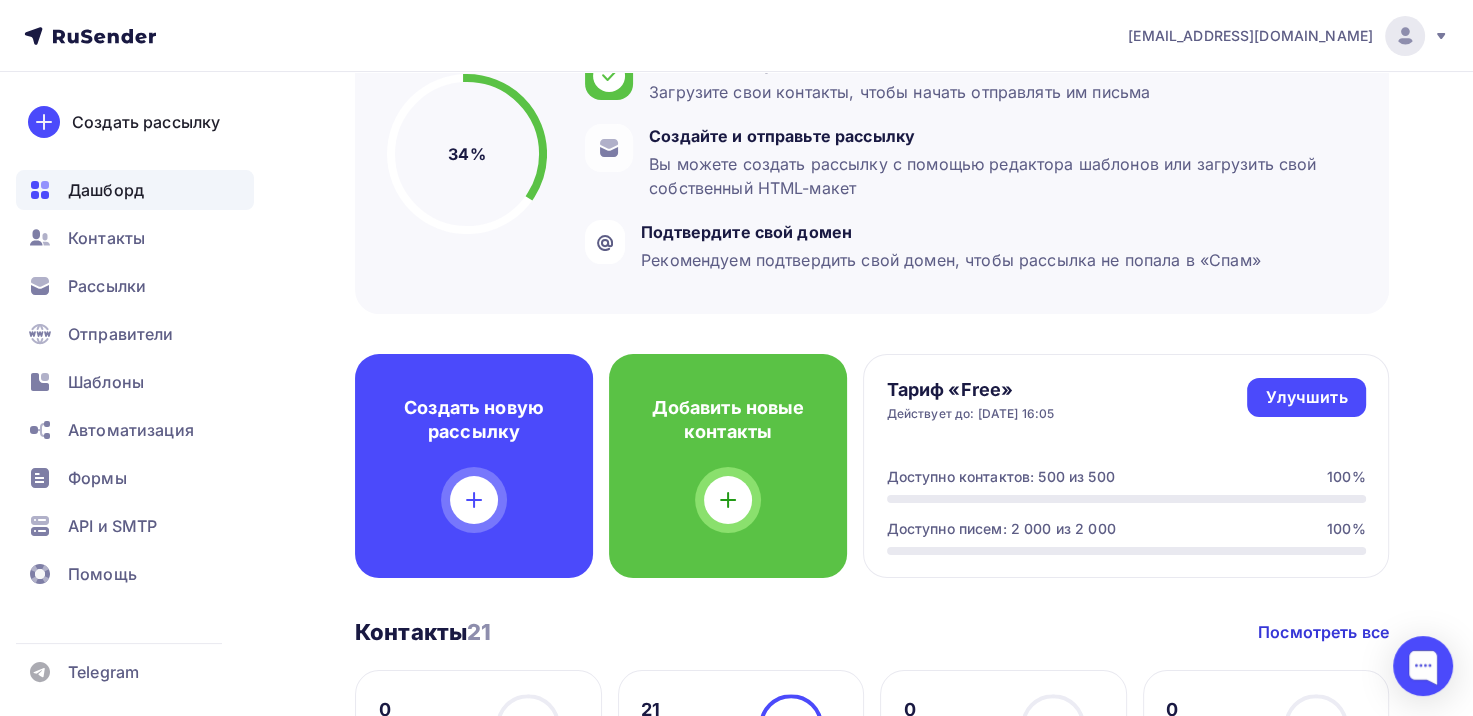 click on "Дашборд   Дашборд   Пару шагов, чтобы начать работу!
Закрыть
Выполните эти шаги, чтобы отправить свою первую рассылку   34%     34%
Добавьте получателей
Загрузите свои контакты, чтобы начать отправлять им письма
Создайте и отправьте рассылку
Вы можете создать рассылку с помощью редактора шаблонов или загрузить свой собственный HTML-макет
Подтвердите свой домен
Создать новую рассылку       Добавить новые контакты               Улучшить" at bounding box center (736, 617) 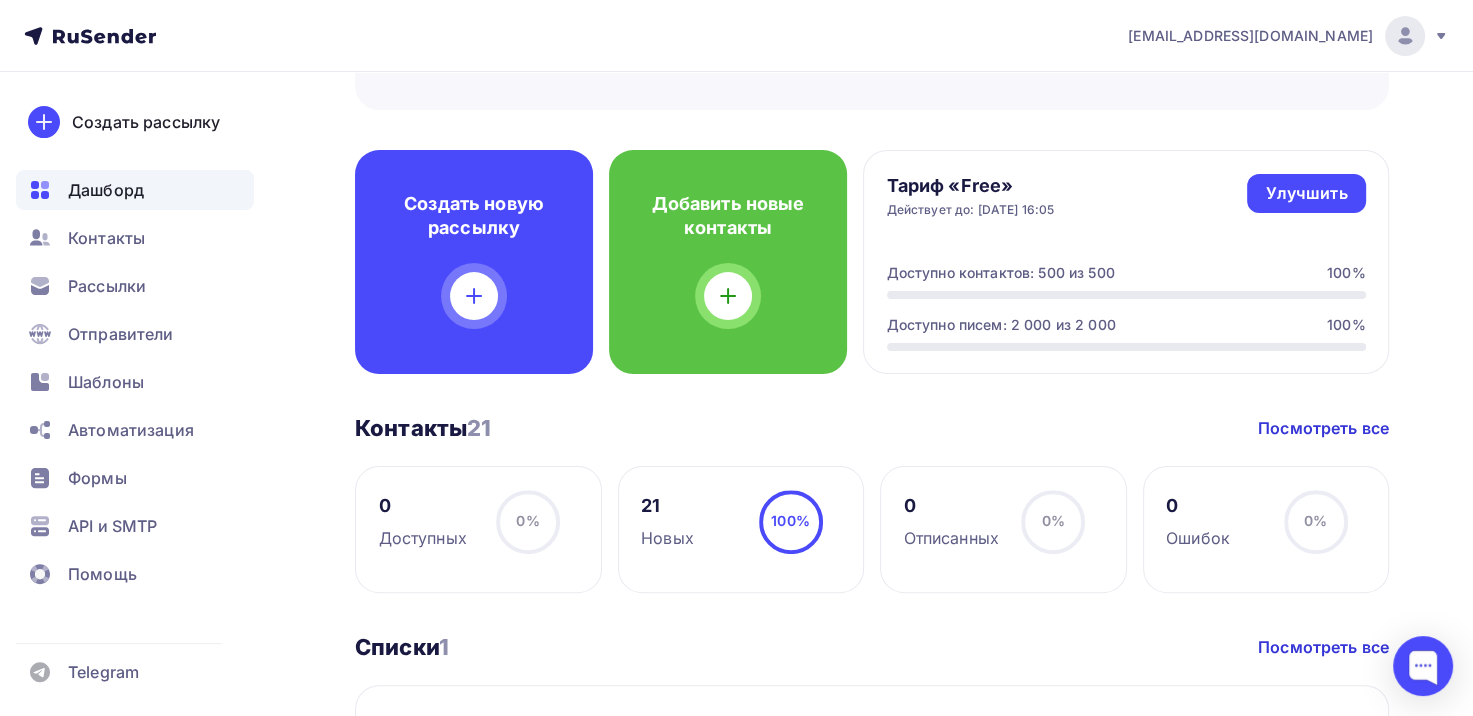 scroll, scrollTop: 448, scrollLeft: 0, axis: vertical 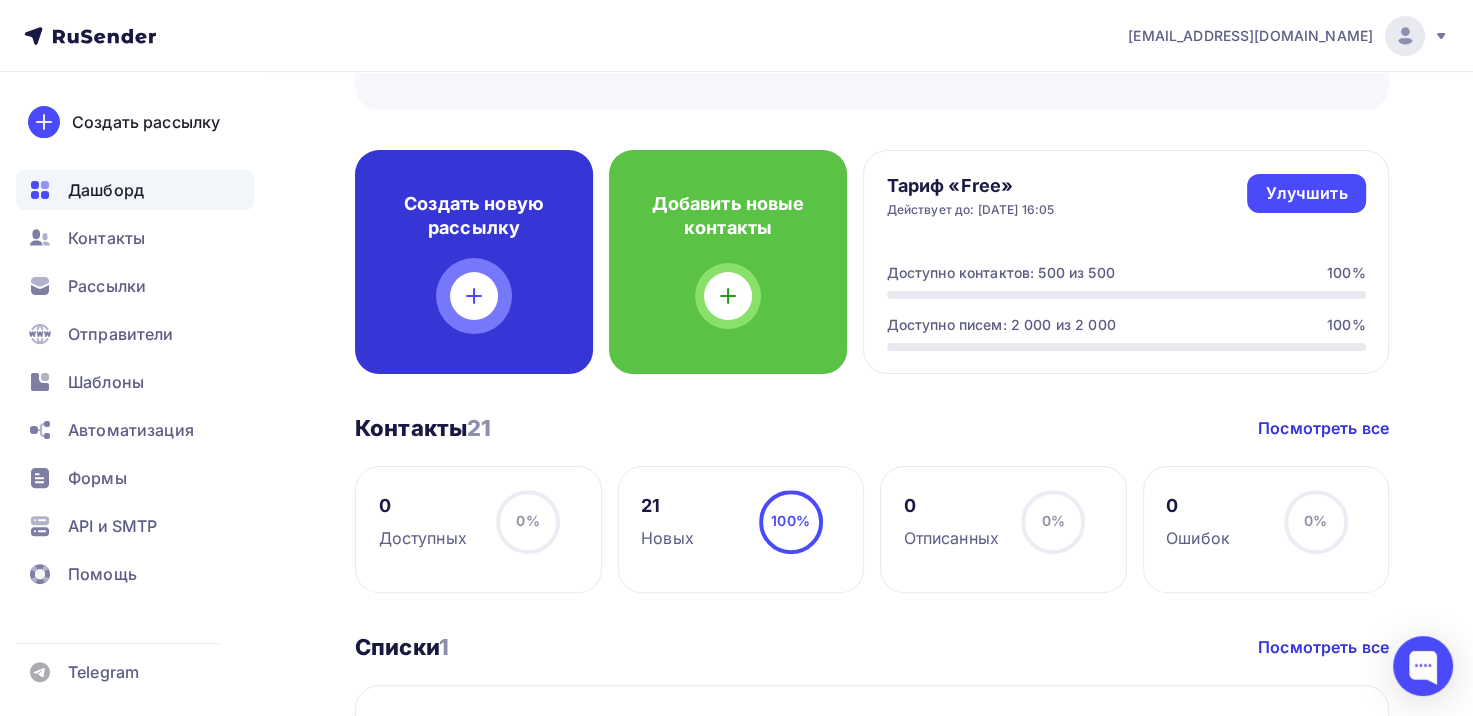 click 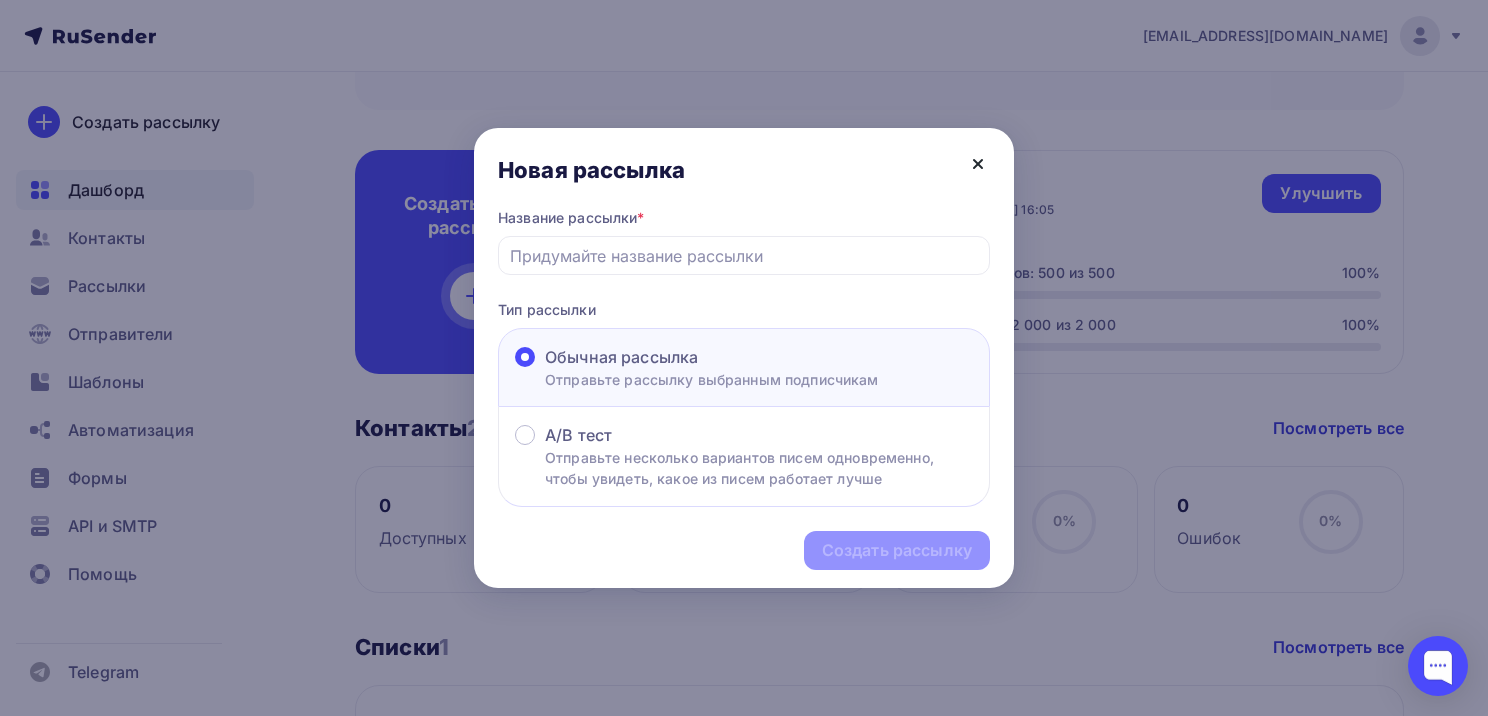 click 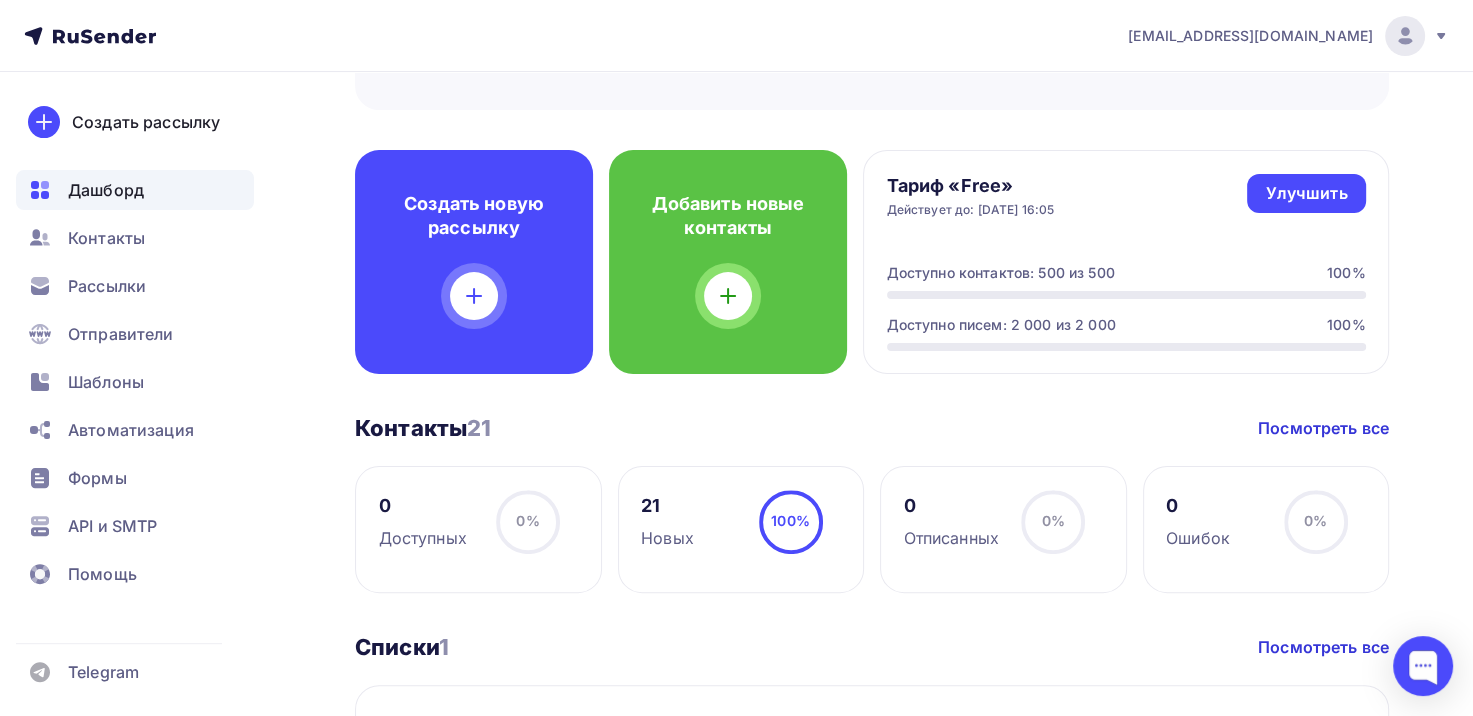 click on "Дашборд   Дашборд   Пару шагов, чтобы начать работу!
Закрыть
Выполните эти шаги, чтобы отправить свою первую рассылку   34%     34%
Добавьте получателей
Загрузите свои контакты, чтобы начать отправлять им письма
Создайте и отправьте рассылку
Вы можете создать рассылку с помощью редактора шаблонов или загрузить свой собственный HTML-макет
Подтвердите свой домен
Создать новую рассылку       Добавить новые контакты               Улучшить" at bounding box center (736, 413) 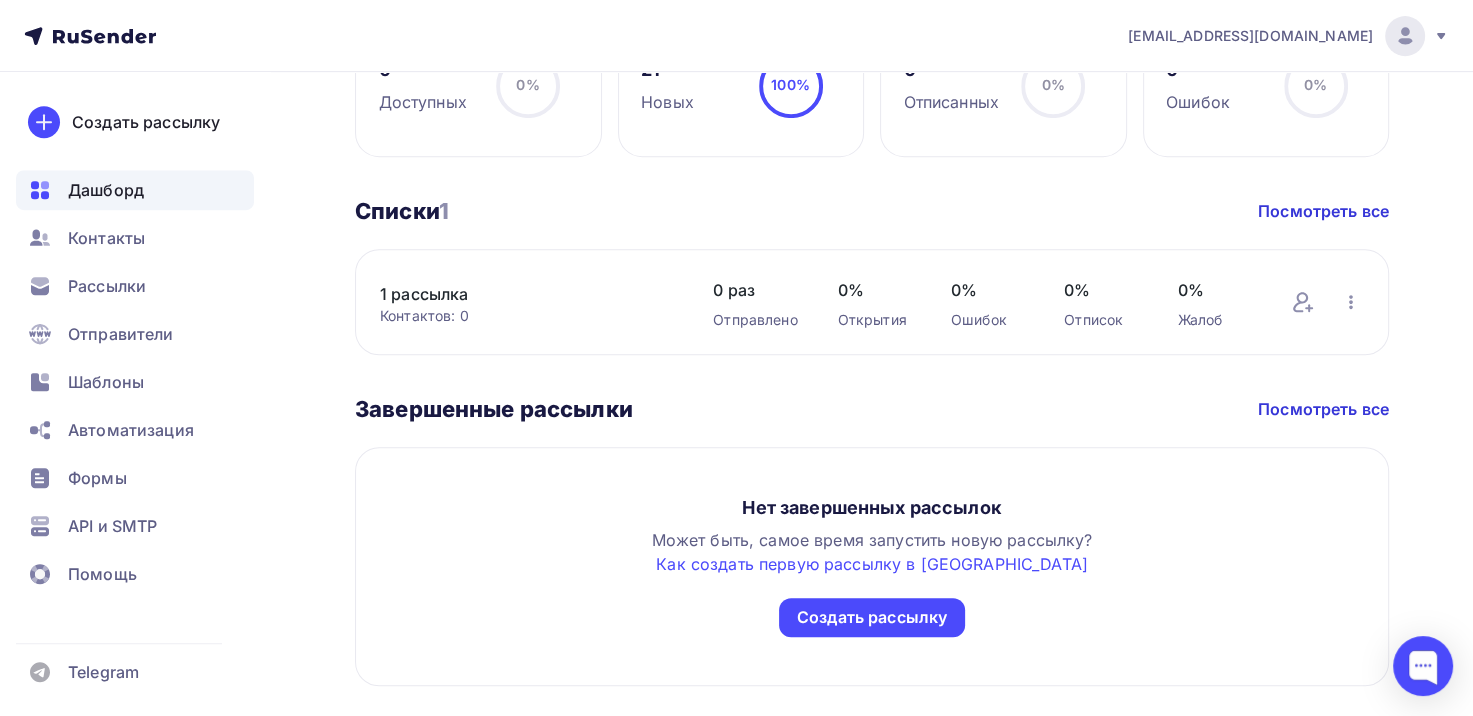 scroll, scrollTop: 887, scrollLeft: 0, axis: vertical 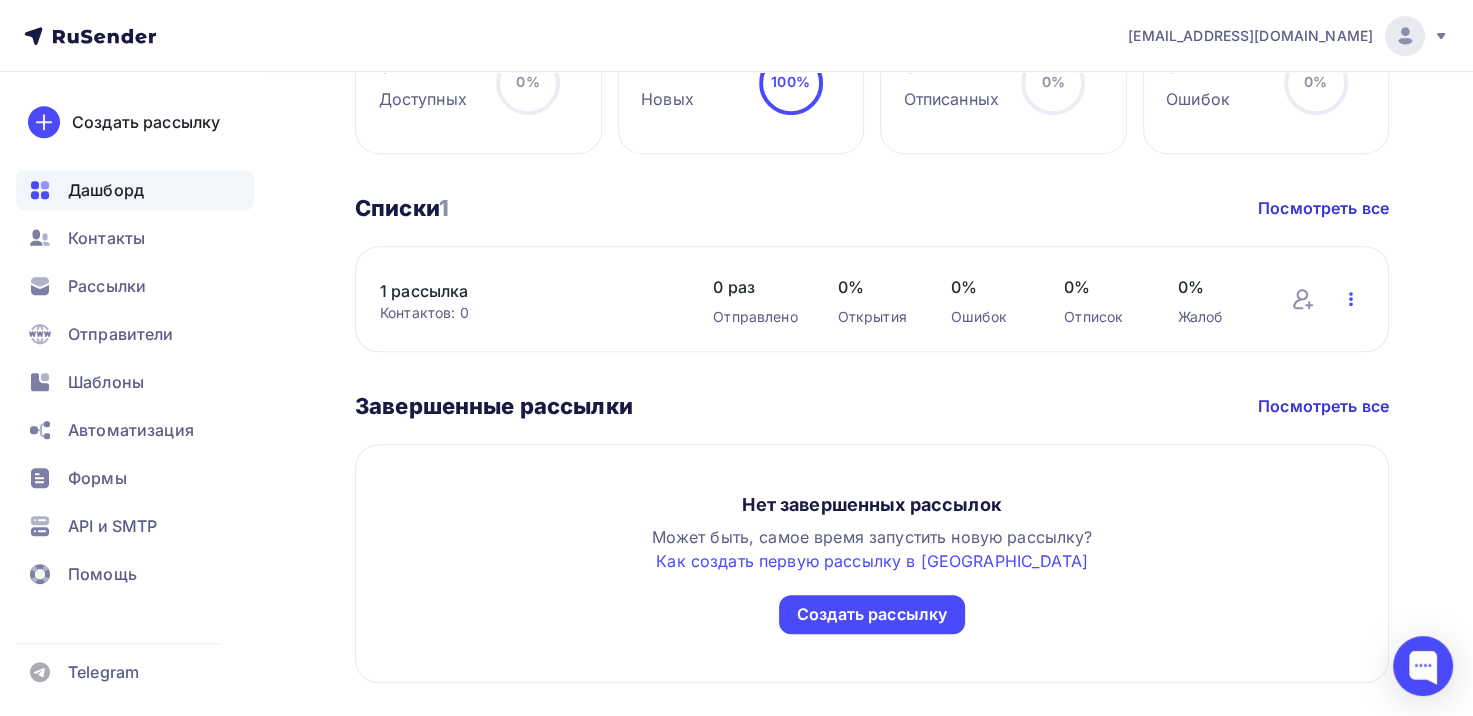 click 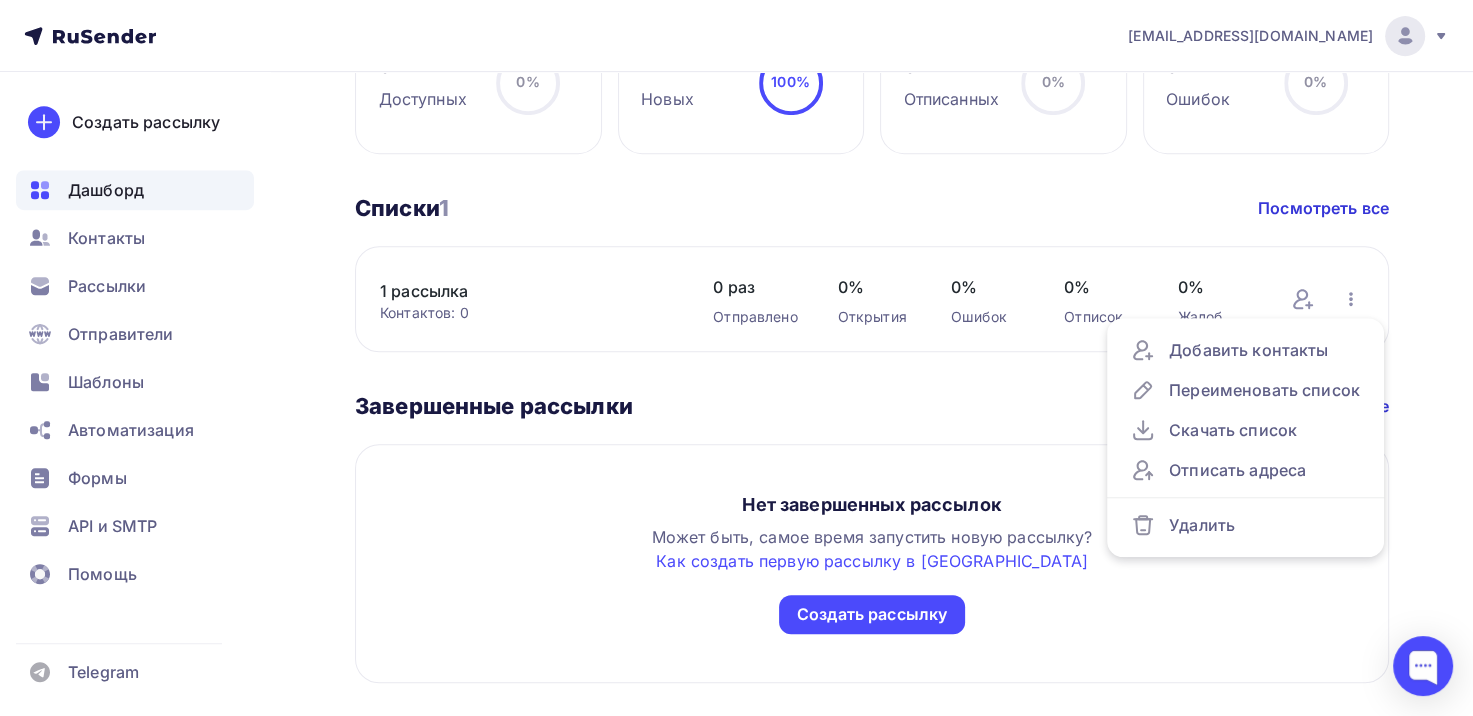 click on "Дашборд   Дашборд   Пару шагов, чтобы начать работу!
Закрыть
Выполните эти шаги, чтобы отправить свою первую рассылку   34%     34%
Добавьте получателей
Загрузите свои контакты, чтобы начать отправлять им письма
Создайте и отправьте рассылку
Вы можете создать рассылку с помощью редактора шаблонов или загрузить свой собственный HTML-макет
Подтвердите свой домен
Создать новую рассылку       Добавить новые контакты               Улучшить" at bounding box center [872, -48] 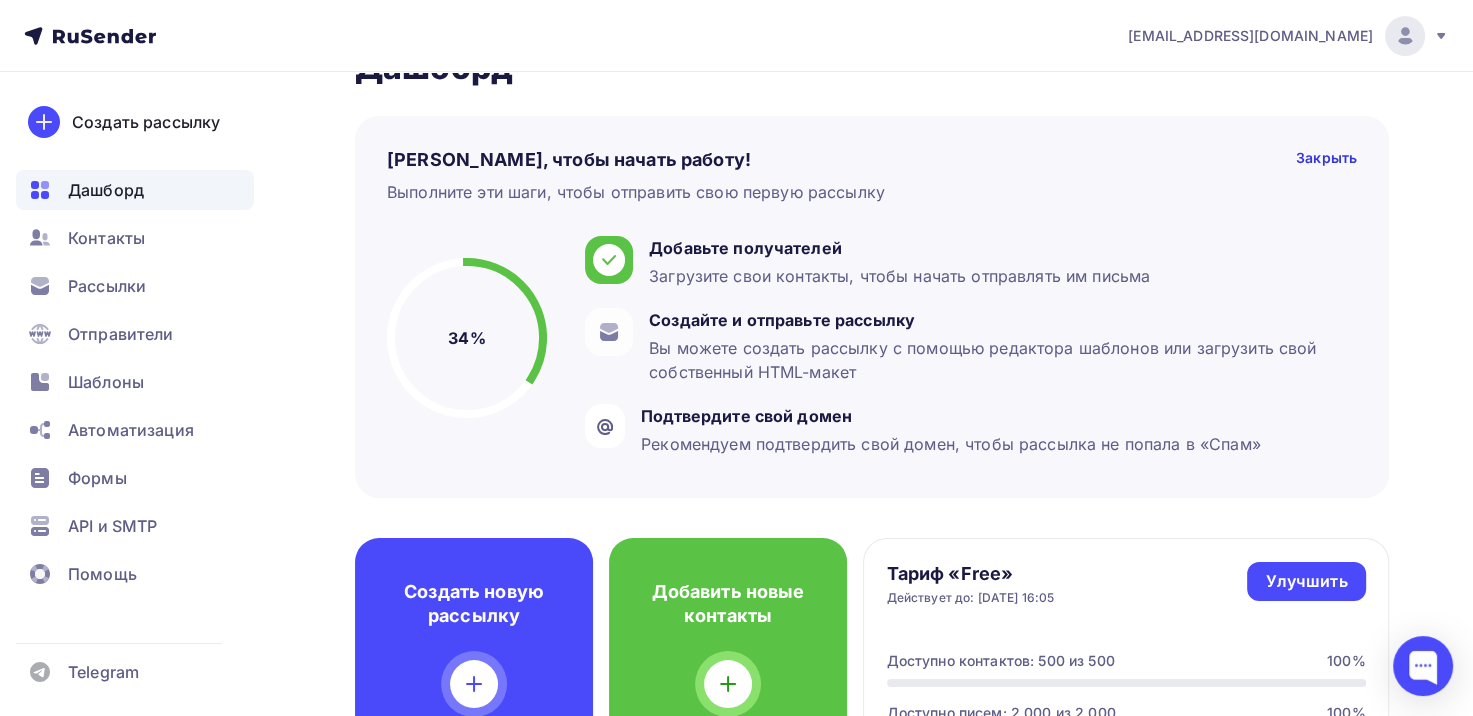 scroll, scrollTop: 0, scrollLeft: 0, axis: both 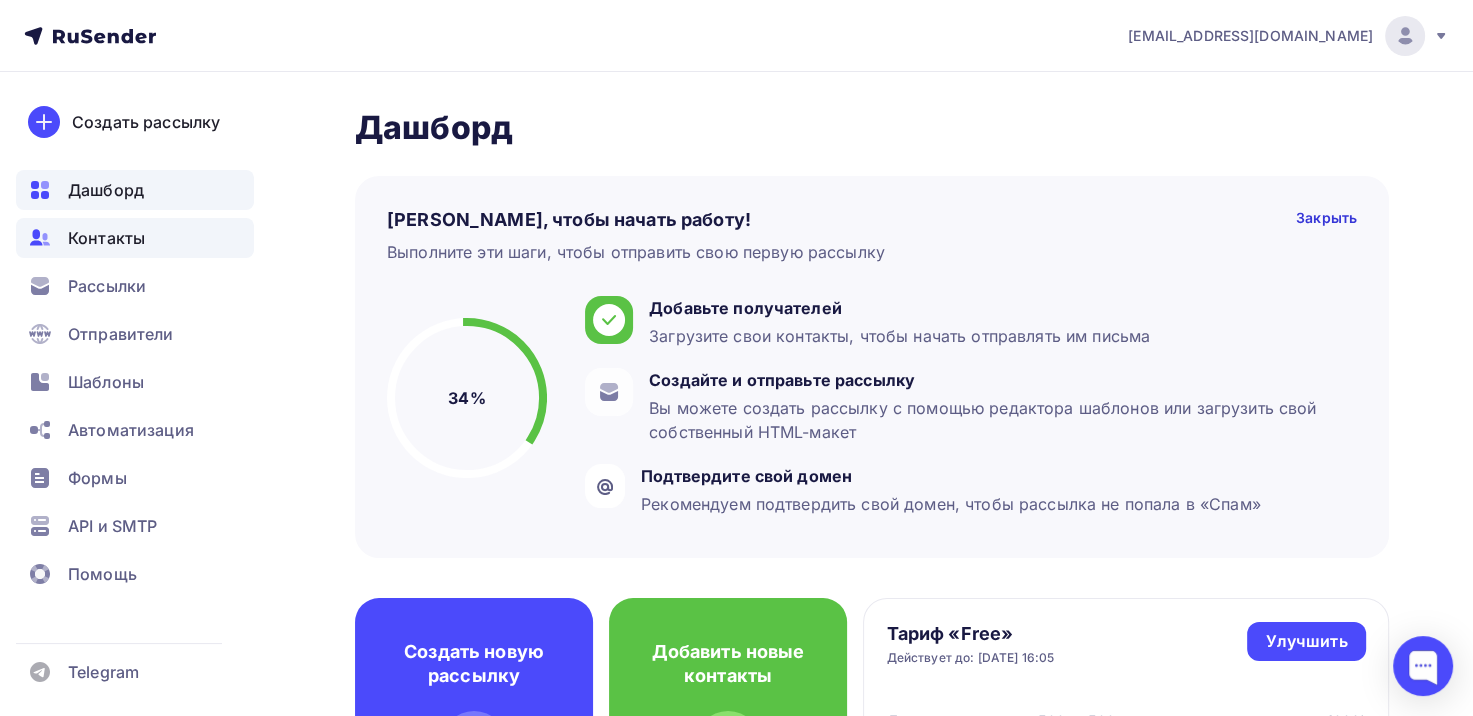 click on "Контакты" at bounding box center [106, 238] 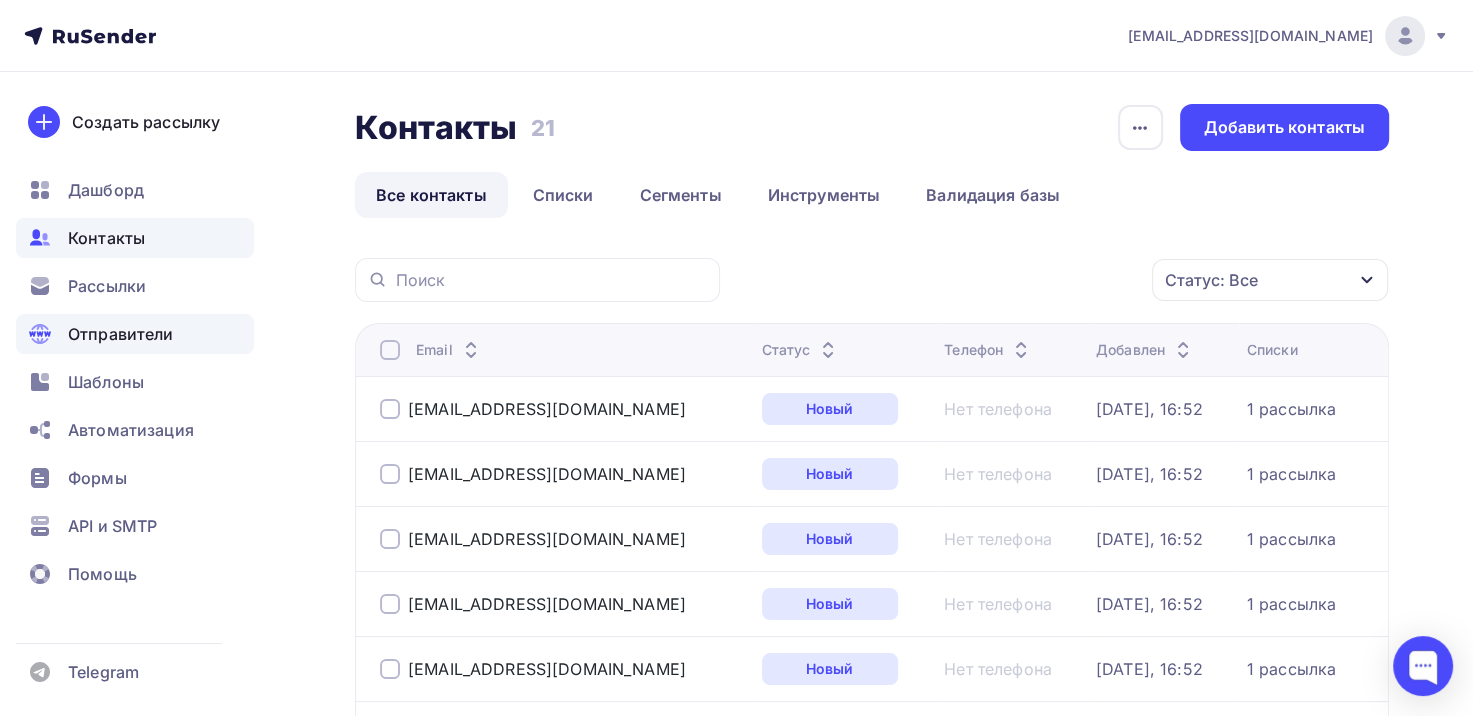 click on "Отправители" at bounding box center (121, 334) 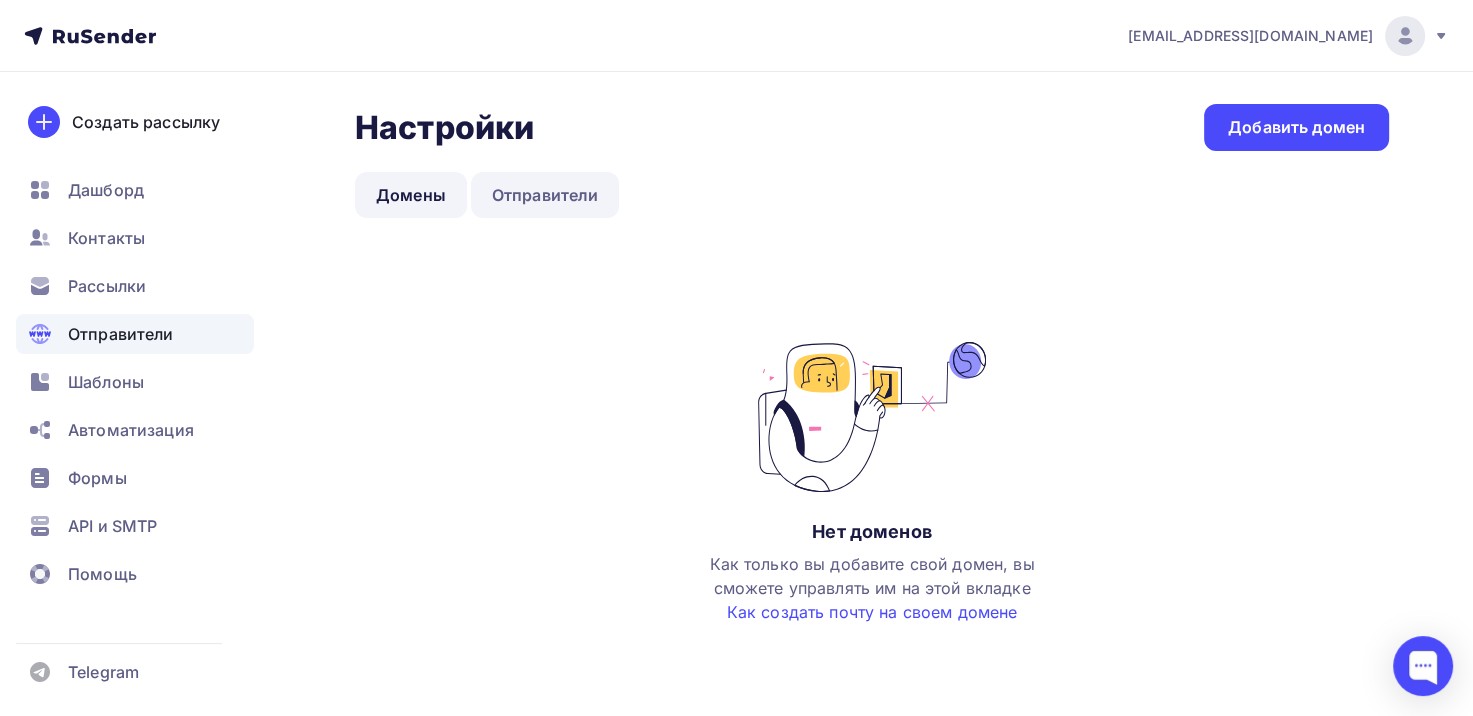 click on "Отправители" at bounding box center [545, 195] 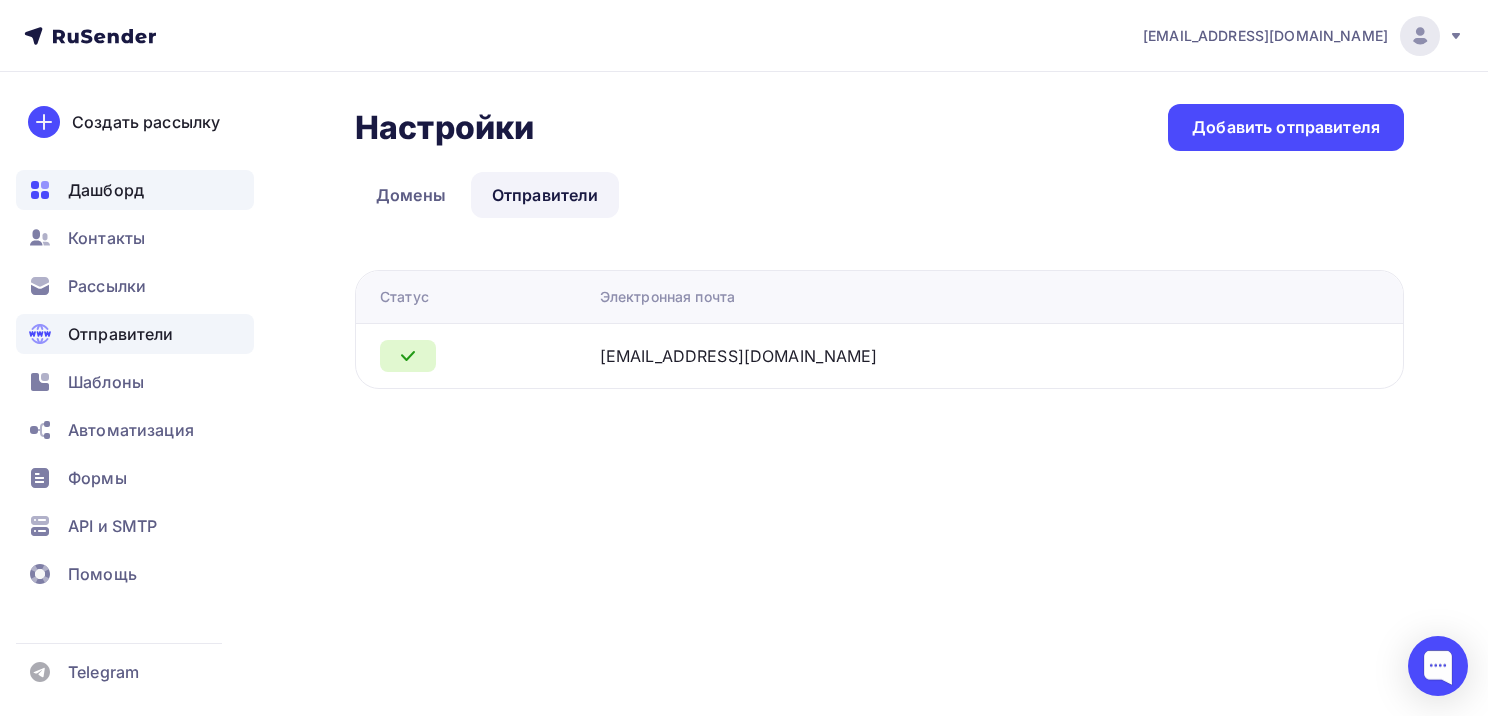 click on "Дашборд" at bounding box center (106, 190) 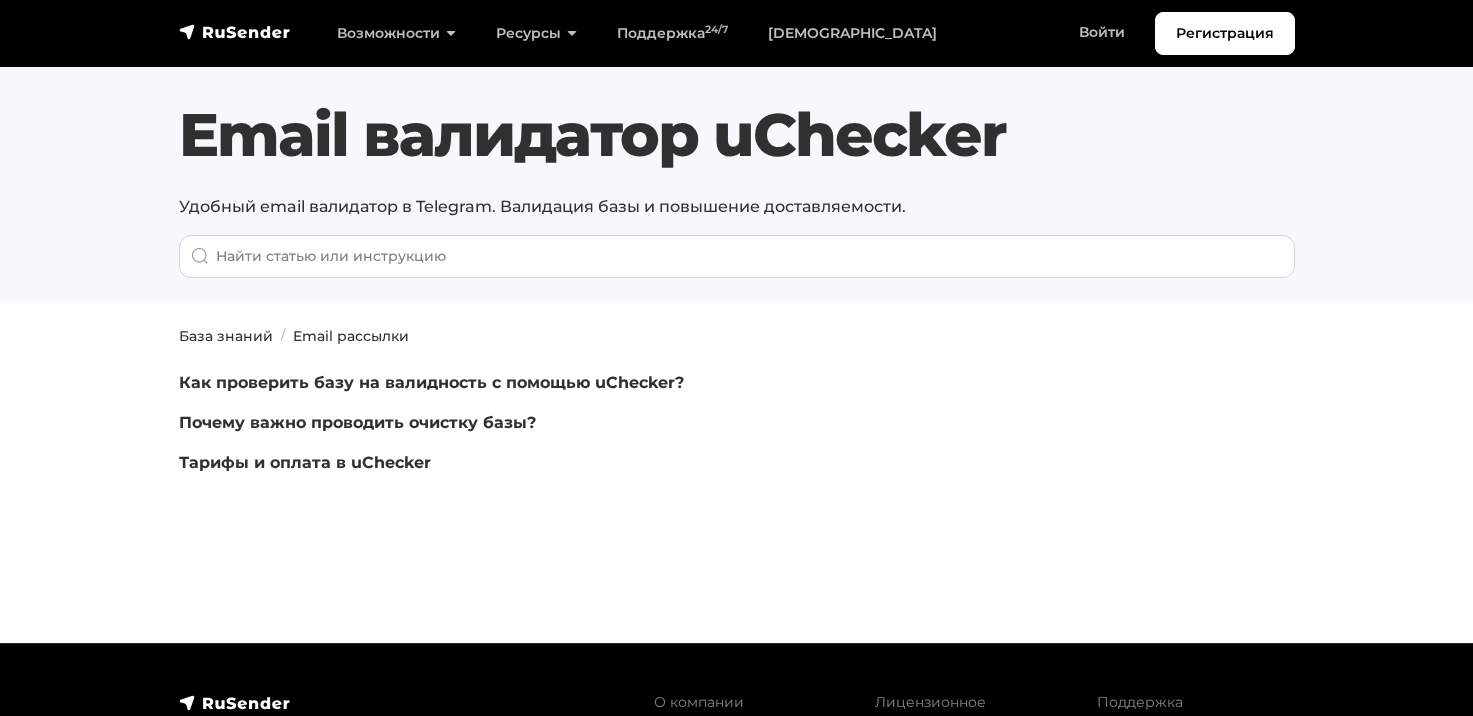 scroll, scrollTop: 0, scrollLeft: 0, axis: both 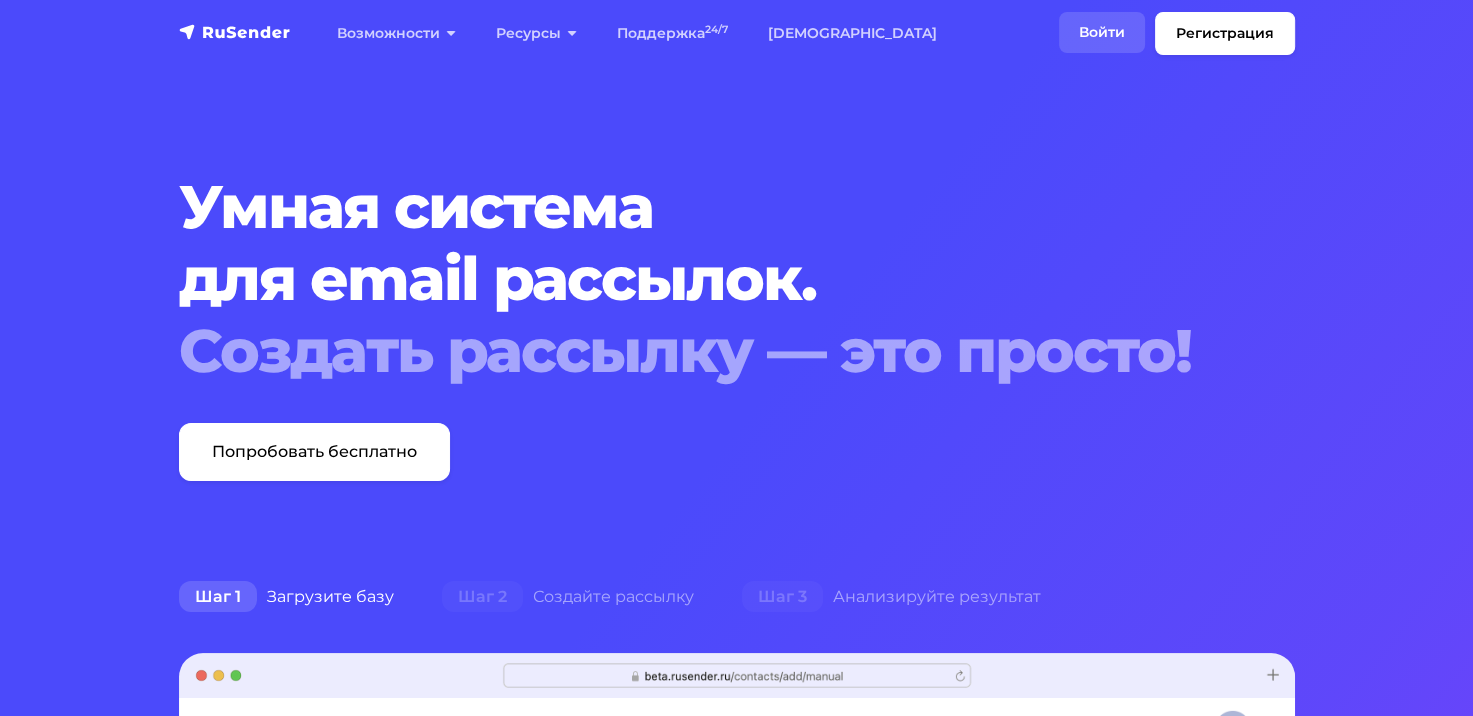 click on "Войти" at bounding box center (1102, 32) 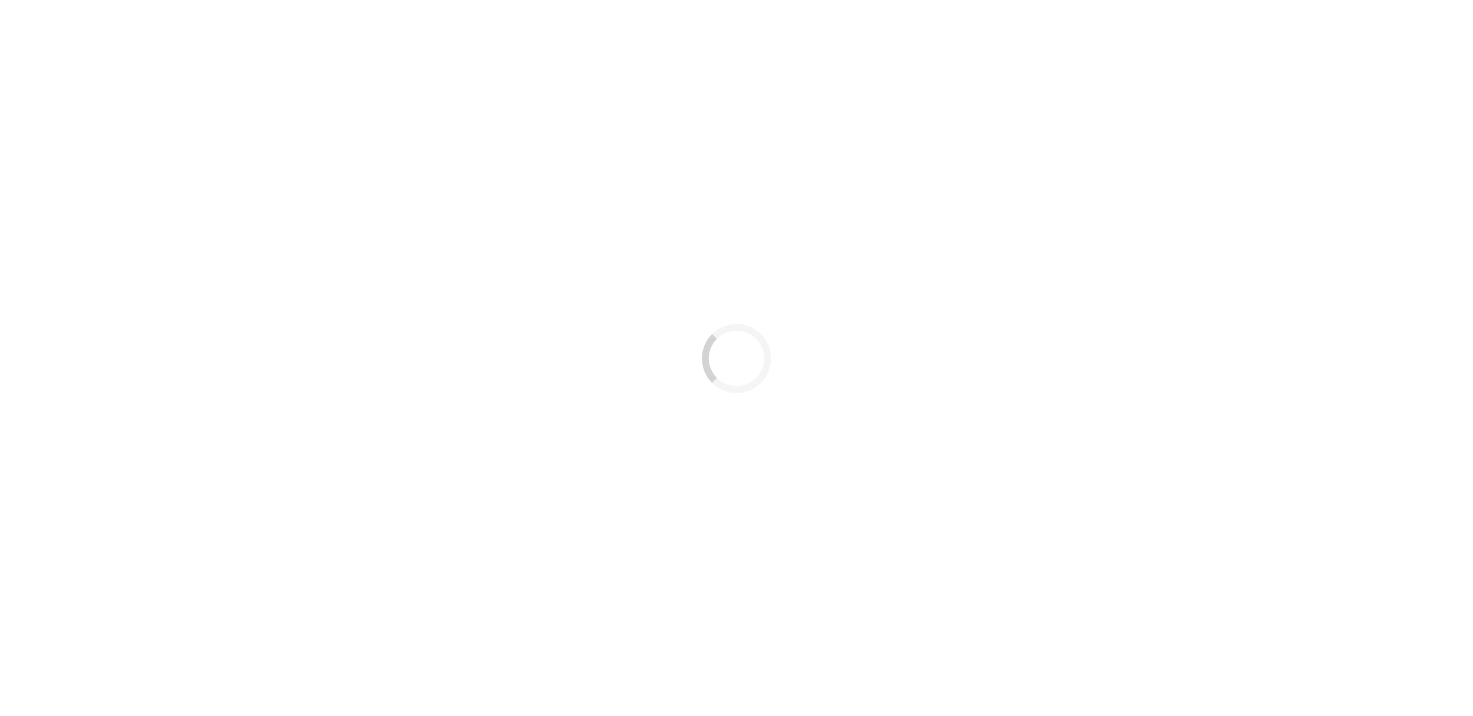 scroll, scrollTop: 0, scrollLeft: 0, axis: both 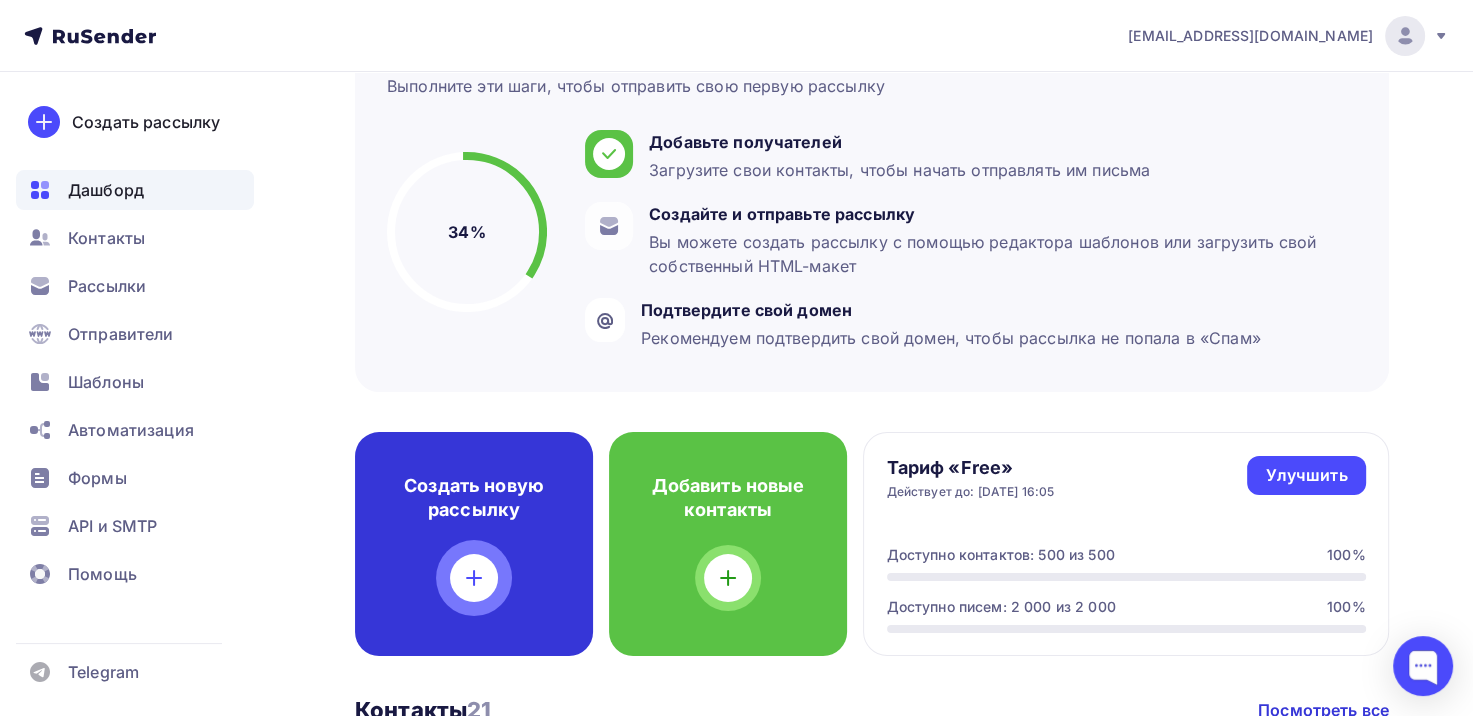 click on "Создать новую рассылку" at bounding box center [474, 544] 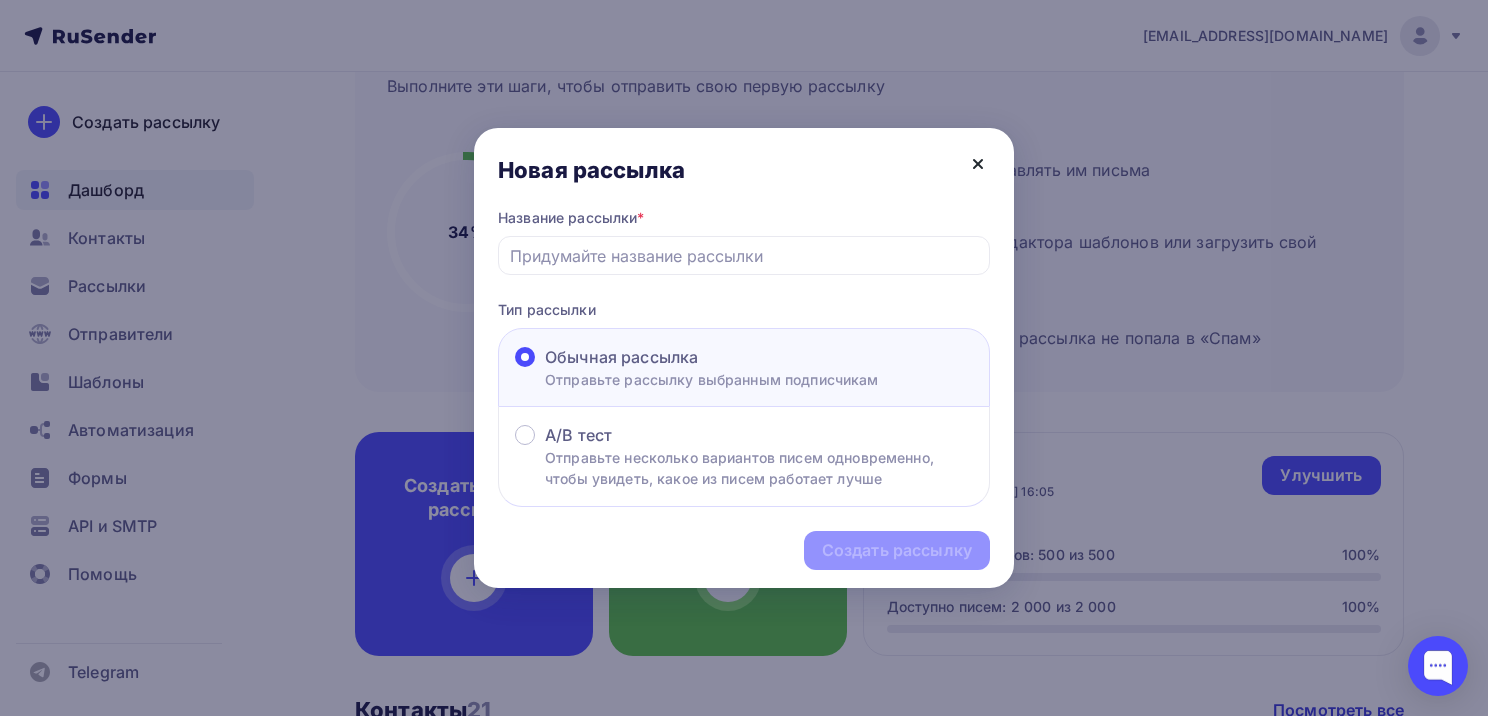 click 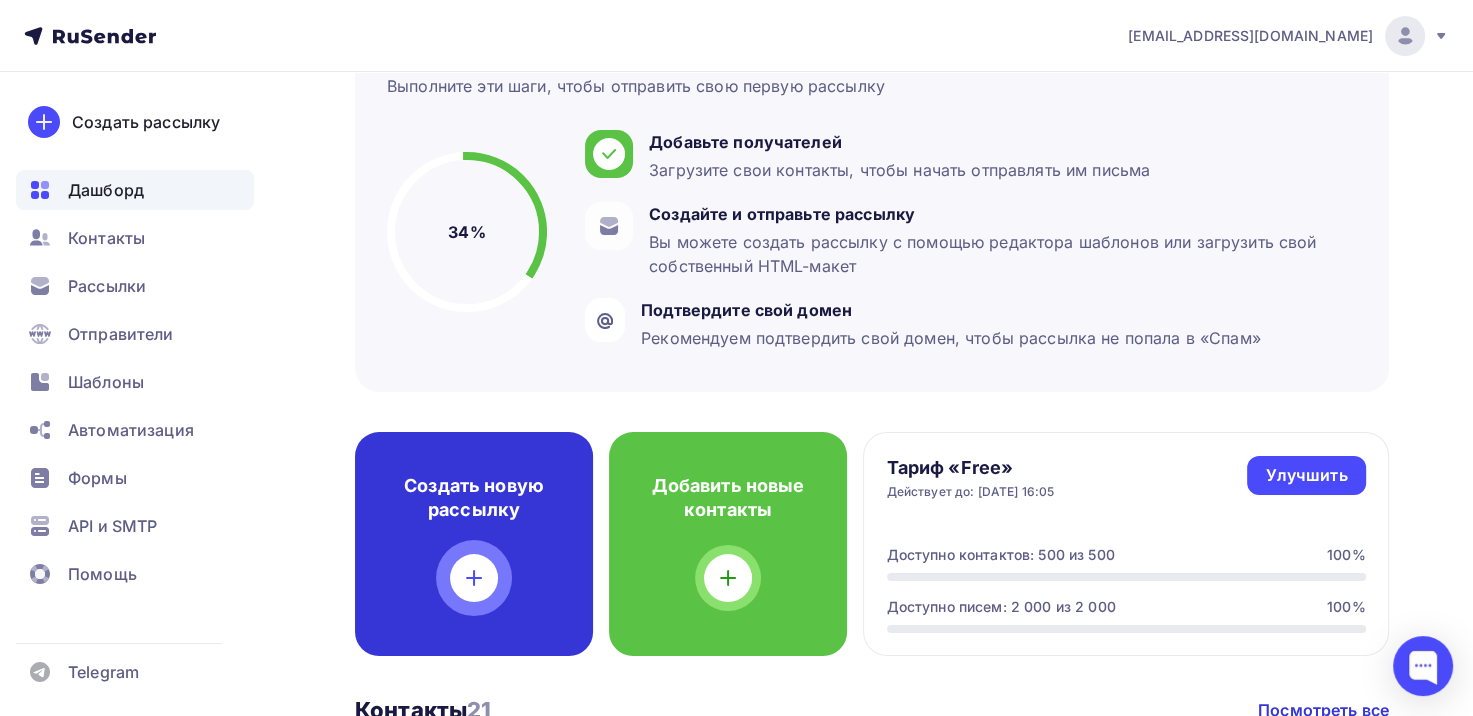 click at bounding box center (474, 578) 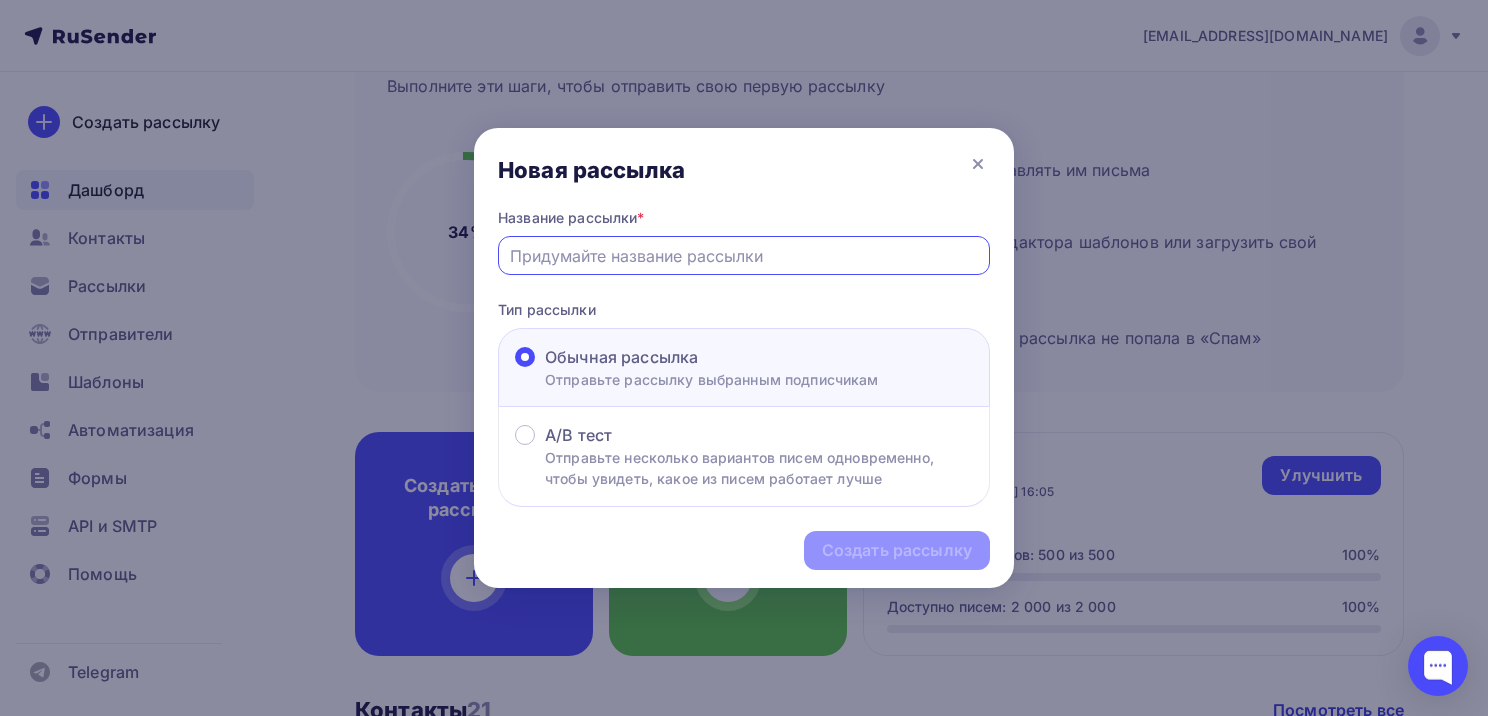 click at bounding box center [744, 256] 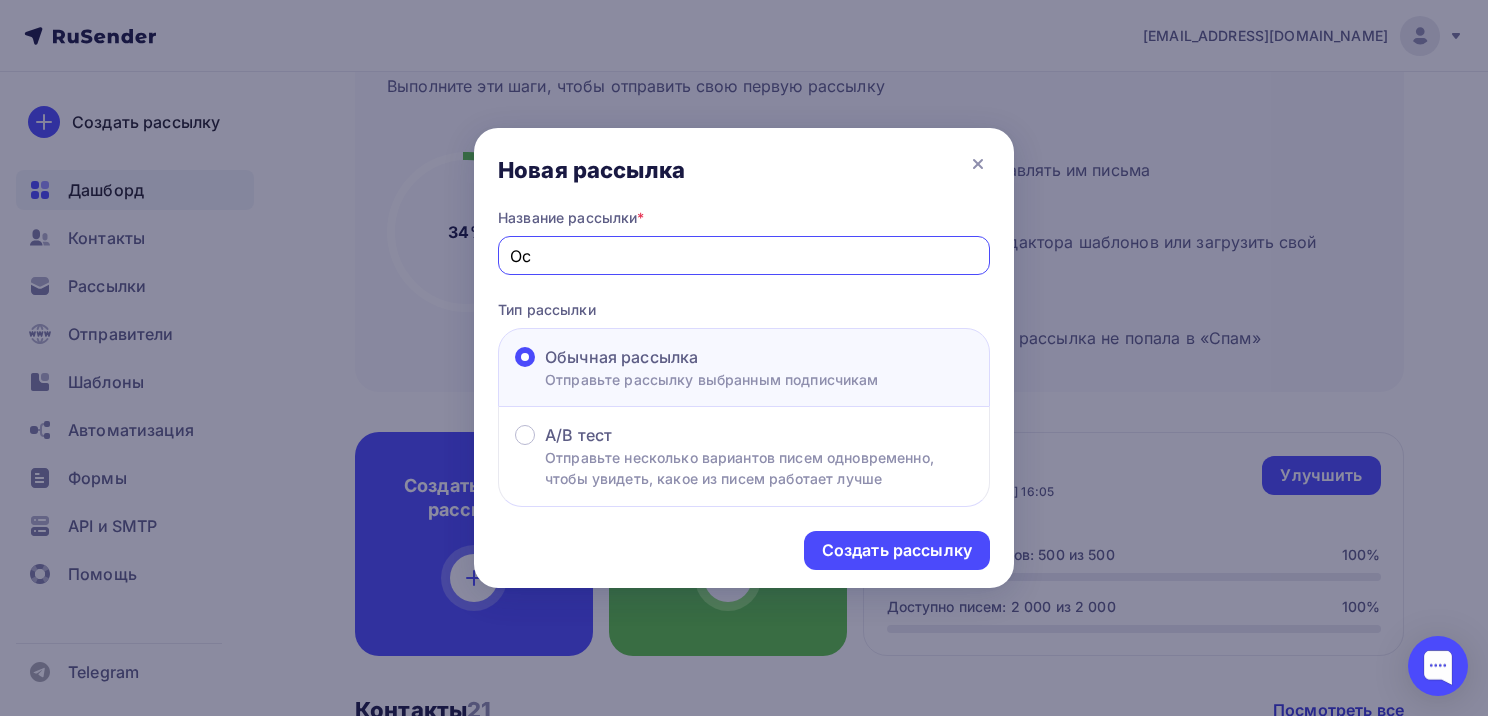 type on "О" 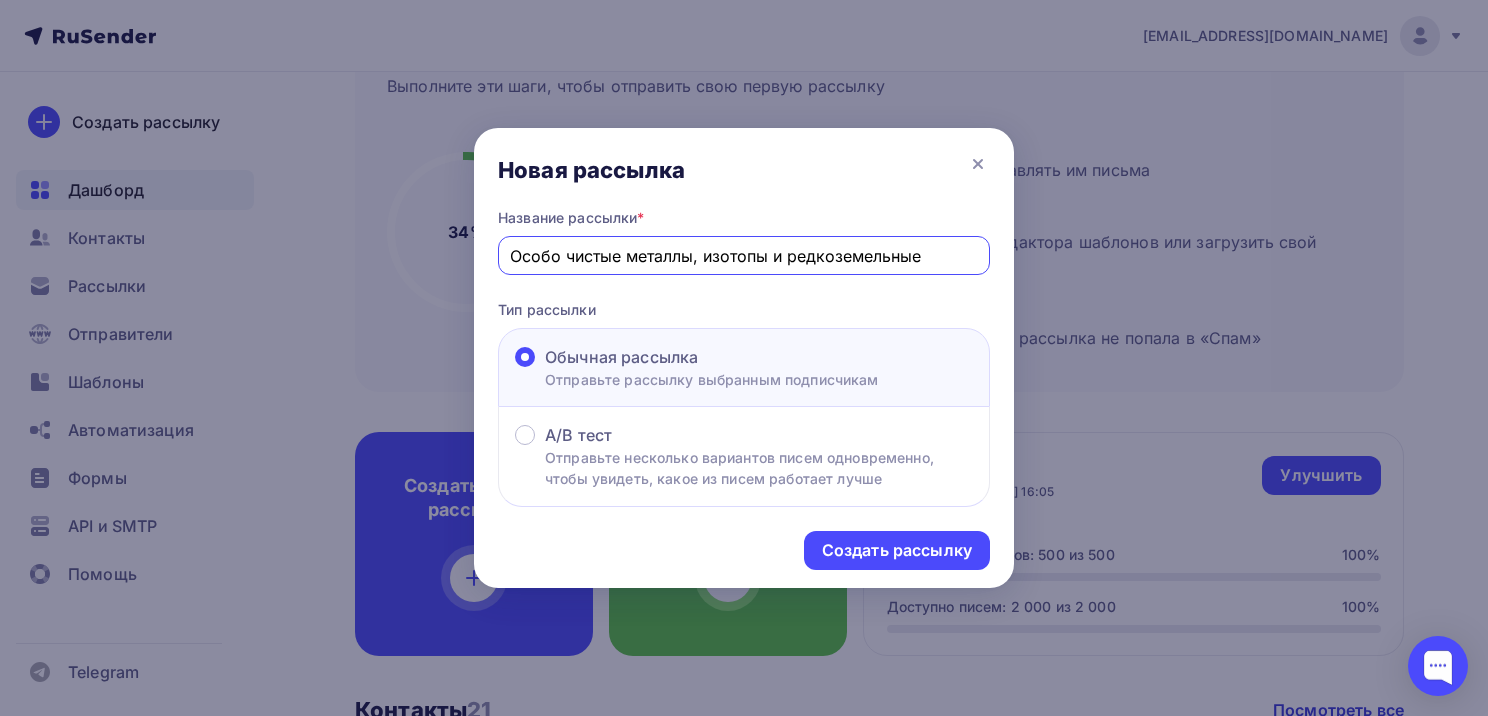 click on "Особо чистые металлы, изотопы и редкоземельные" at bounding box center [744, 256] 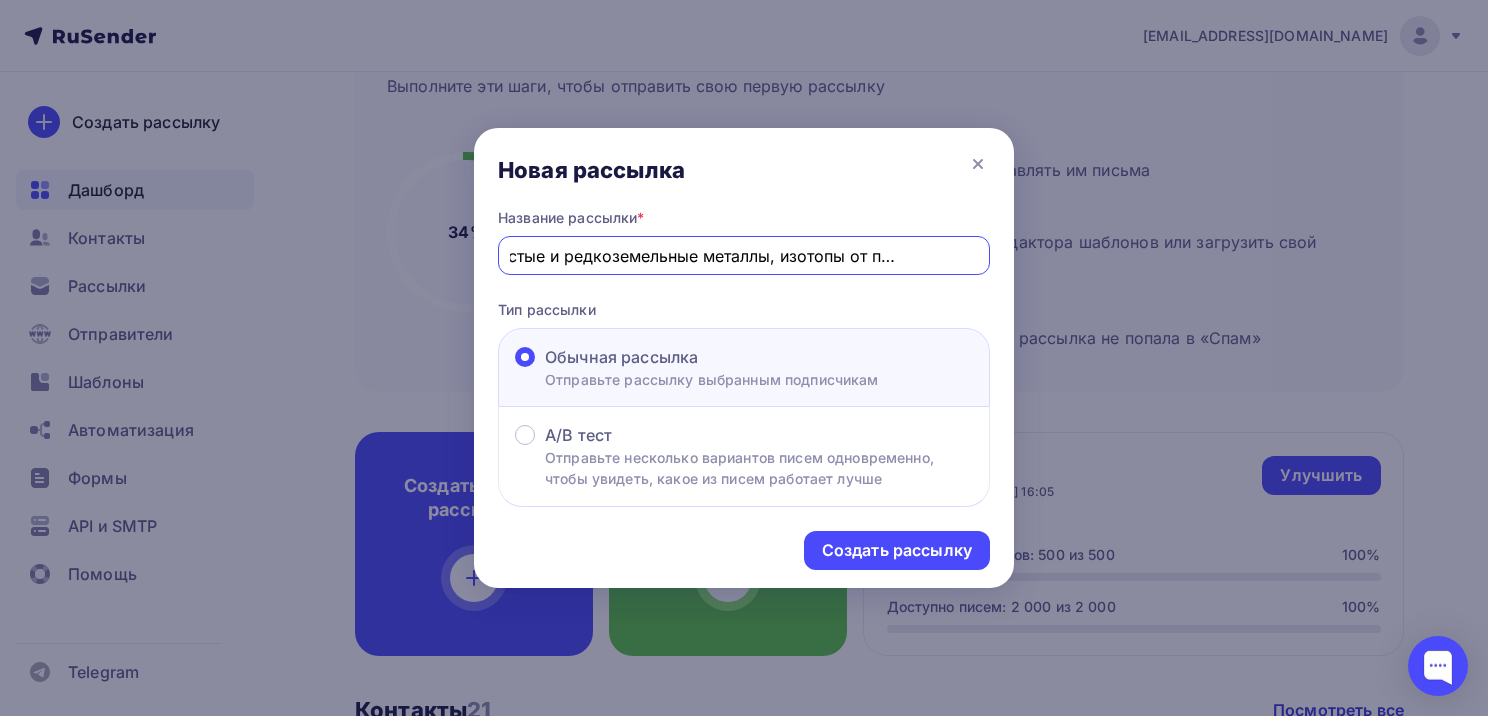 scroll, scrollTop: 0, scrollLeft: 85, axis: horizontal 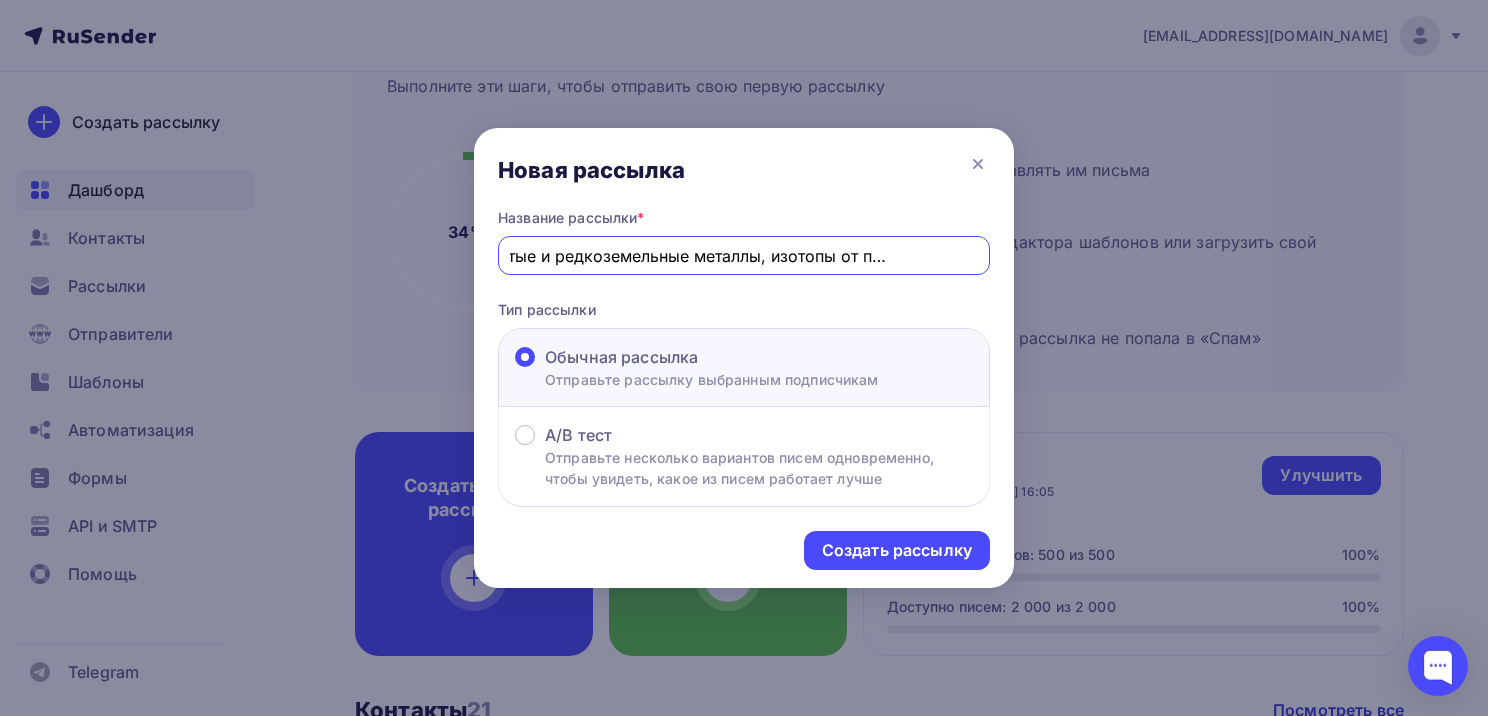 click on "Особо чистые и редкоземельные металлы, изотопы от производителя" at bounding box center [744, 256] 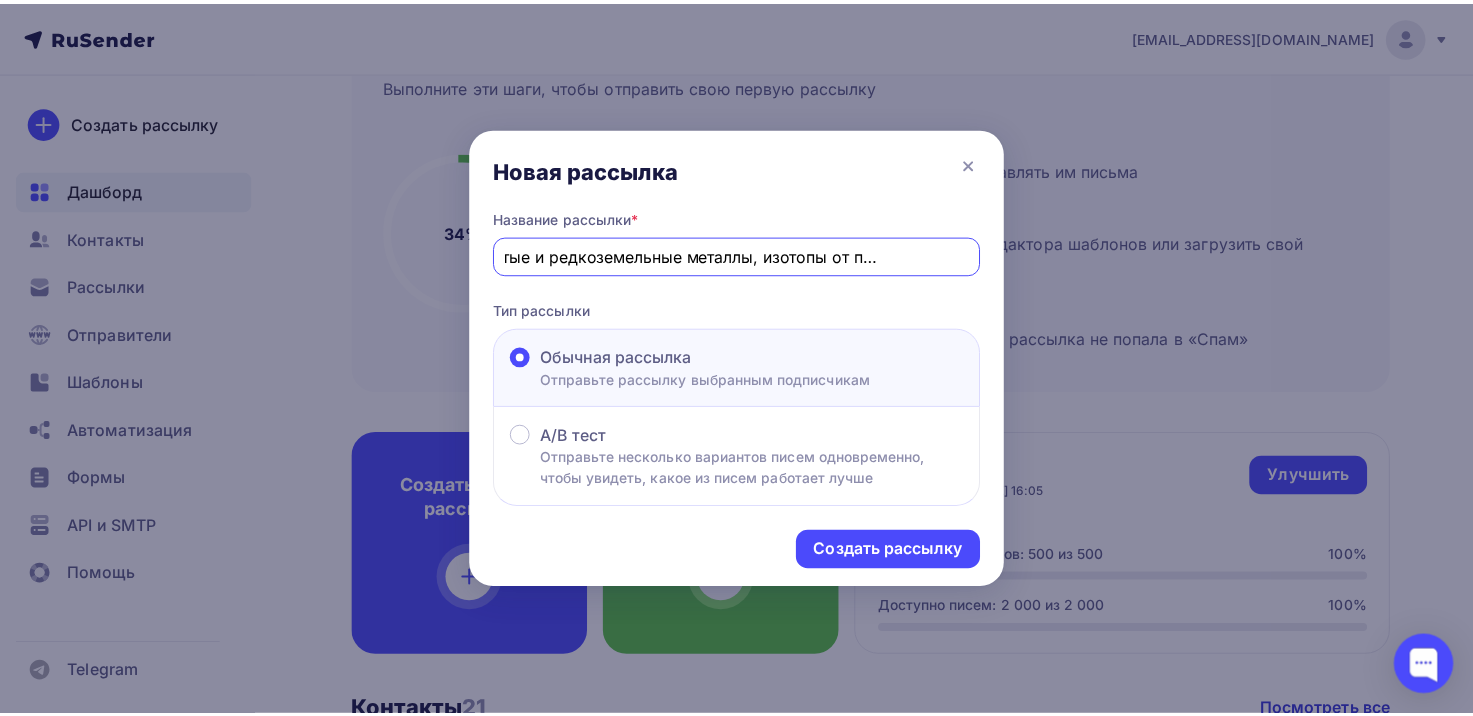 scroll, scrollTop: 0, scrollLeft: 0, axis: both 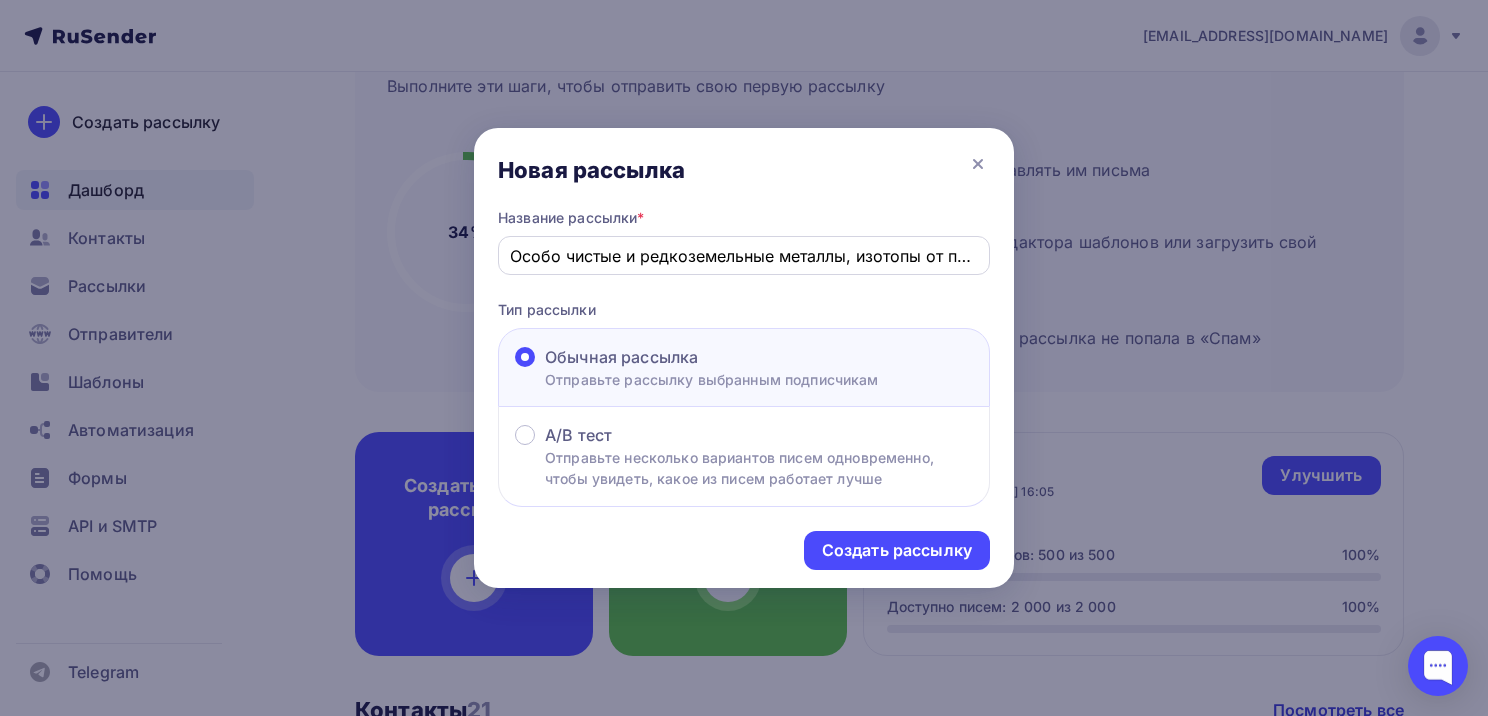 click on "Особо чистые и редкоземельные металлы, изотопы от производителя" at bounding box center [744, 255] 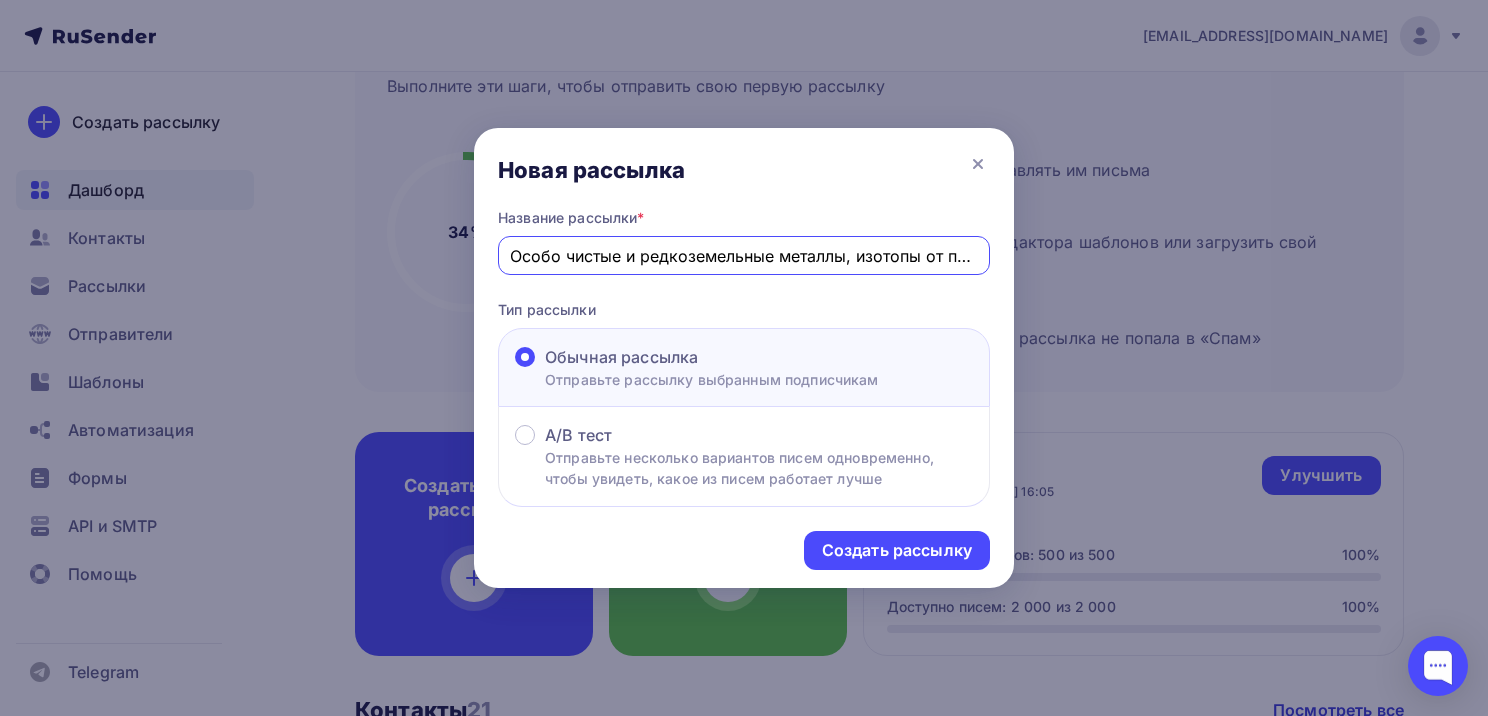 click on "Особо чистые и редкоземельные металлы, изотопы от производителя" at bounding box center [744, 256] 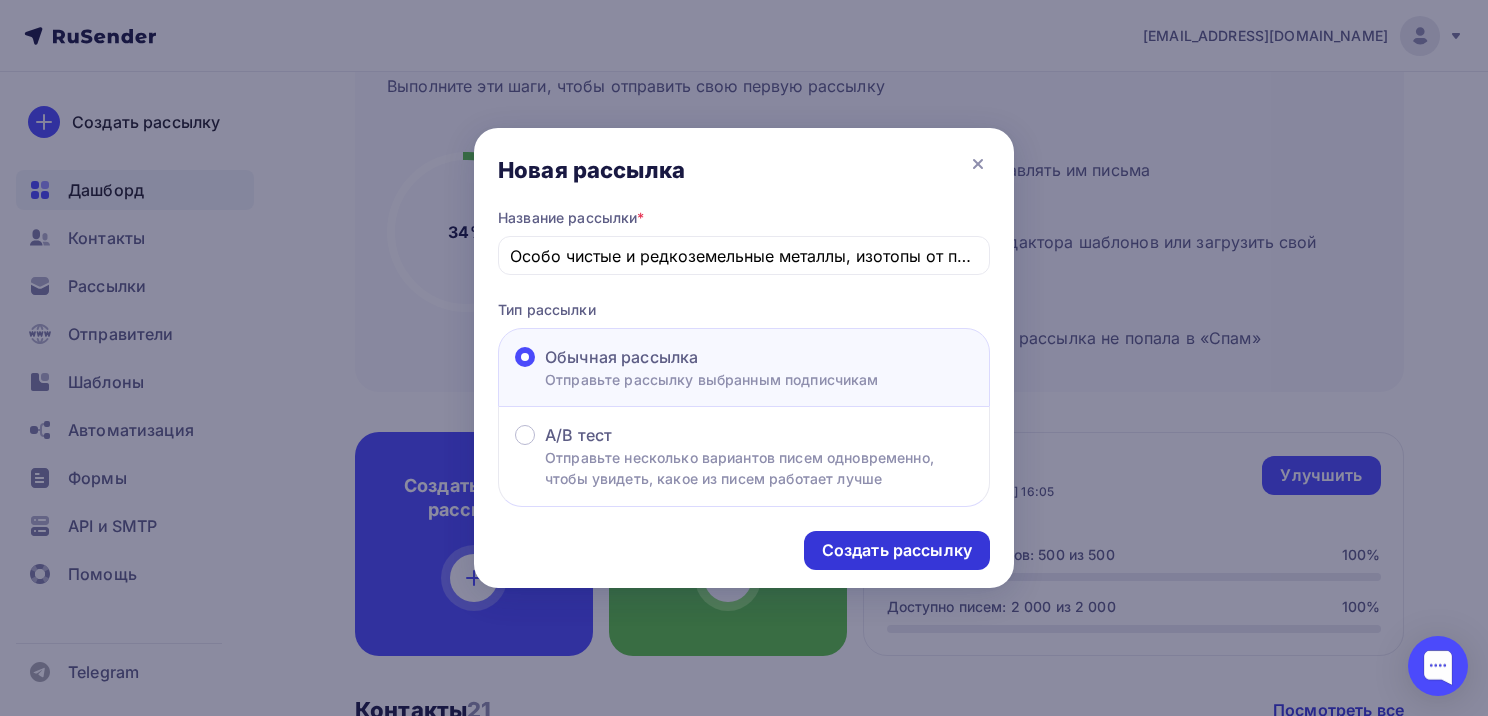 click on "Создать рассылку" at bounding box center [897, 550] 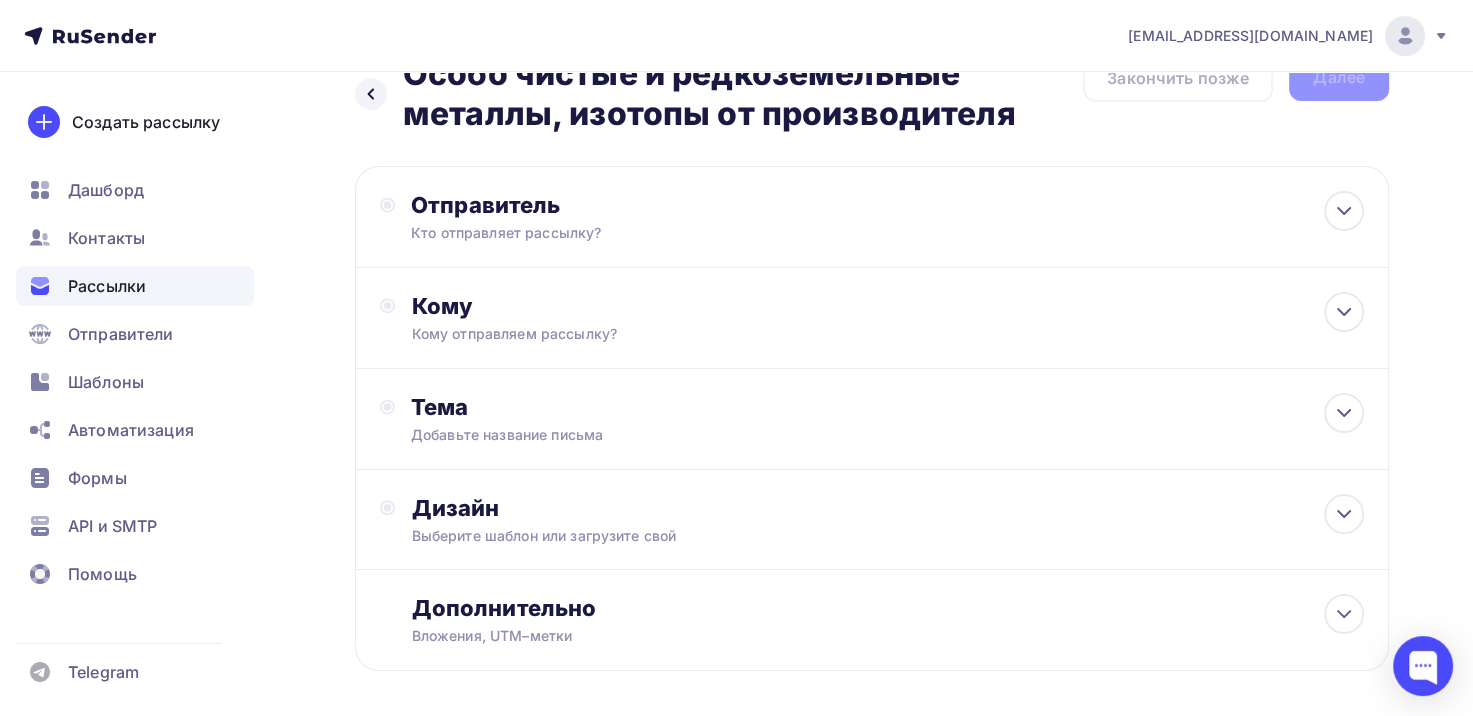 scroll, scrollTop: 74, scrollLeft: 0, axis: vertical 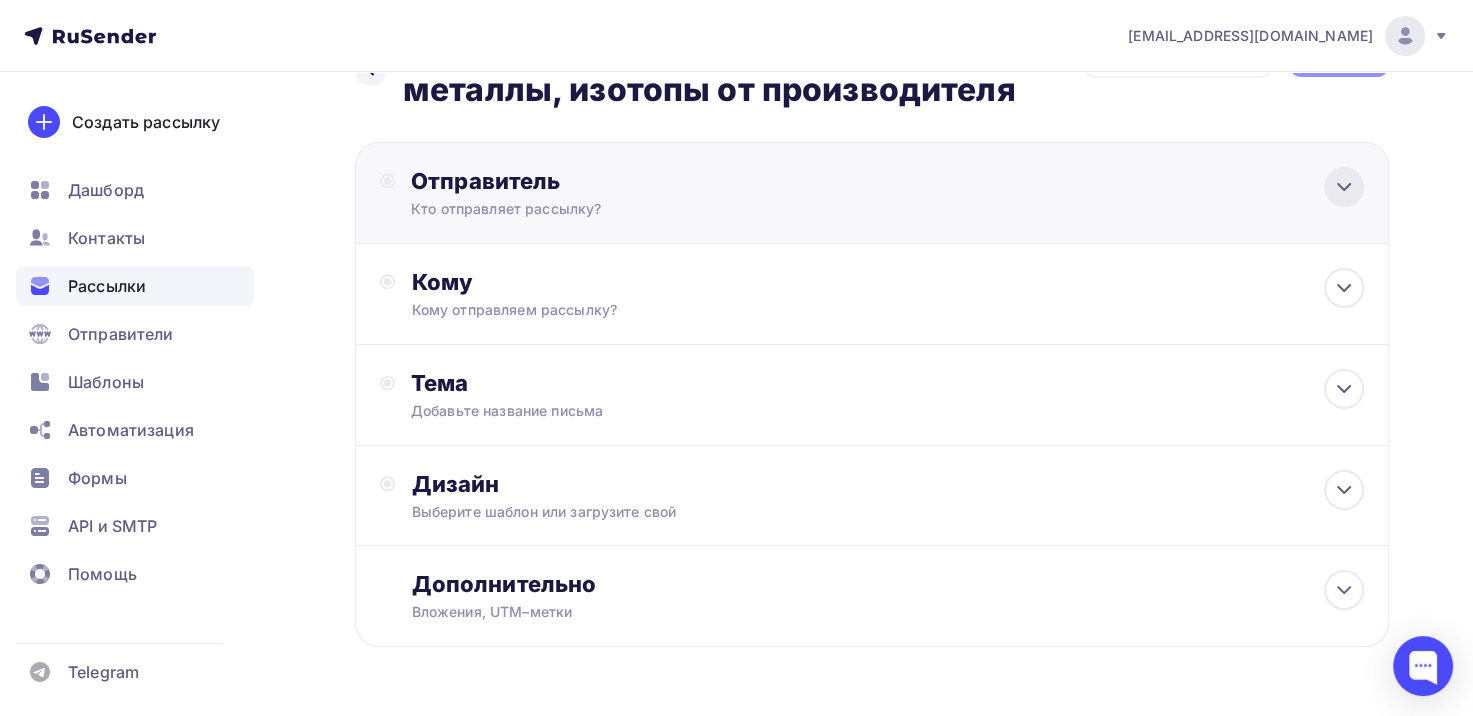 click 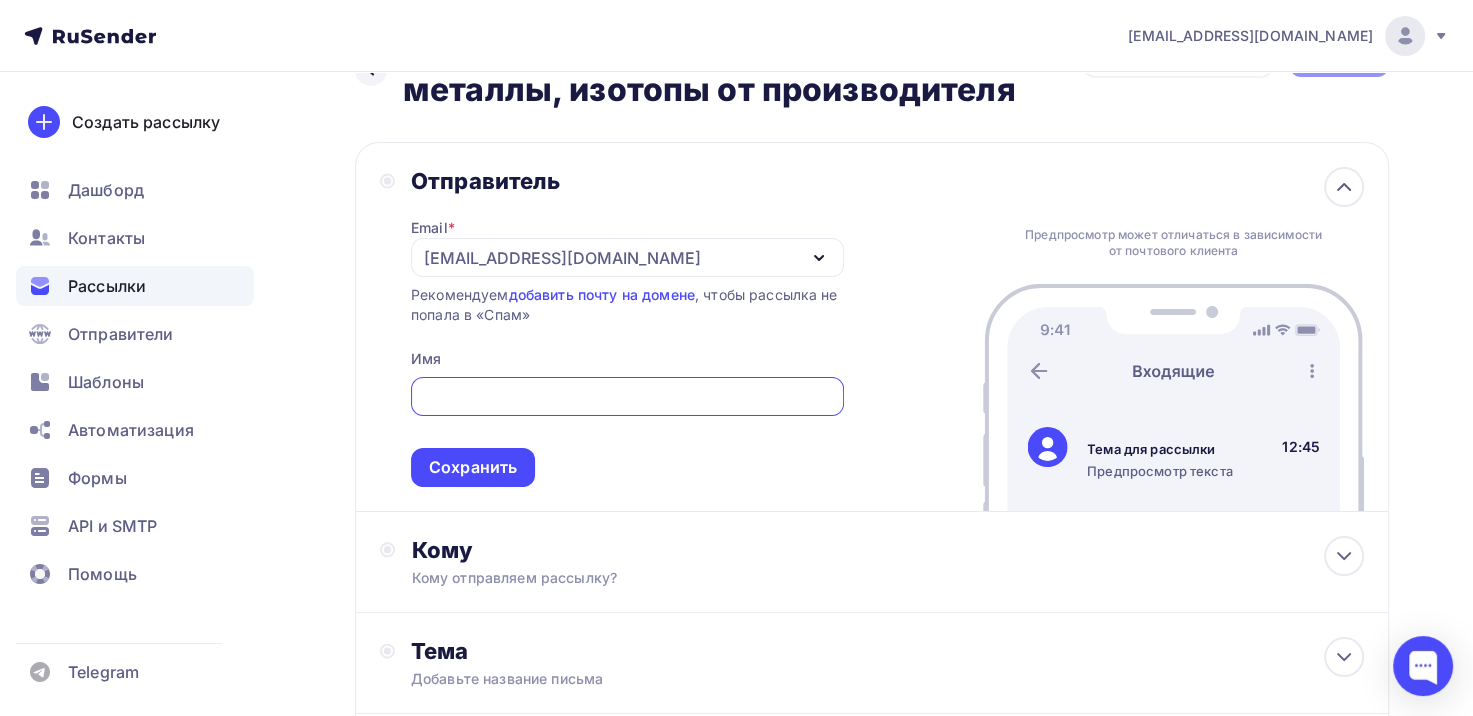scroll, scrollTop: 0, scrollLeft: 0, axis: both 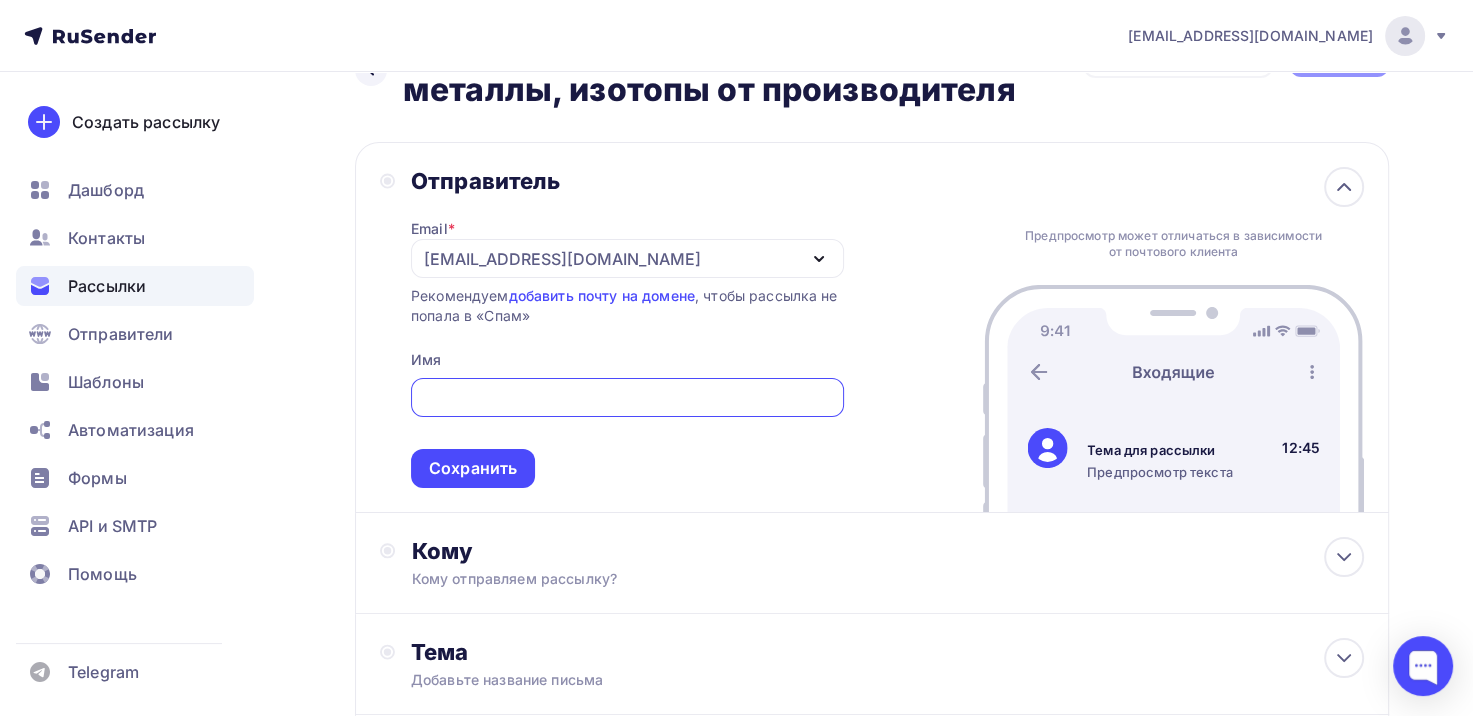 click on "[EMAIL_ADDRESS][DOMAIN_NAME]" at bounding box center (562, 259) 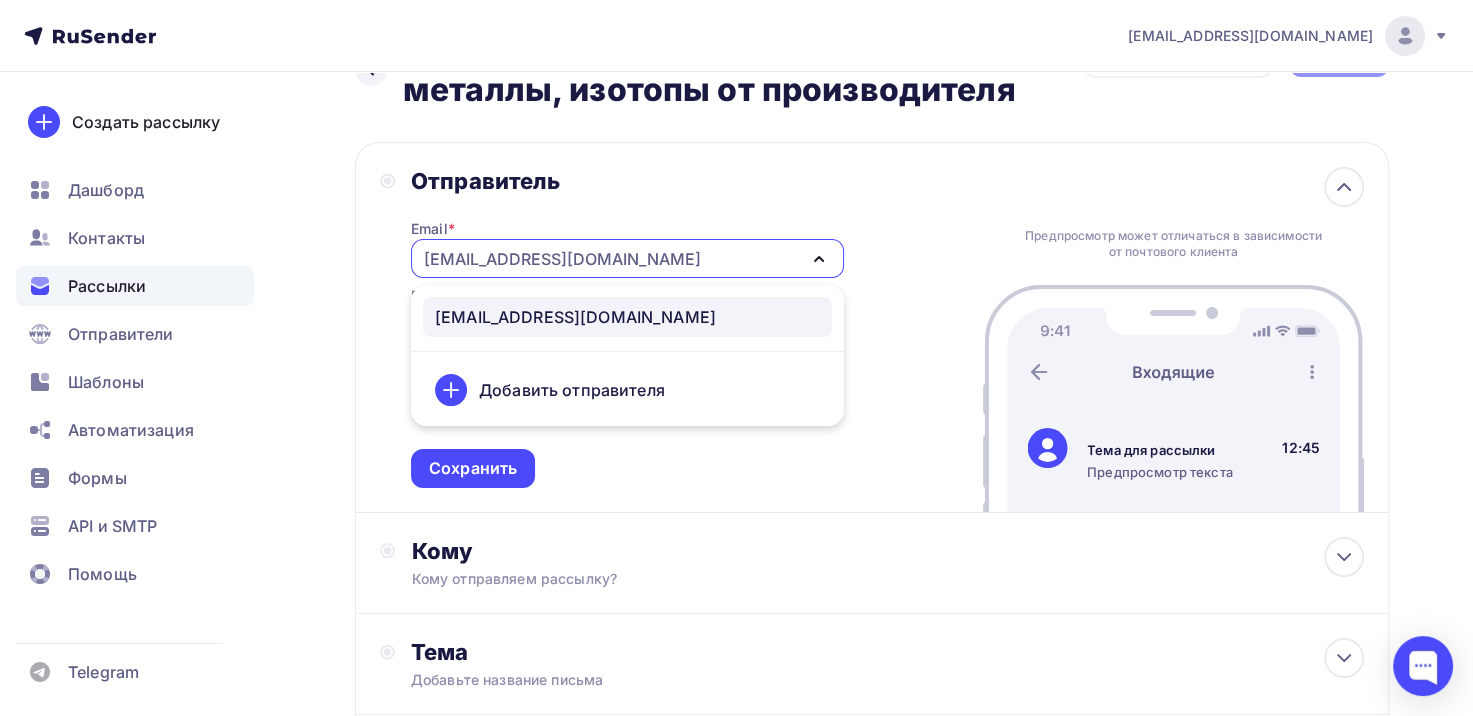 click on "[EMAIL_ADDRESS][DOMAIN_NAME]" at bounding box center [575, 317] 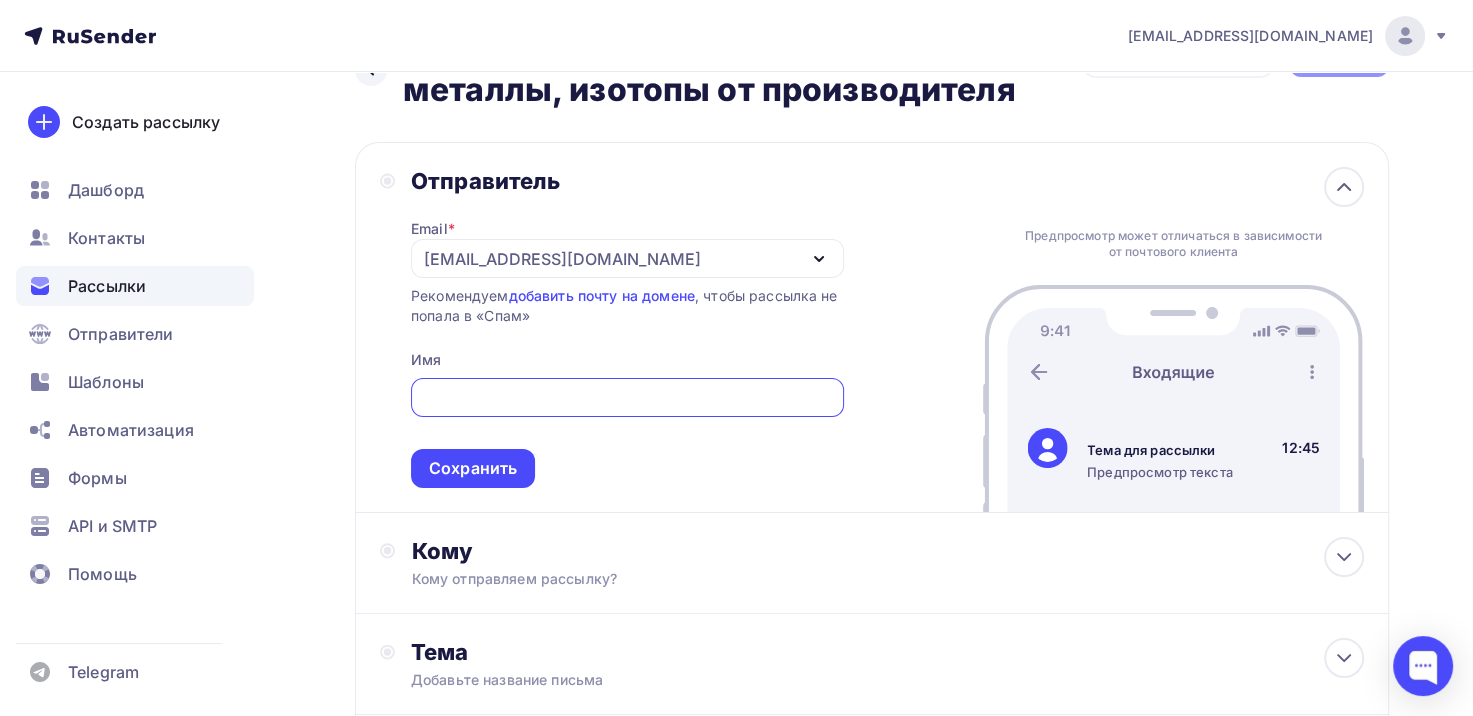 click at bounding box center (627, 398) 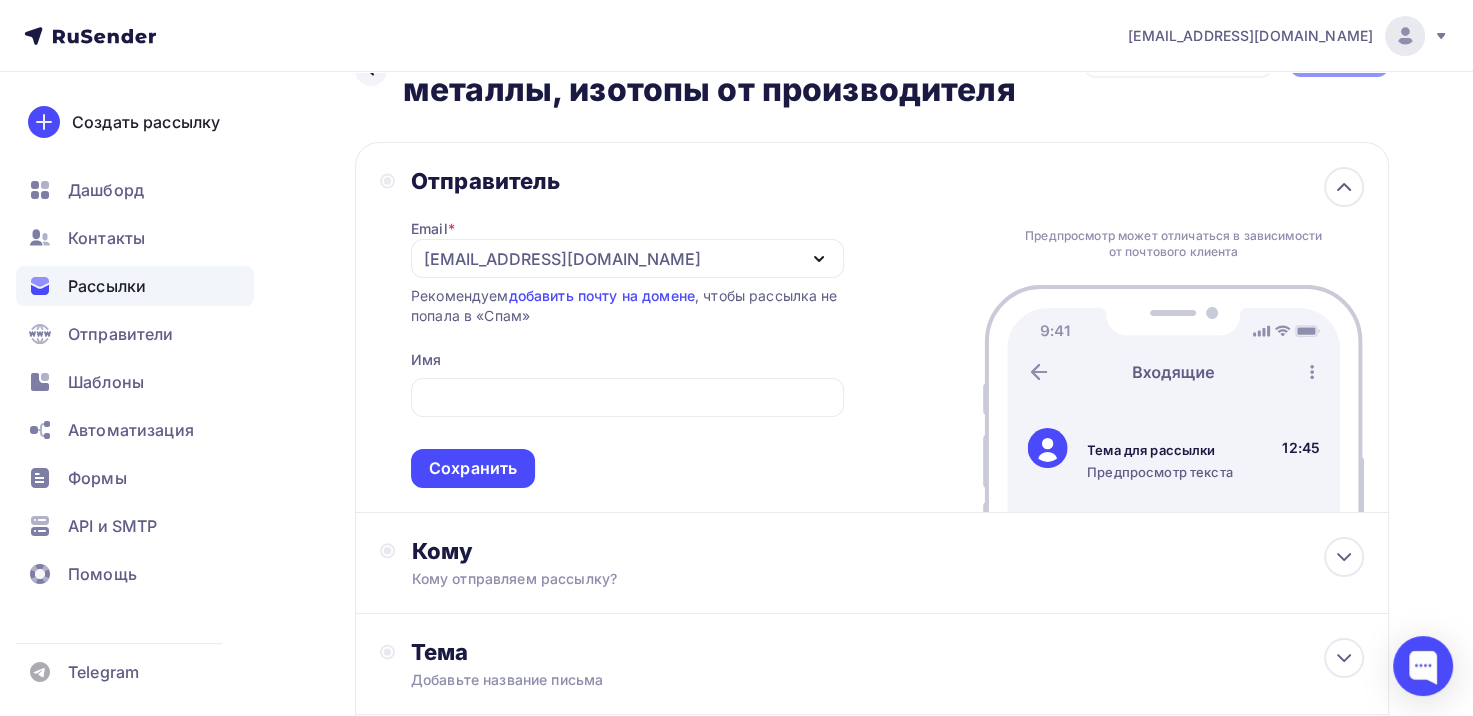click on "Отправитель
Email  *
9459943@gmail.com
9459943@gmail.com               Добавить отправителя
Рекомендуем  добавить почту на домене , чтобы рассылка не попала в «Спам»
Имя                 Сохранить
Предпросмотр может отличаться  в зависимости от почтового клиента
Тема для рассылки
Предпросмотр текста
12:45" at bounding box center (872, 327) 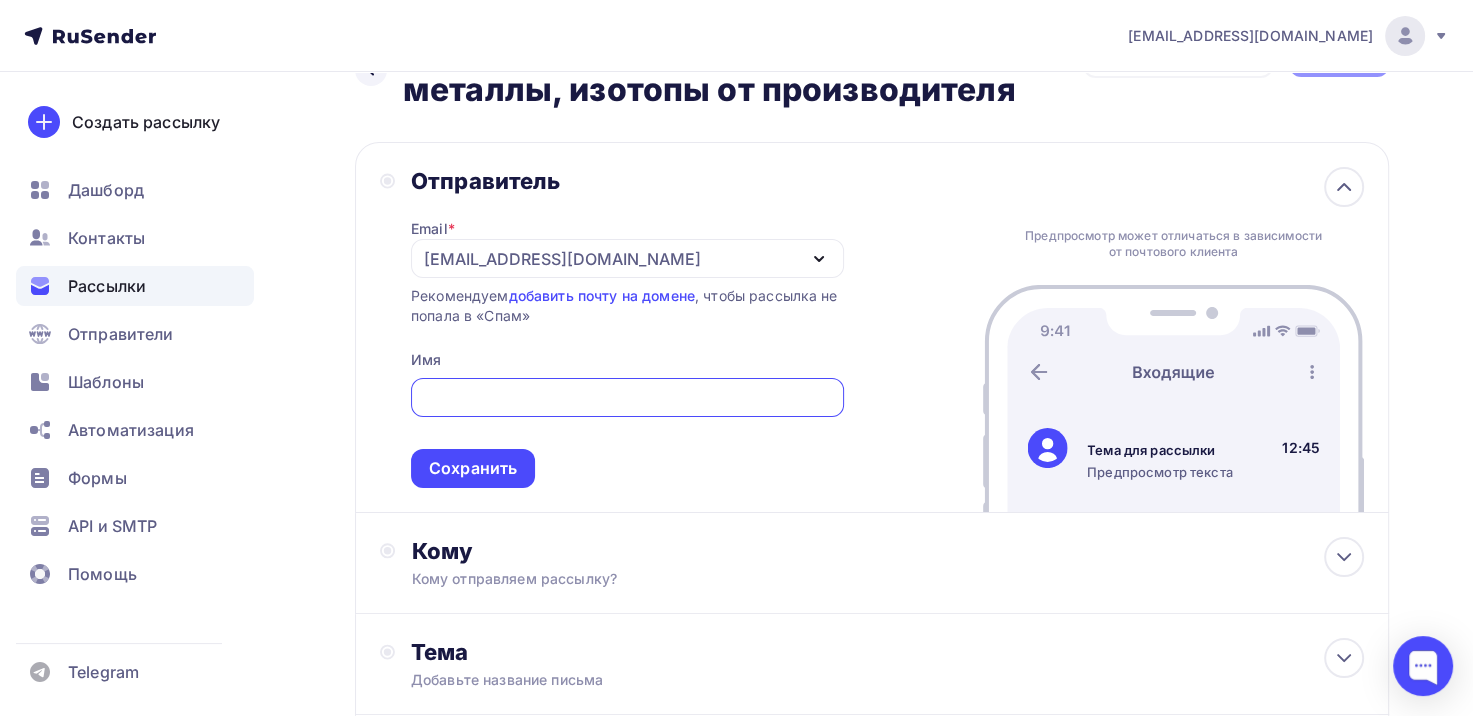 click at bounding box center [627, 398] 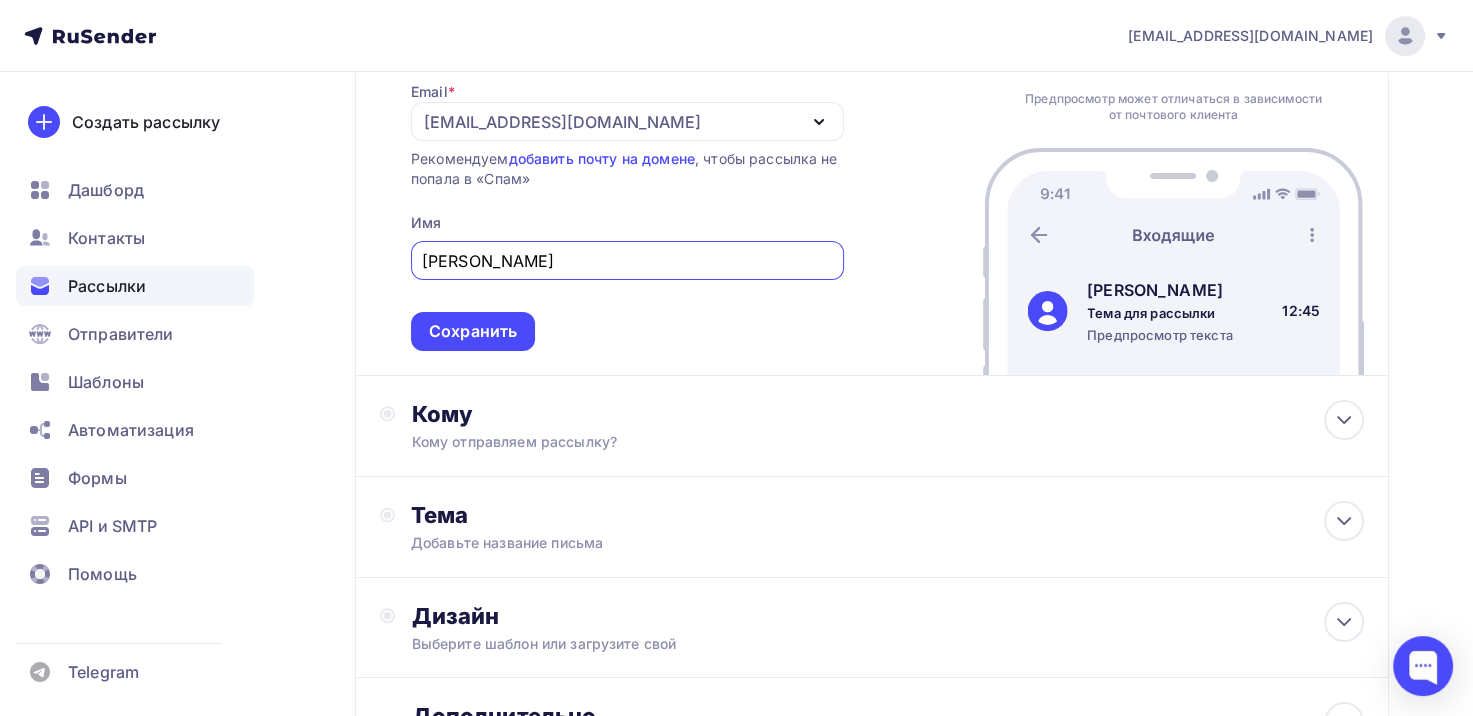 scroll, scrollTop: 227, scrollLeft: 0, axis: vertical 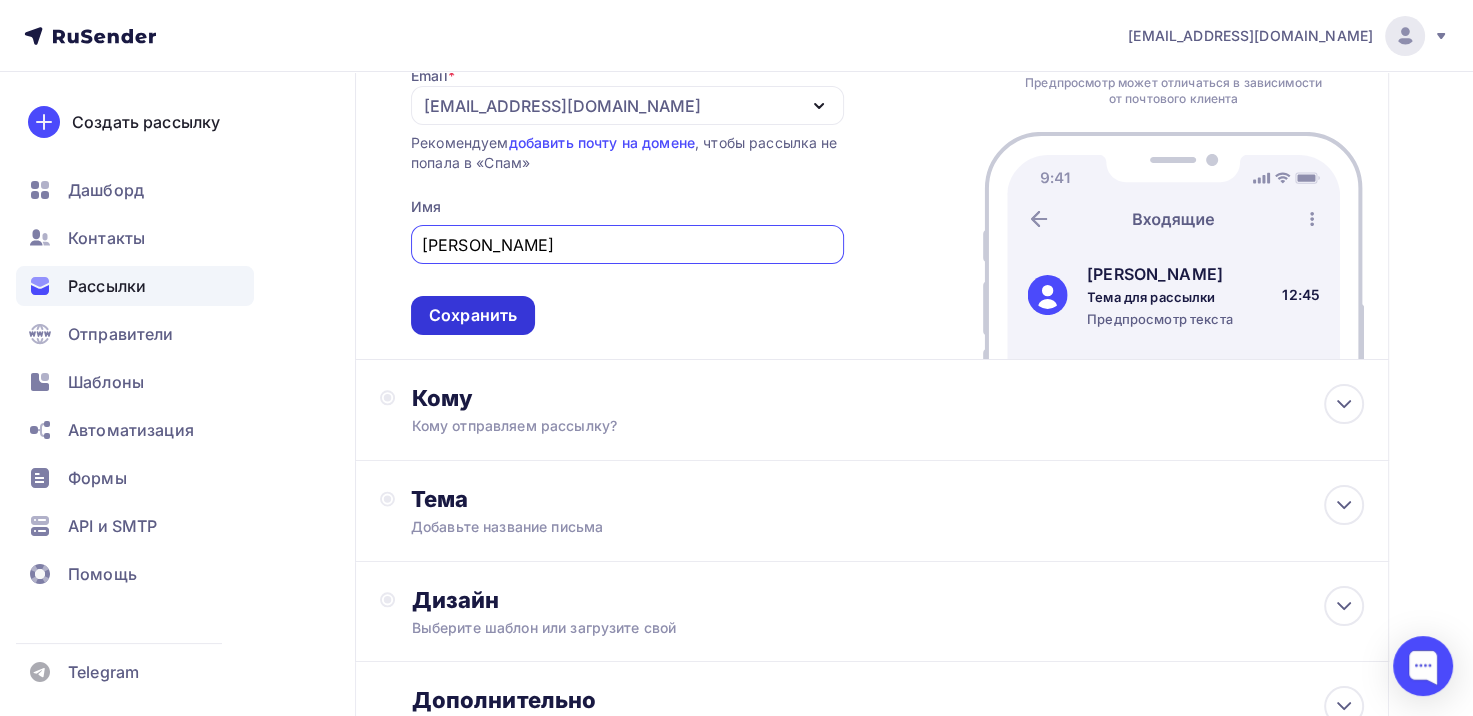 type on "Сергей" 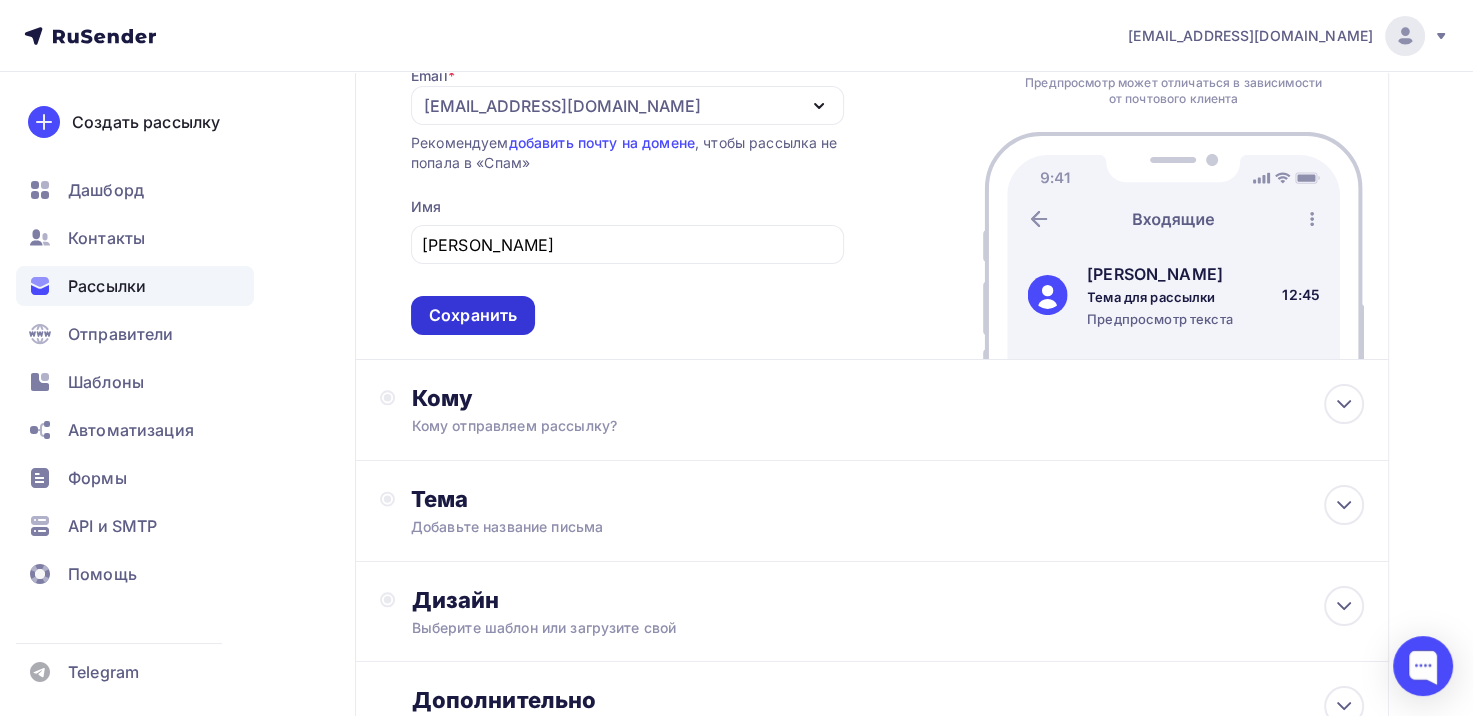 click on "Сохранить" at bounding box center (473, 315) 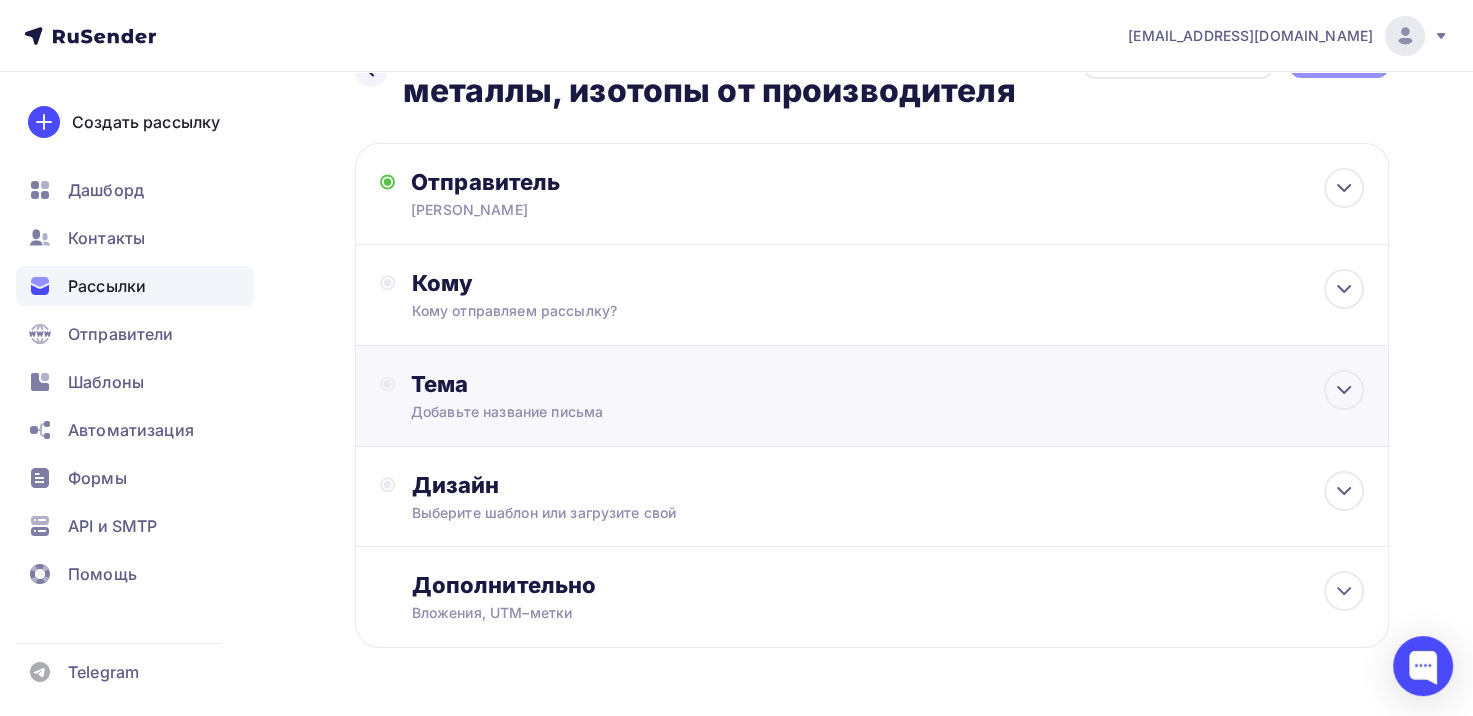 scroll, scrollTop: 78, scrollLeft: 0, axis: vertical 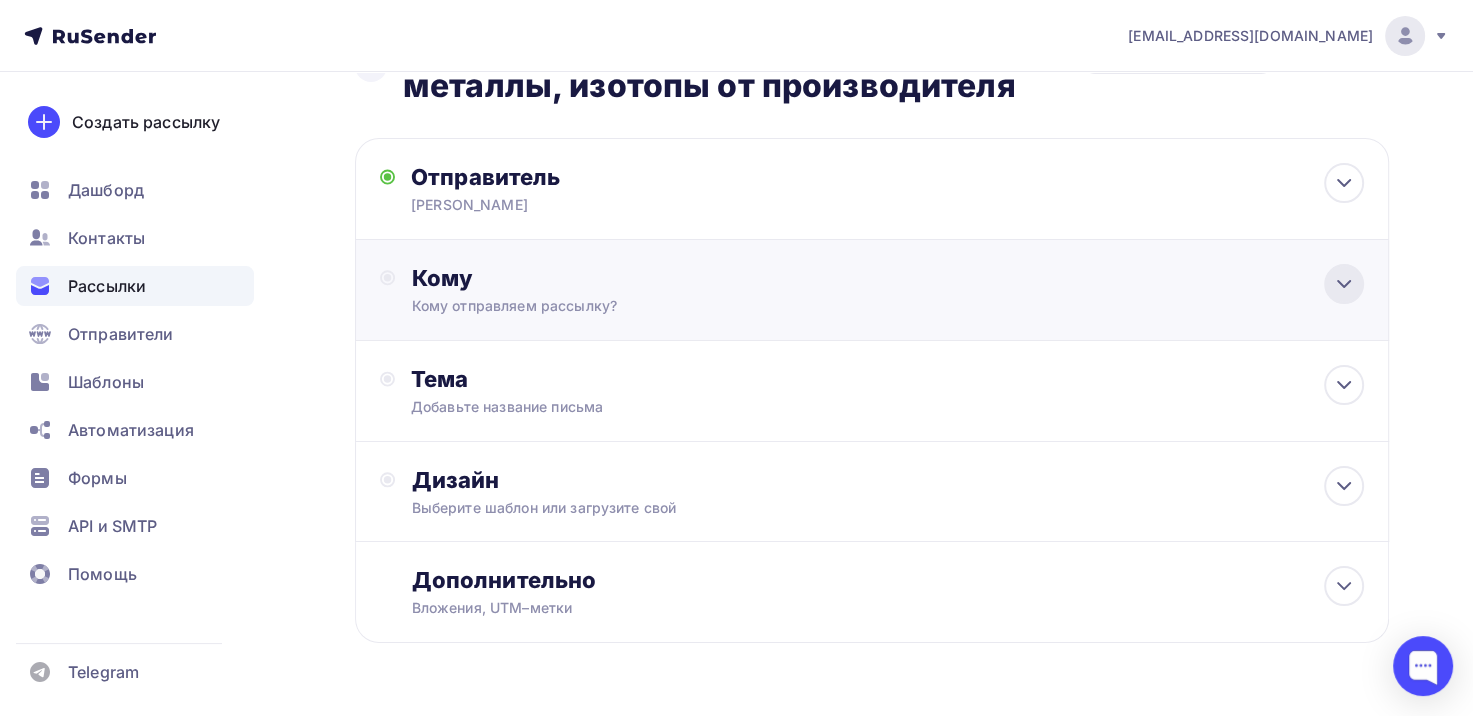 click 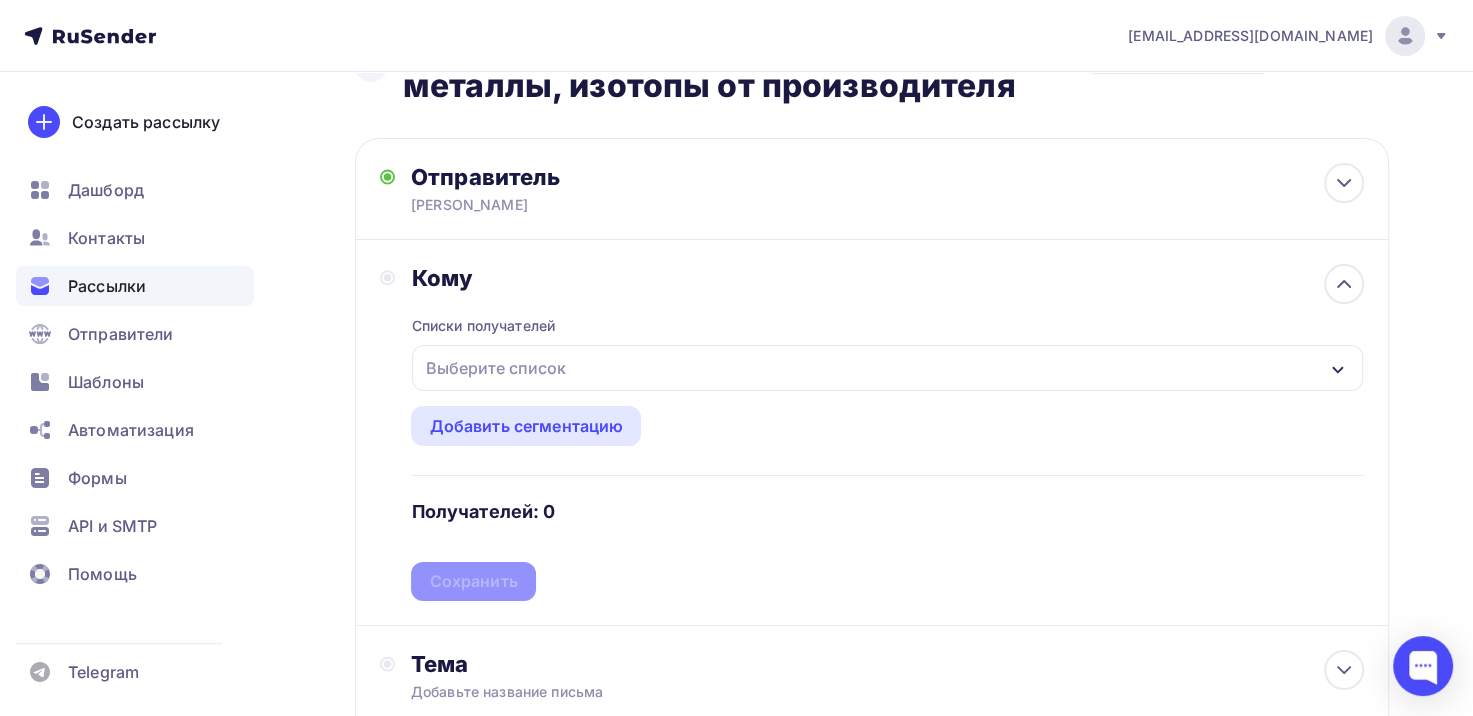 click 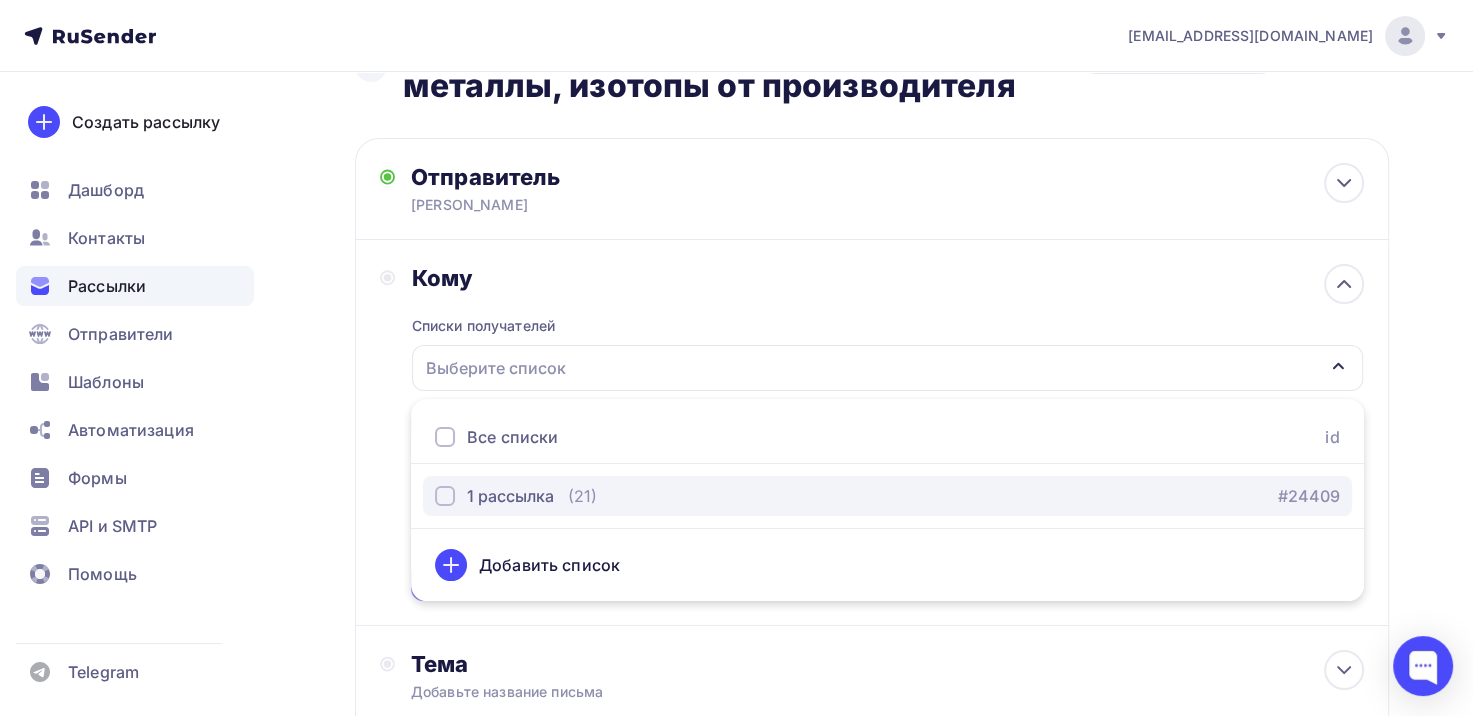 click on "1 рассылка" at bounding box center [510, 496] 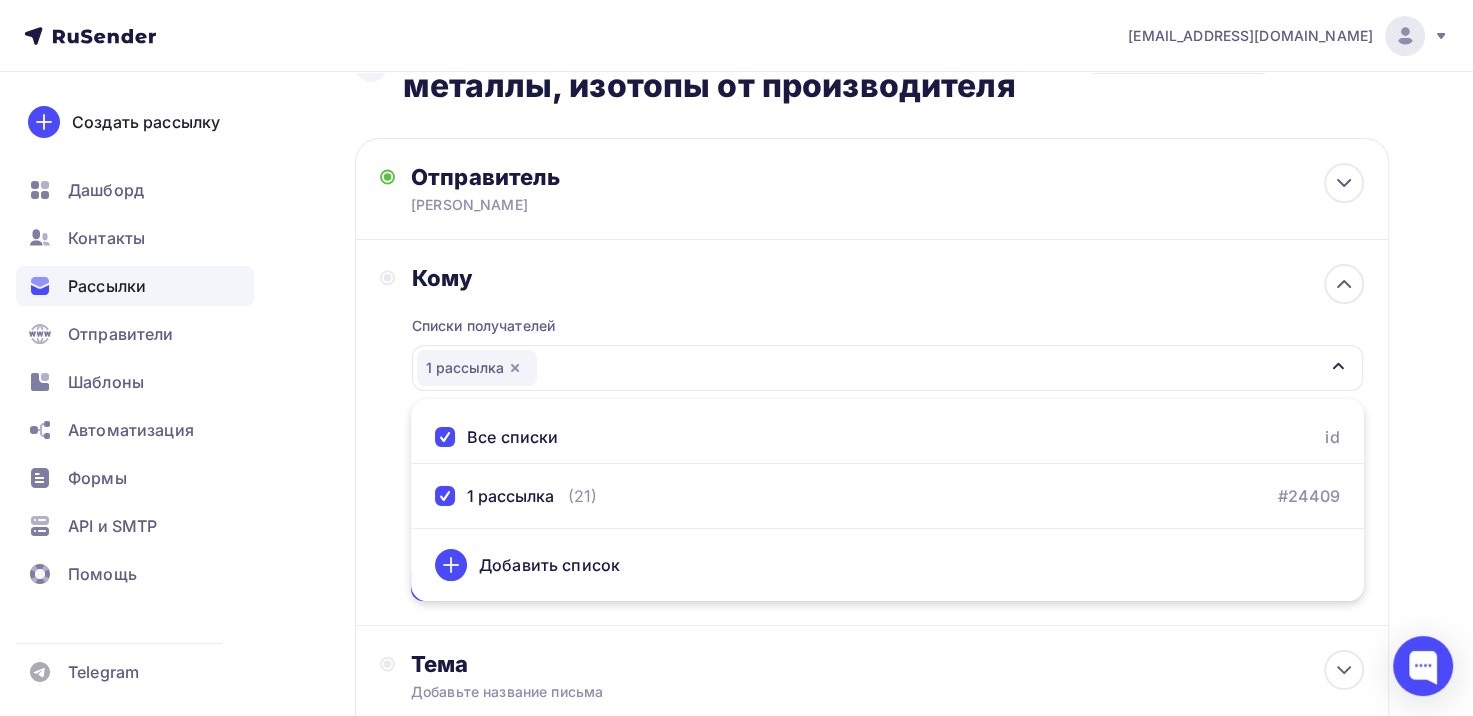 click on "Кому
Списки получателей
1 рассылка
Все списки
id
1 рассылка
(21)
#24409
Добавить список
Добавить сегментацию
Получателей:
21
Сохранить" at bounding box center (872, 433) 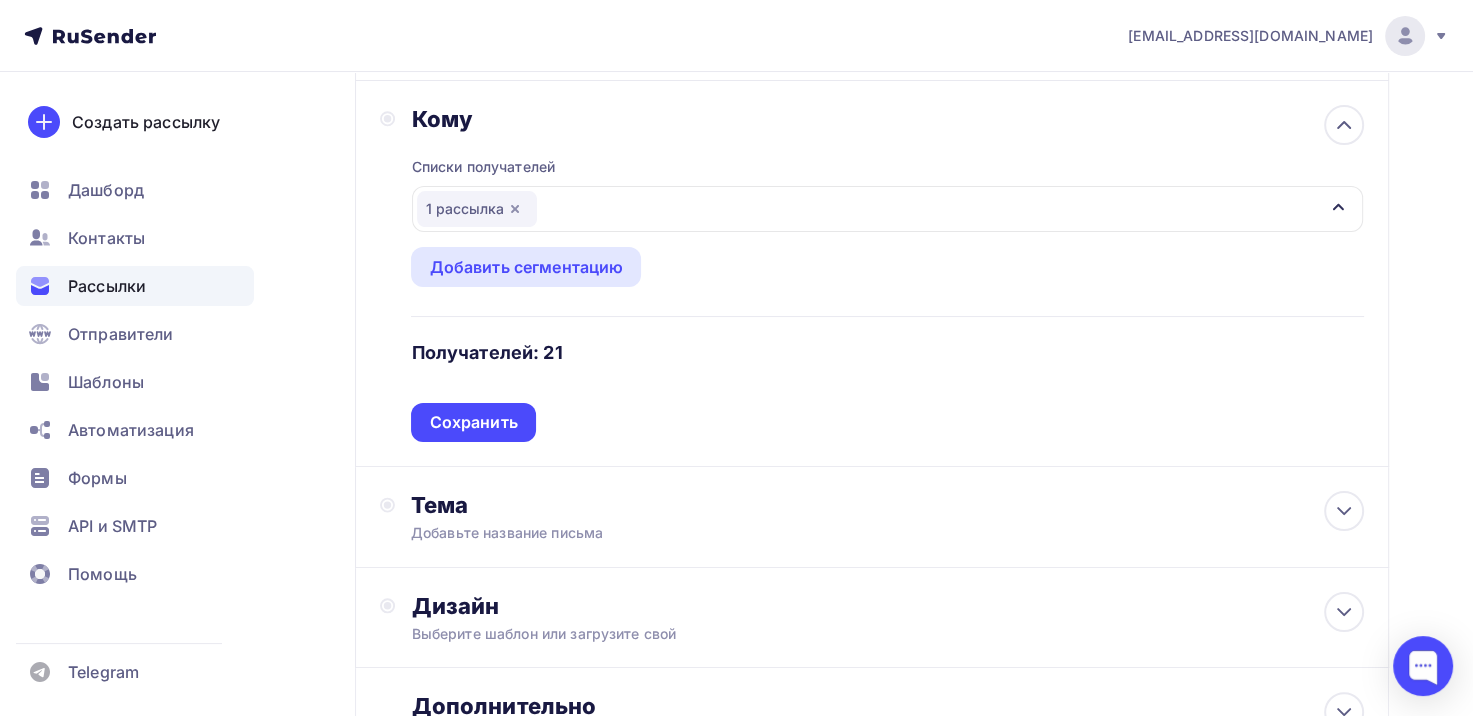 scroll, scrollTop: 246, scrollLeft: 0, axis: vertical 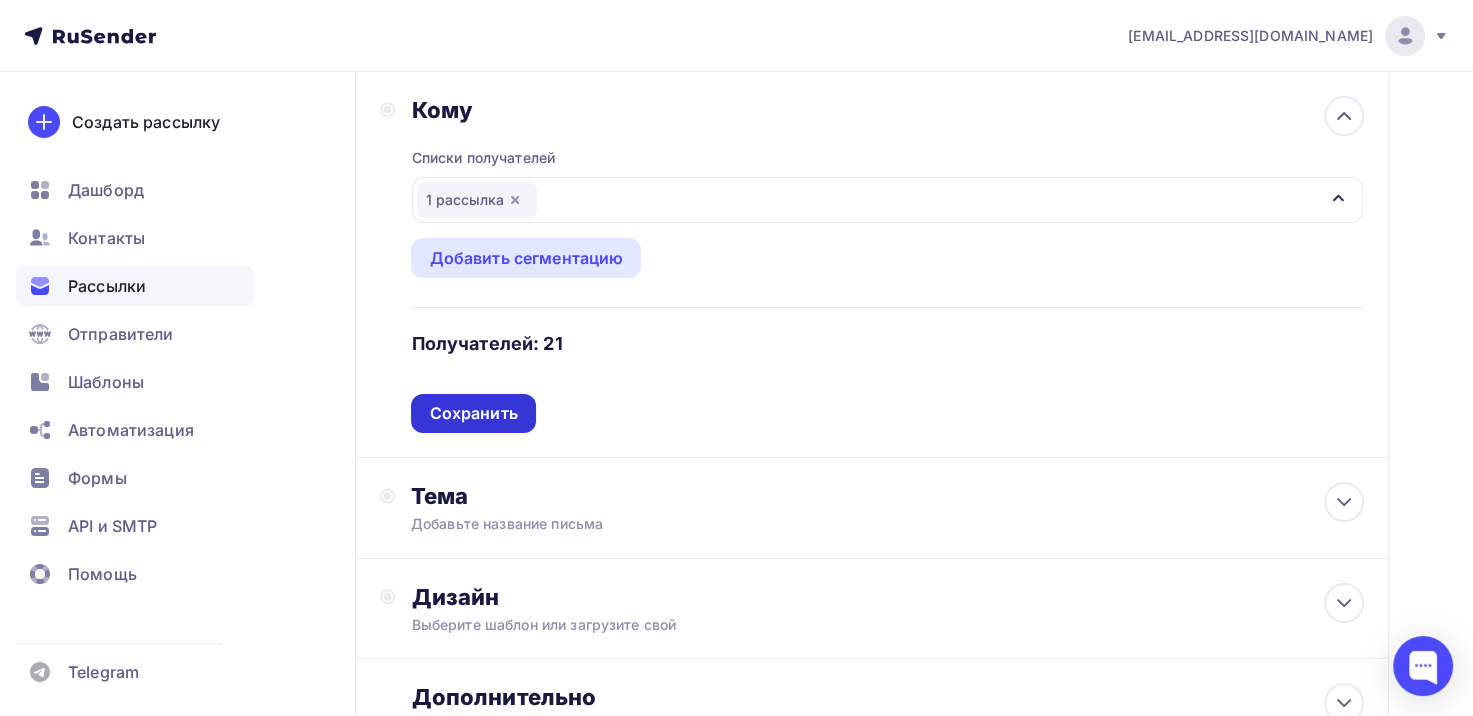click on "Сохранить" at bounding box center [473, 413] 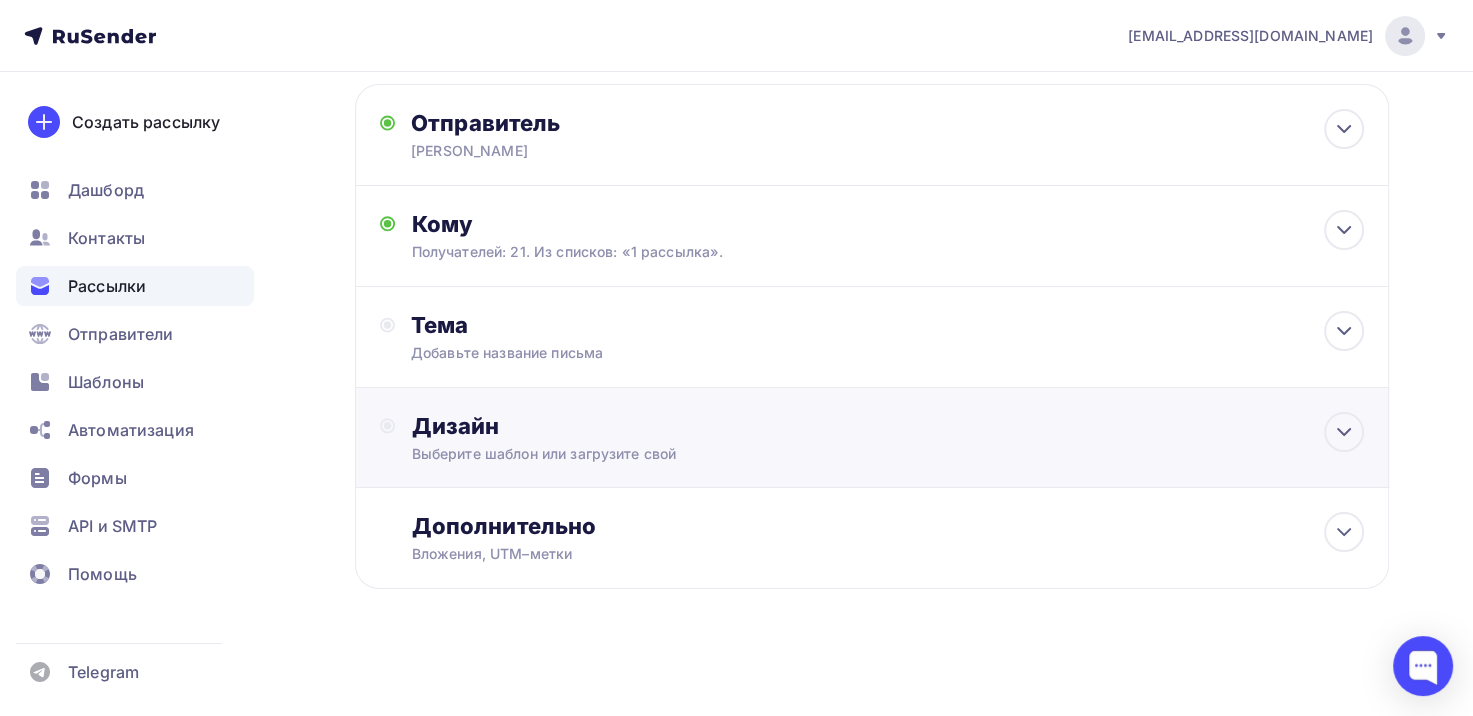 scroll, scrollTop: 0, scrollLeft: 0, axis: both 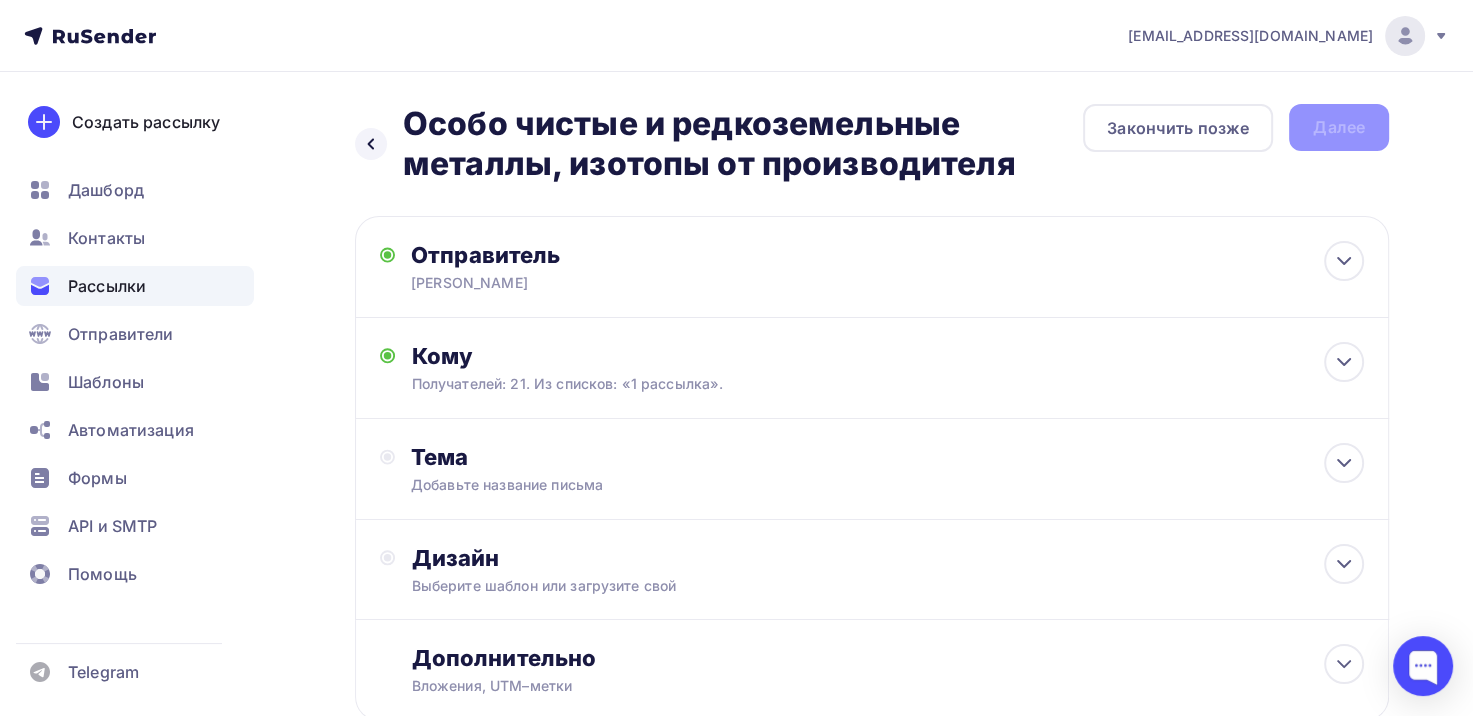 drag, startPoint x: 1012, startPoint y: 164, endPoint x: 620, endPoint y: 148, distance: 392.3264 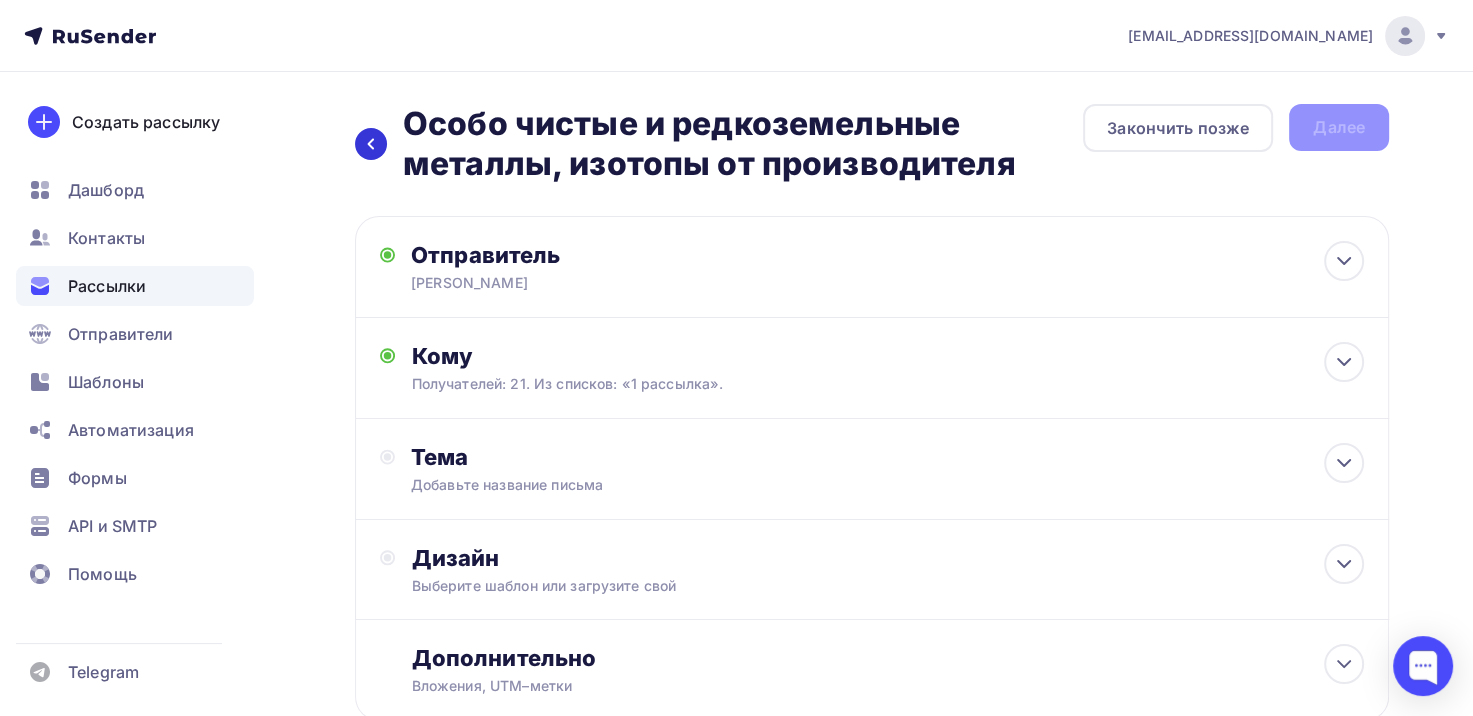 click 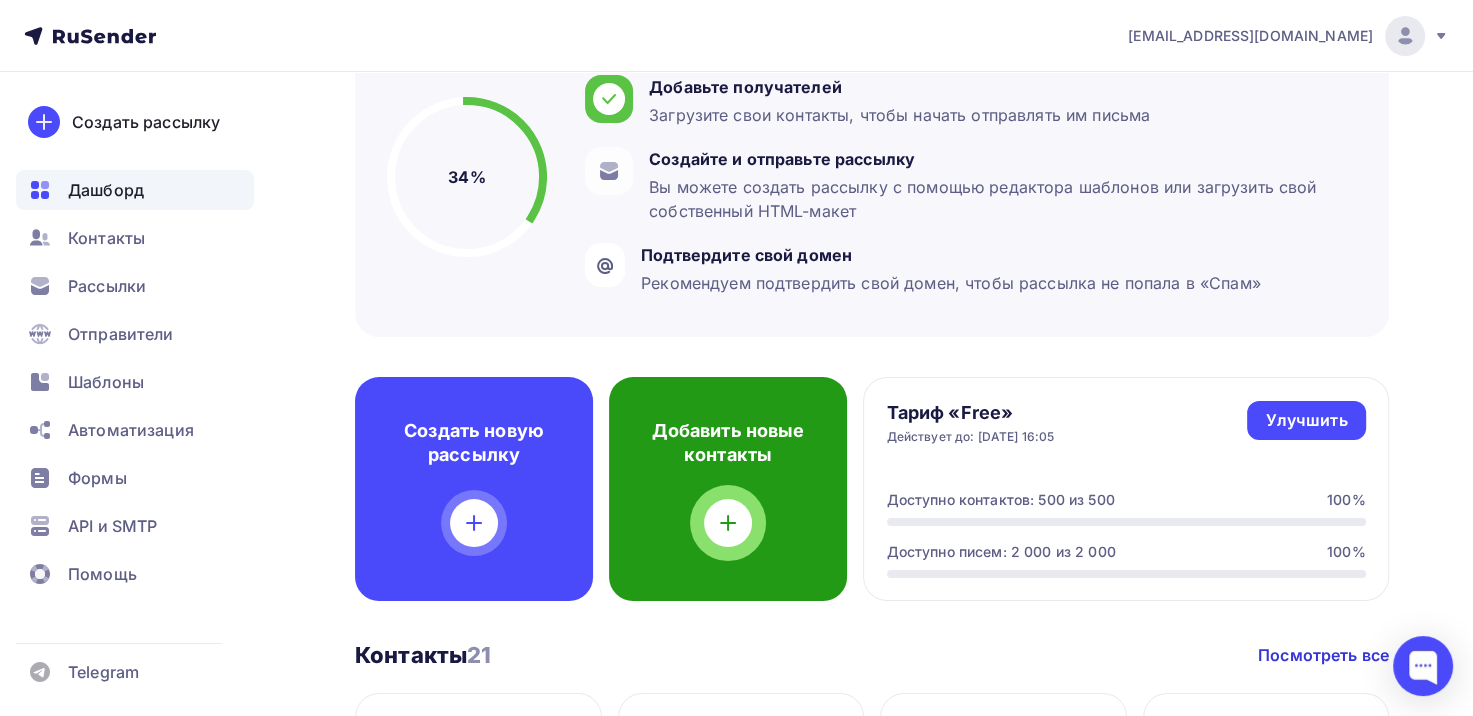 scroll, scrollTop: 207, scrollLeft: 0, axis: vertical 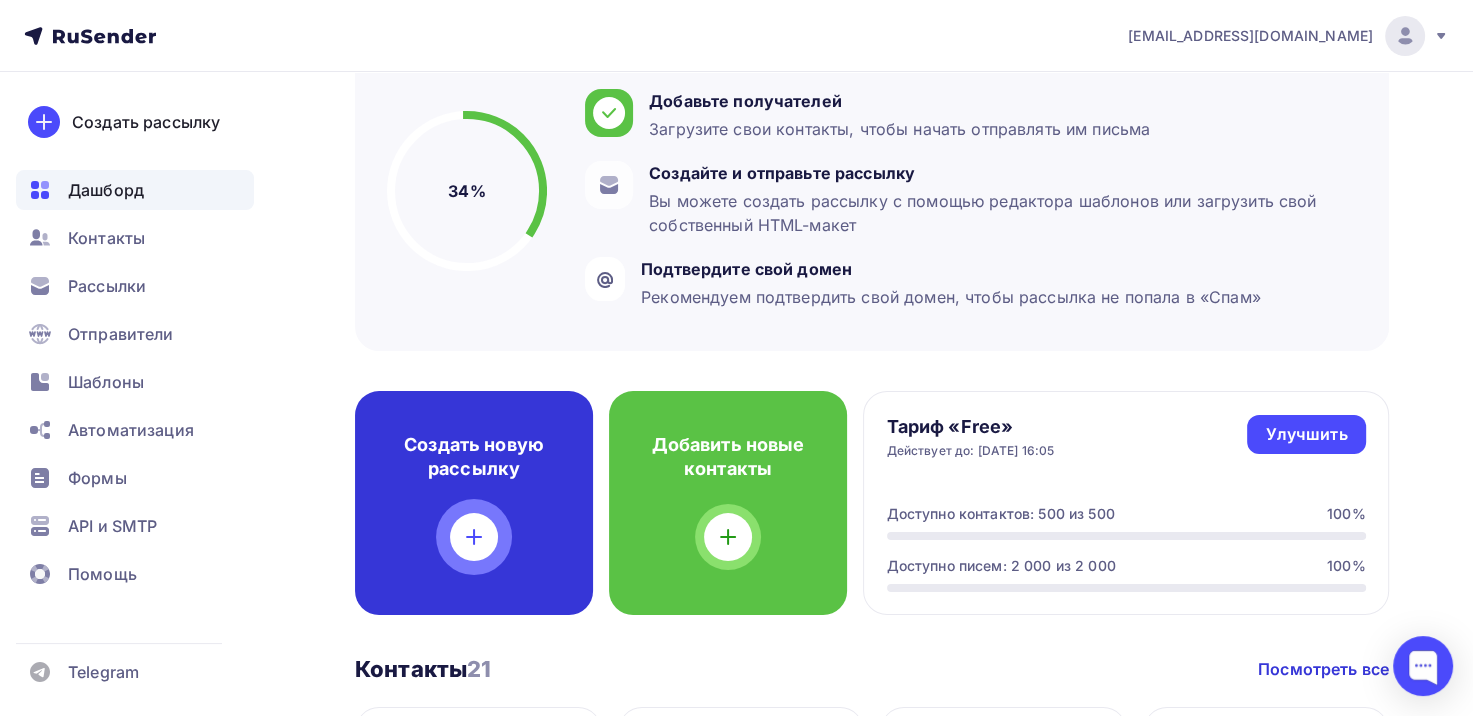 click 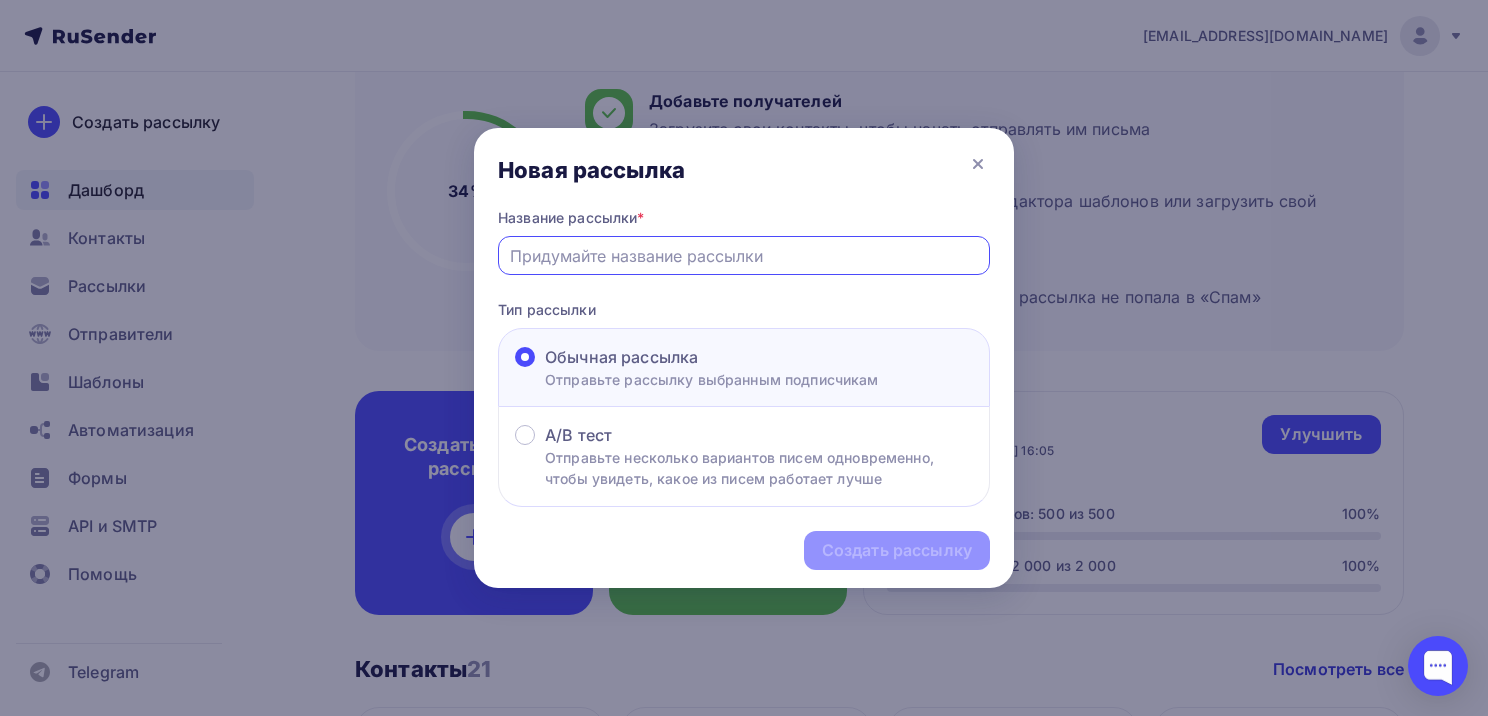 click at bounding box center [744, 256] 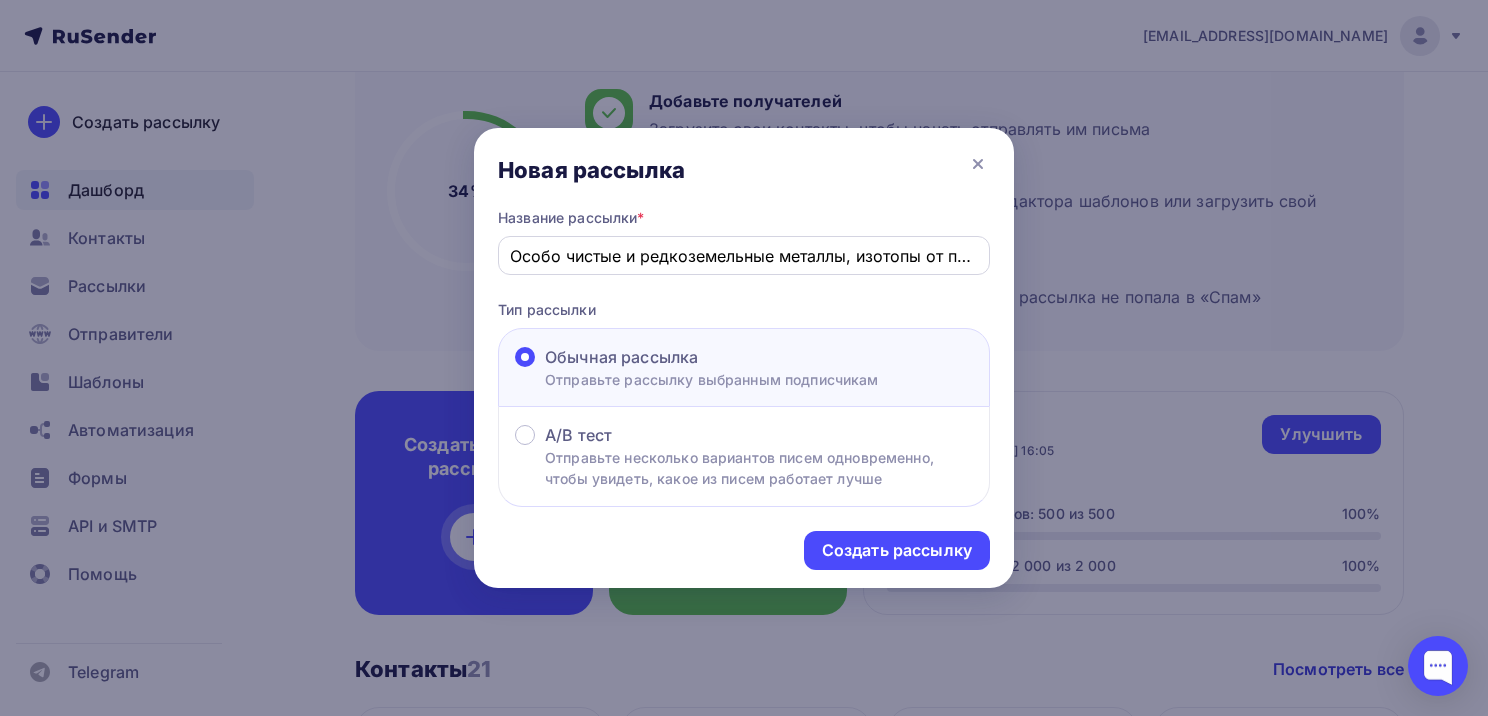 click on "Особо чистые и редкоземельные металлы, изотопы от производителя" at bounding box center (744, 255) 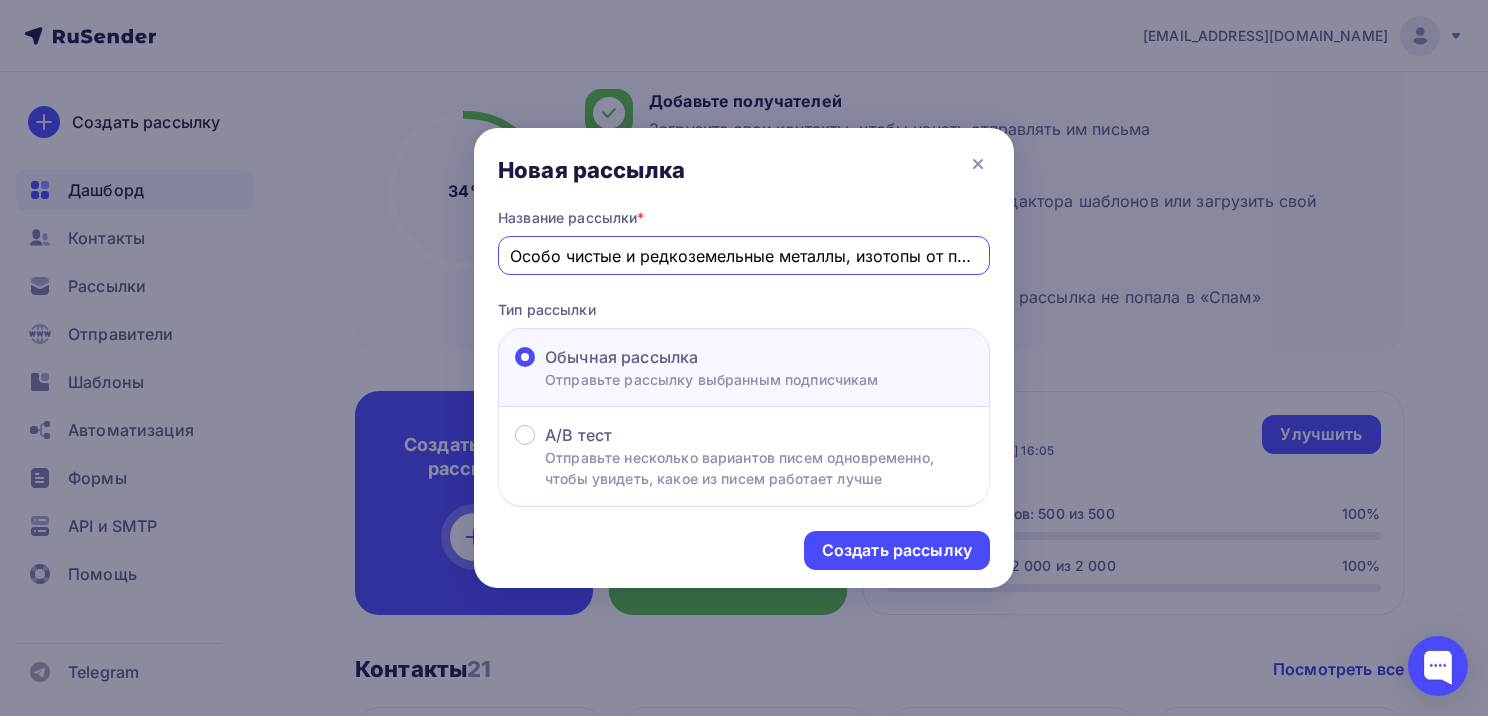 click on "Особо чистые и редкоземельные металлы, изотопы от производителя" at bounding box center [744, 256] 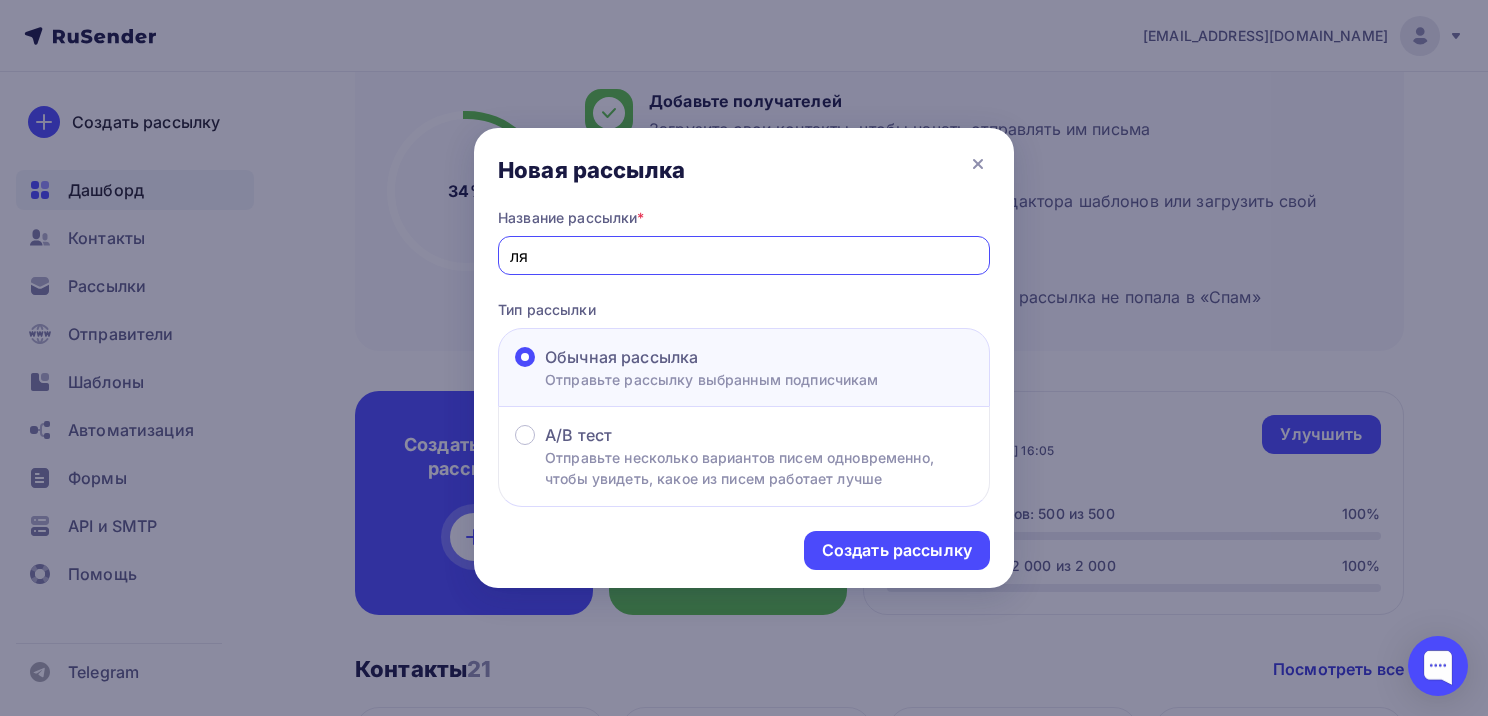 type on "я" 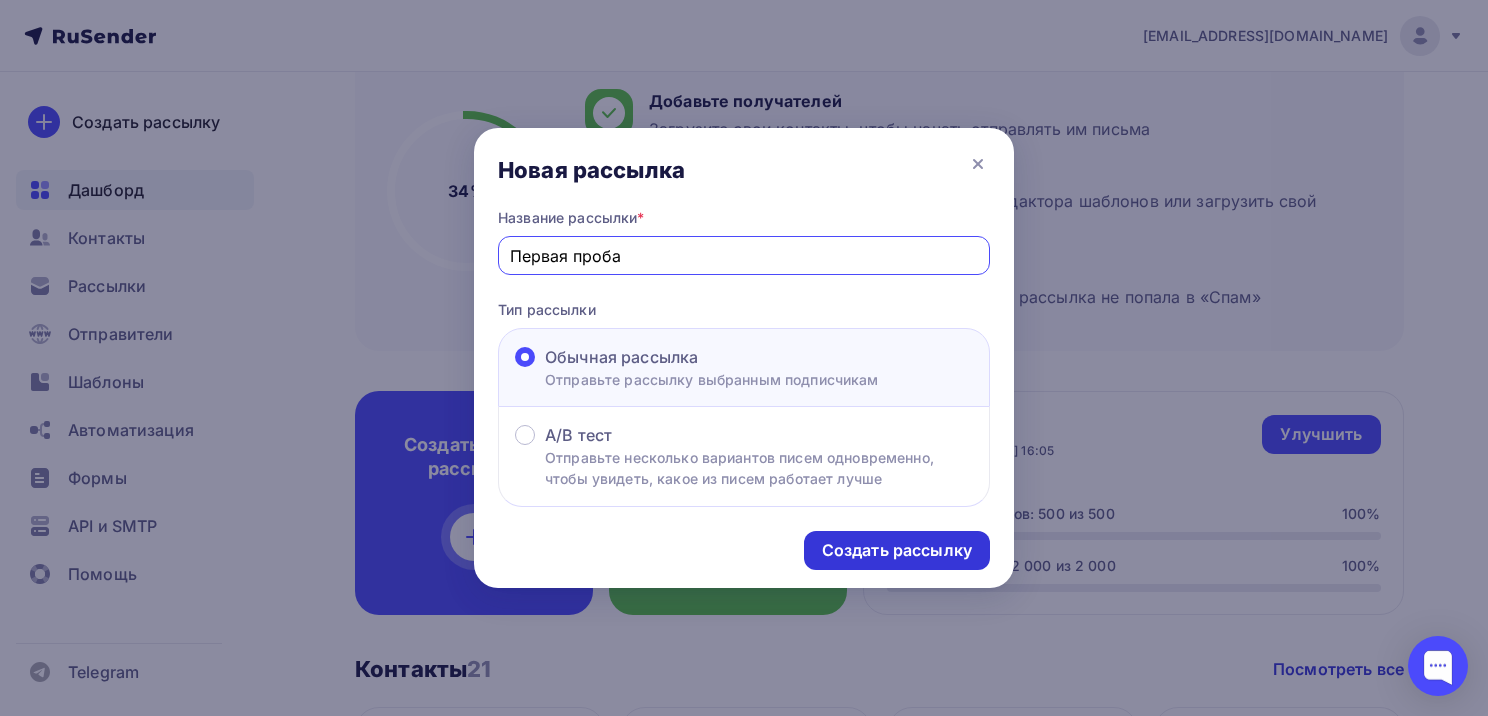 type on "Первая проба" 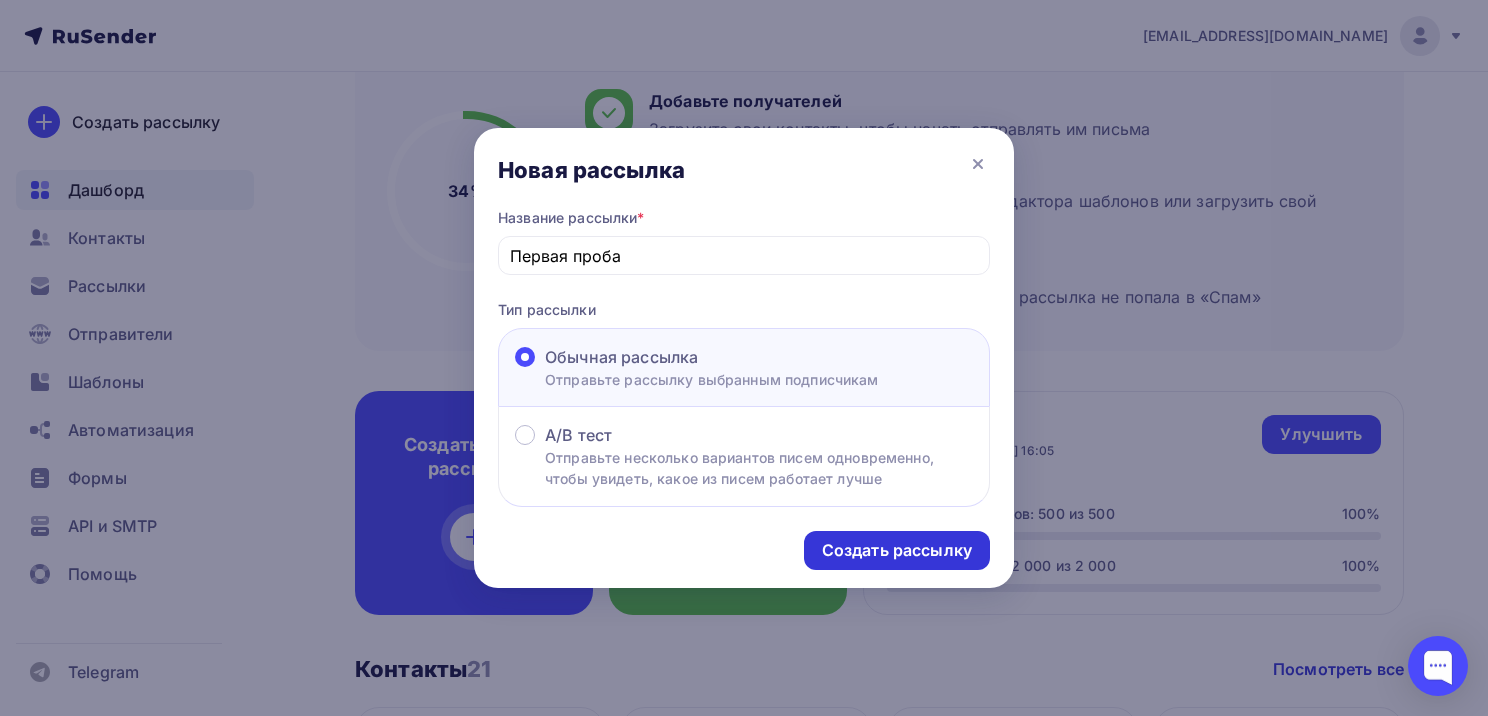 click on "Создать рассылку" at bounding box center [897, 550] 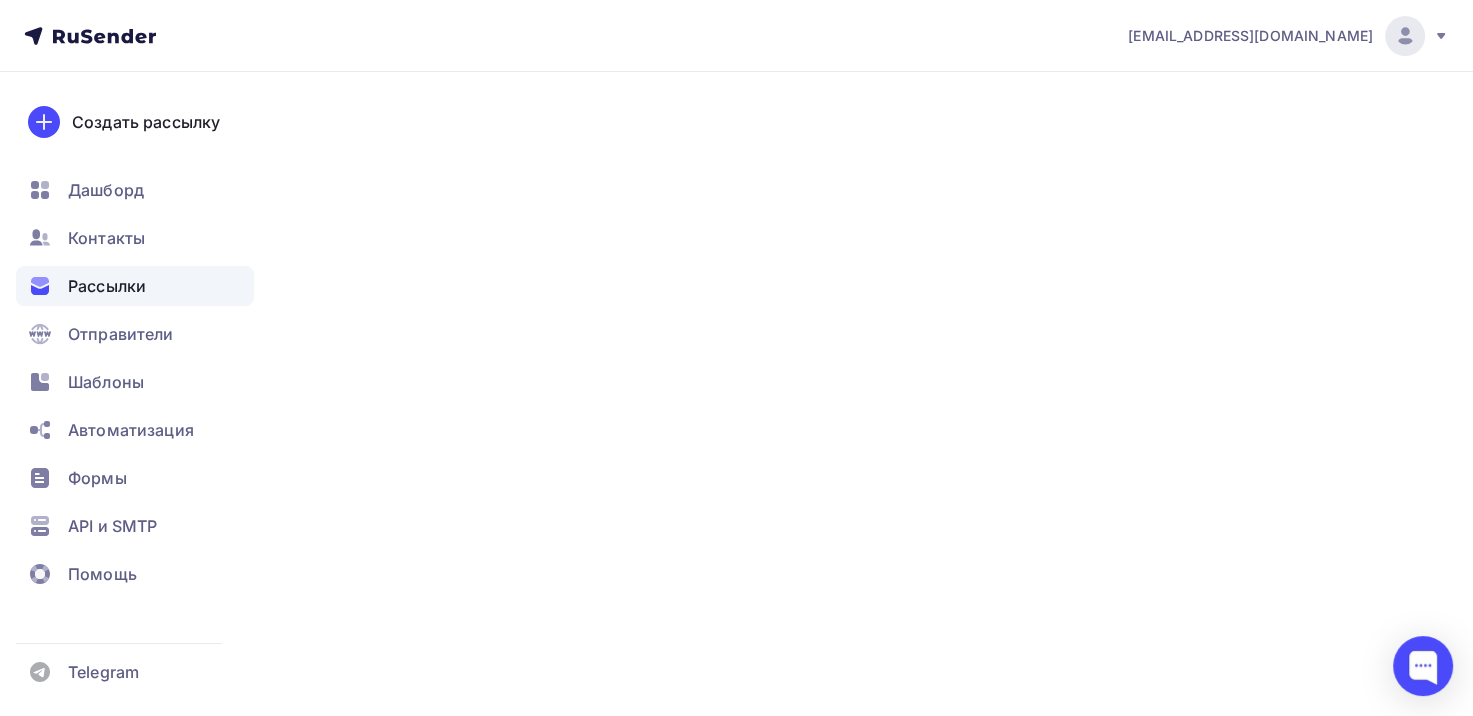 scroll, scrollTop: 0, scrollLeft: 0, axis: both 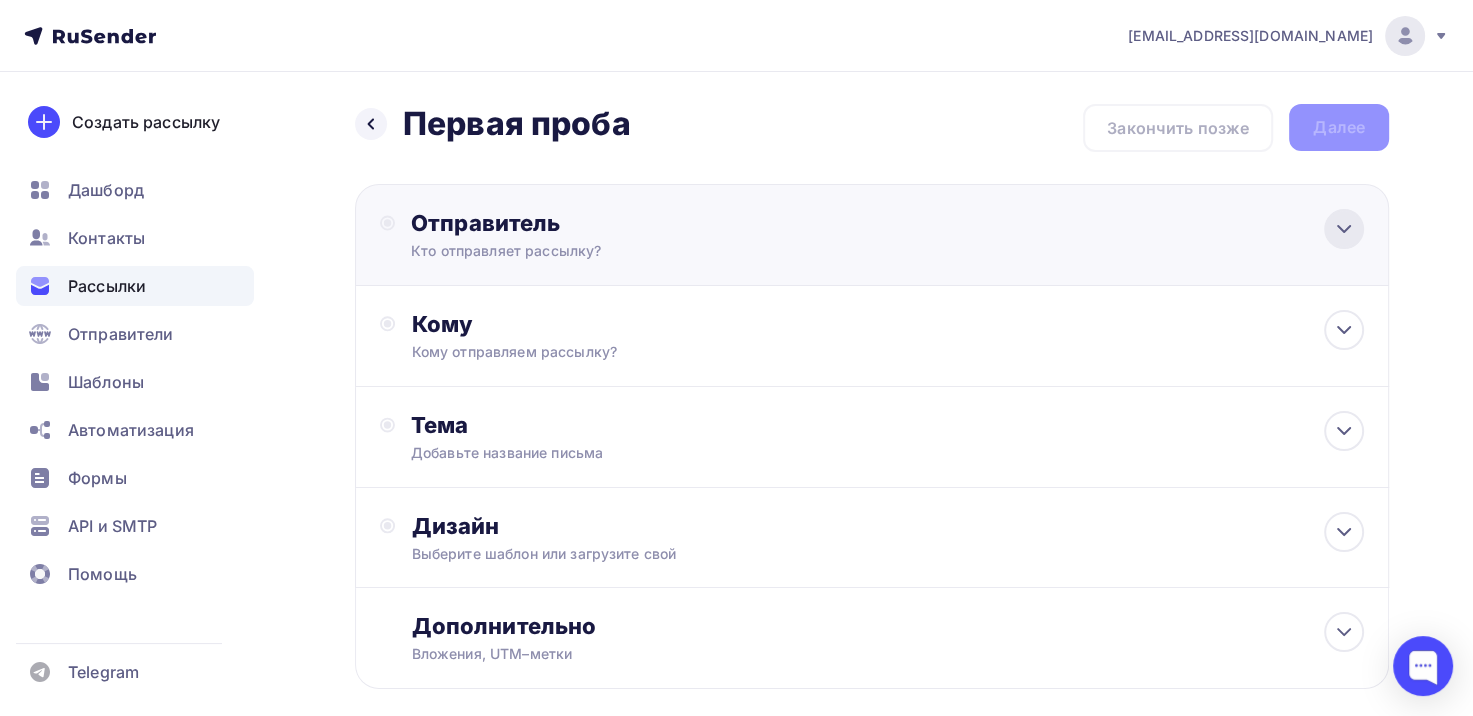 click 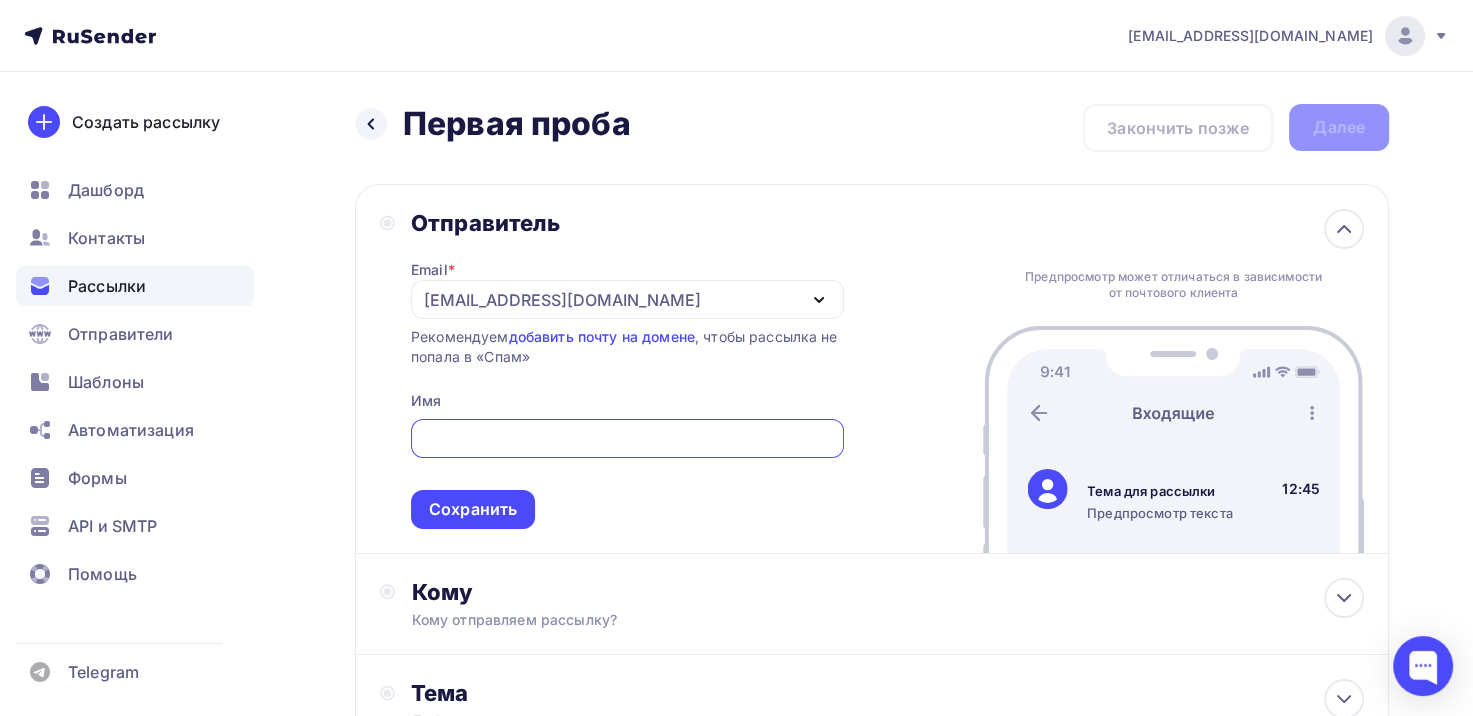 scroll, scrollTop: 0, scrollLeft: 0, axis: both 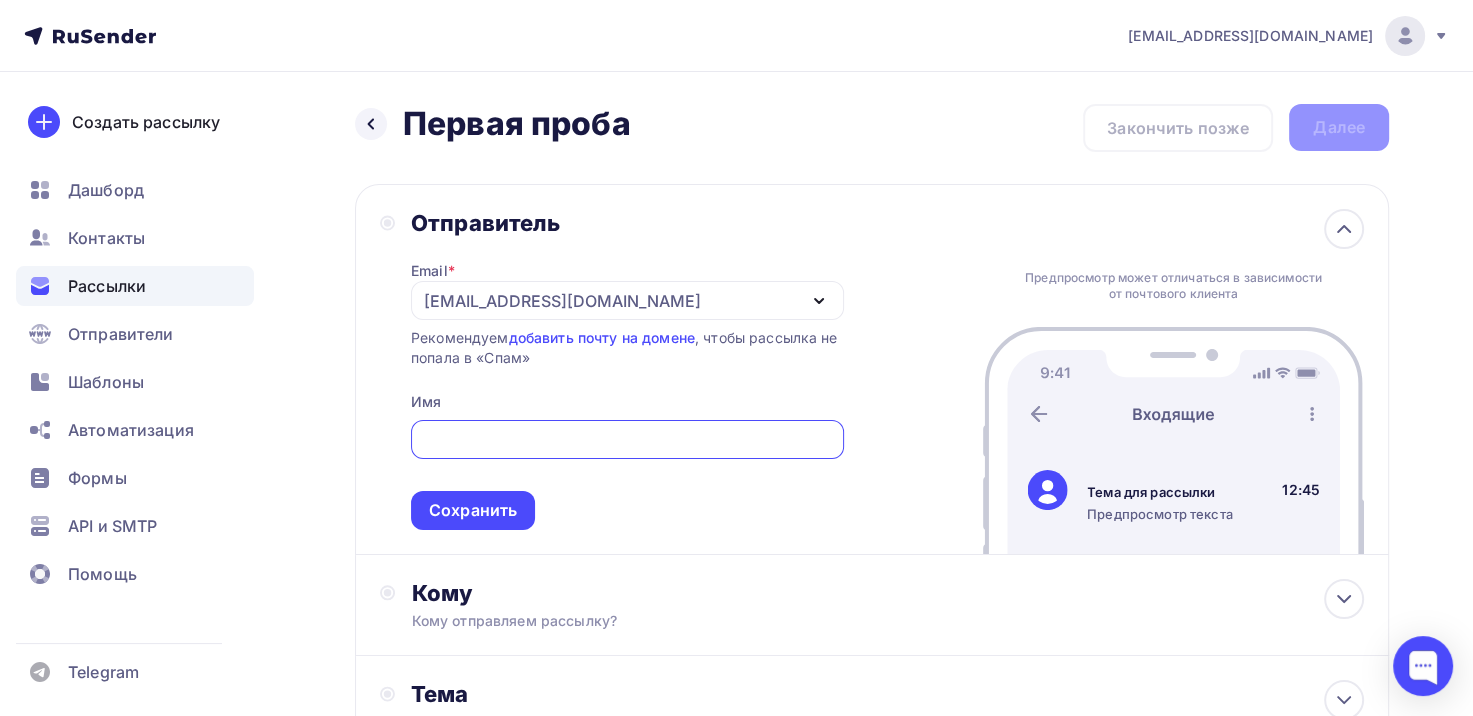 click at bounding box center (627, 440) 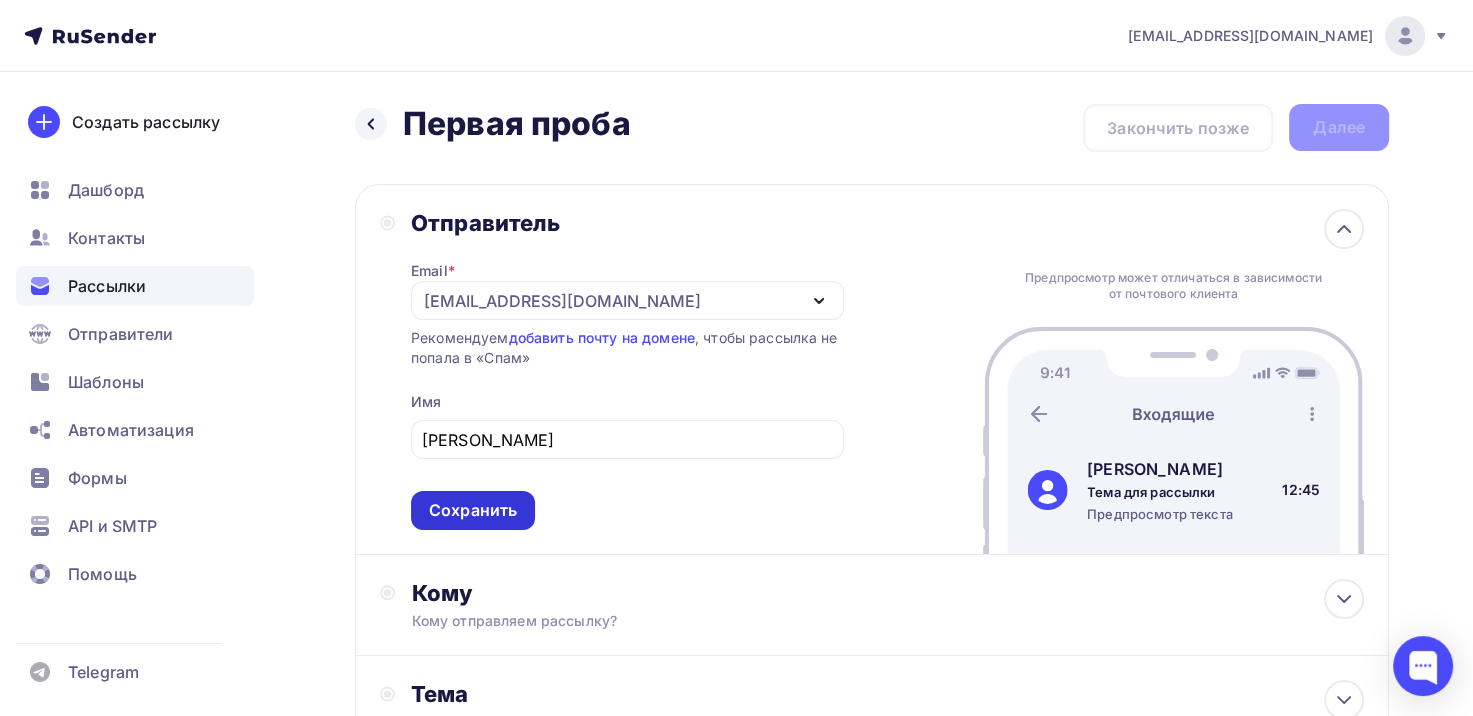 click on "Сохранить" at bounding box center [473, 510] 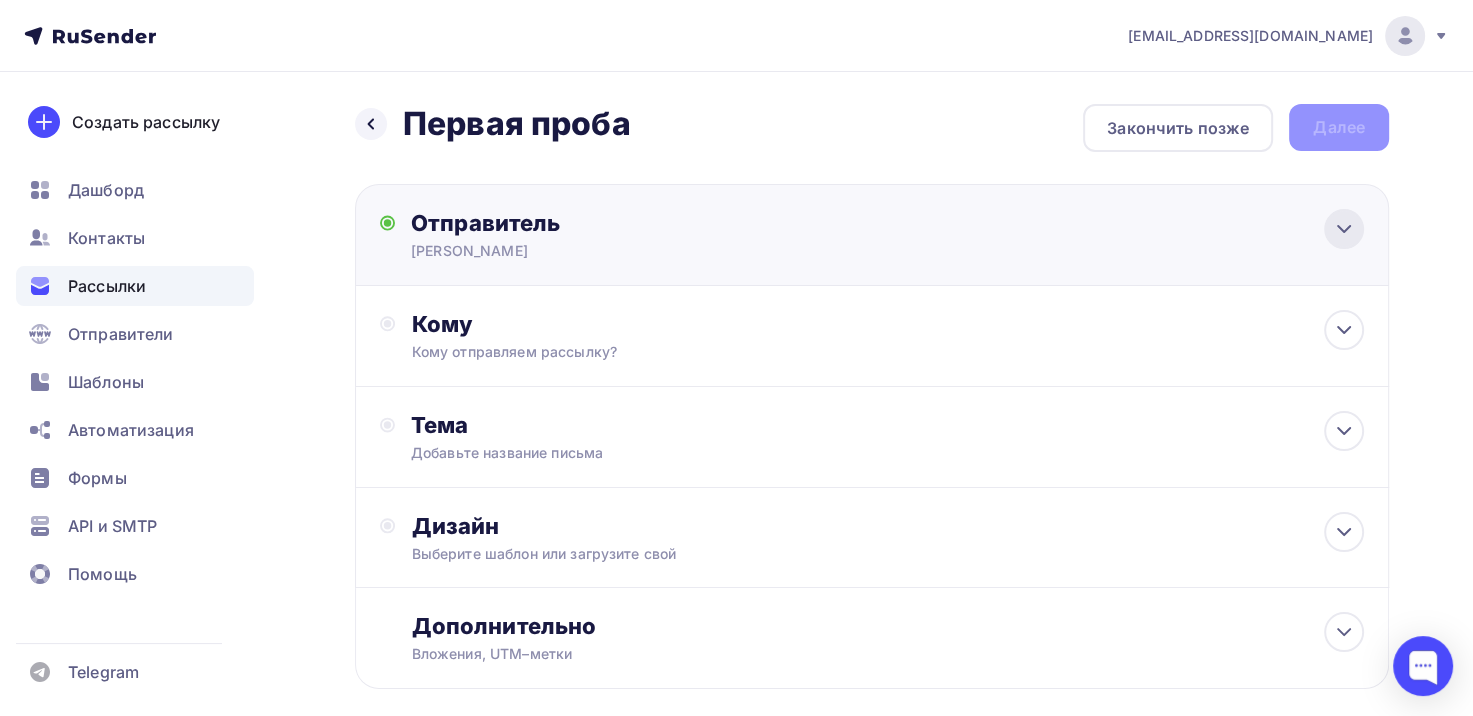 click 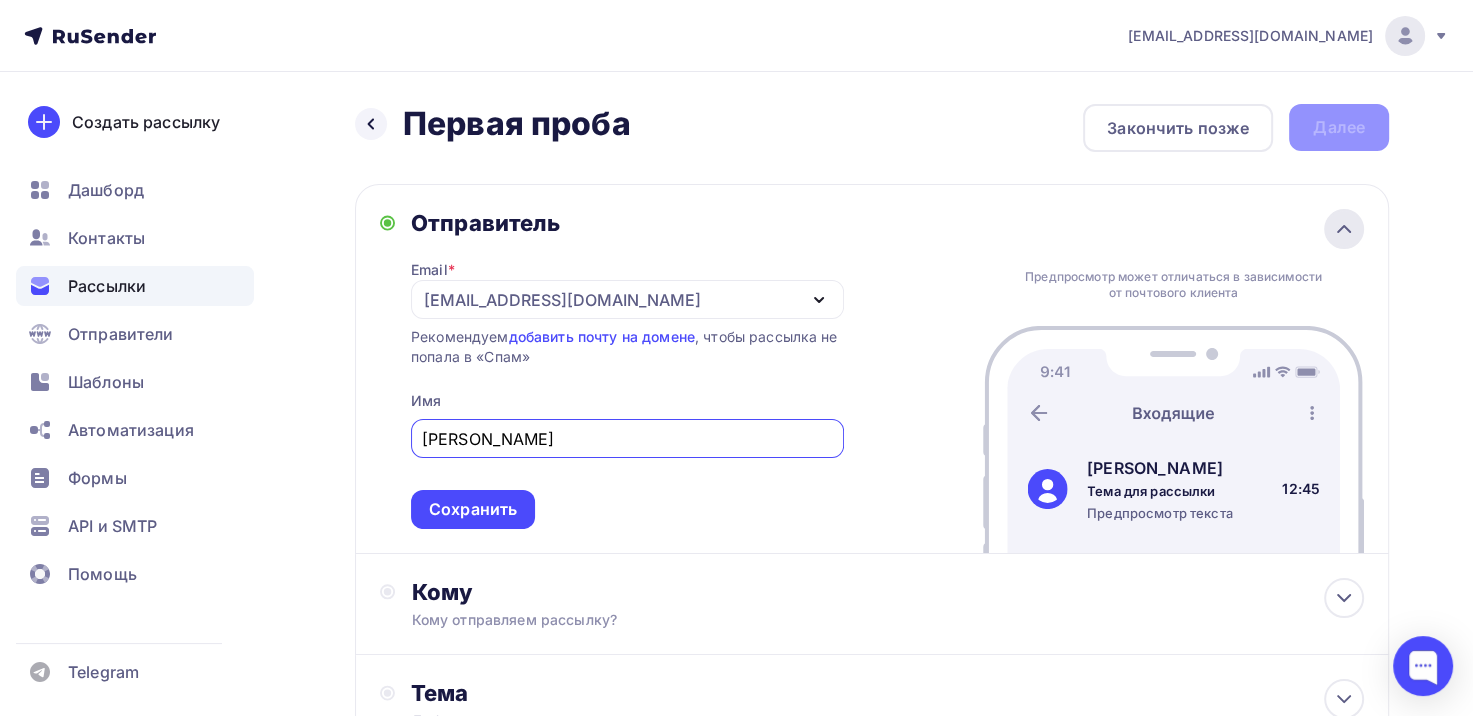 scroll, scrollTop: 0, scrollLeft: 0, axis: both 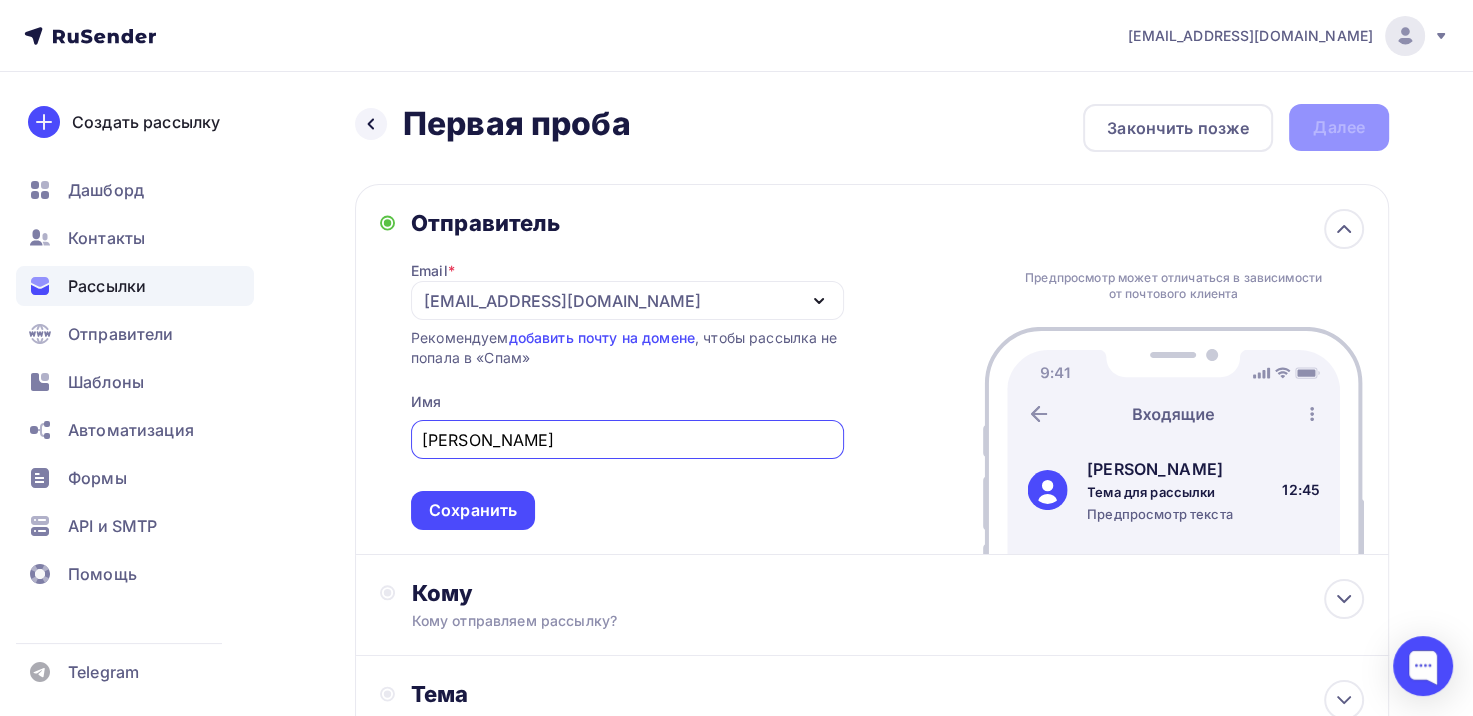 click on "Сергей Баскаков" at bounding box center [627, 440] 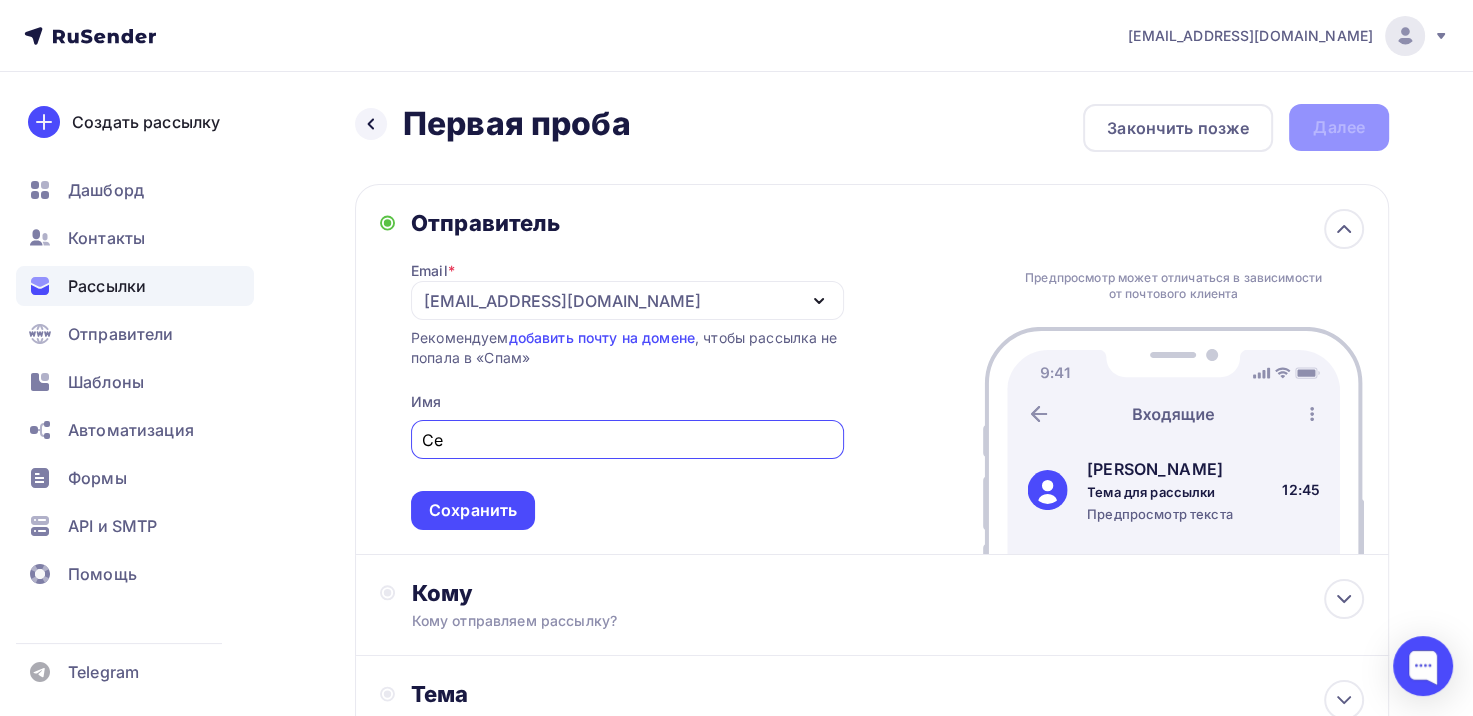 type on "С" 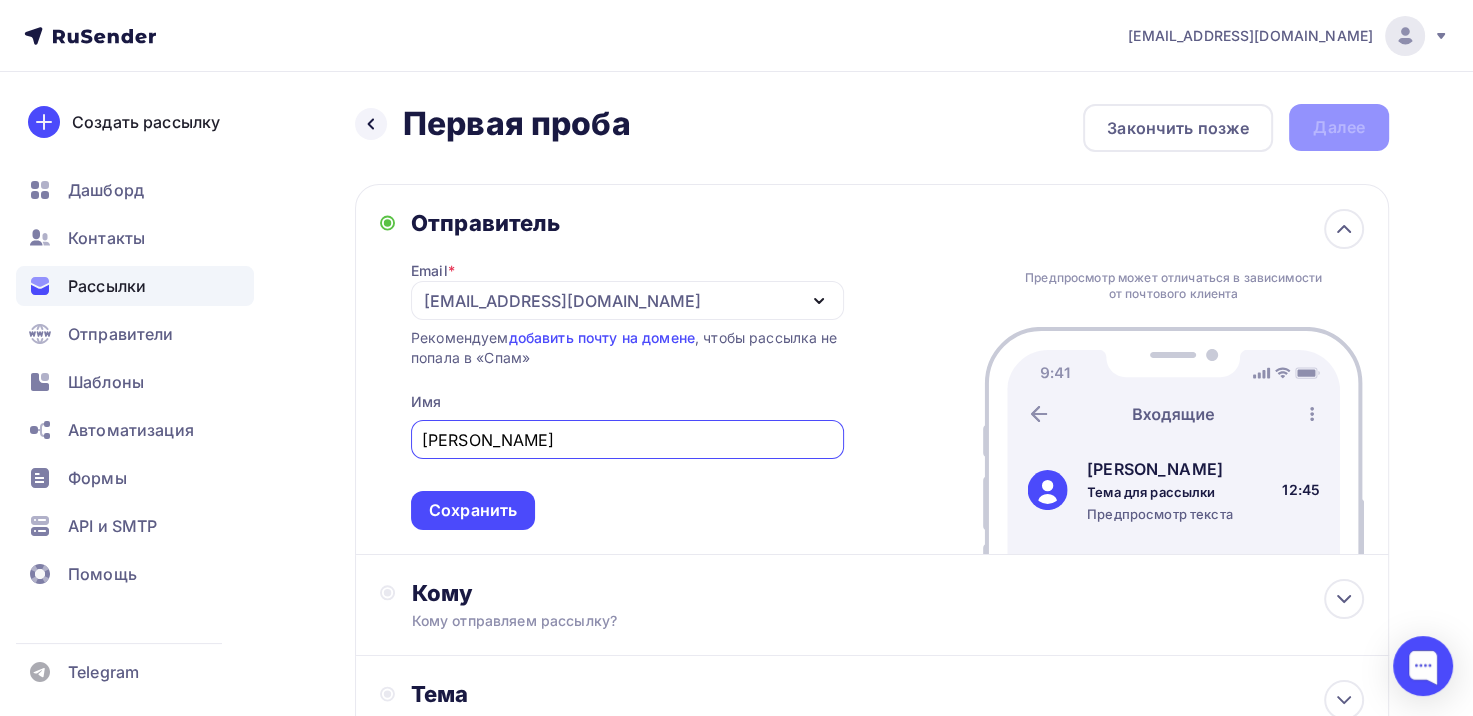 type on "Сергей Баскаков" 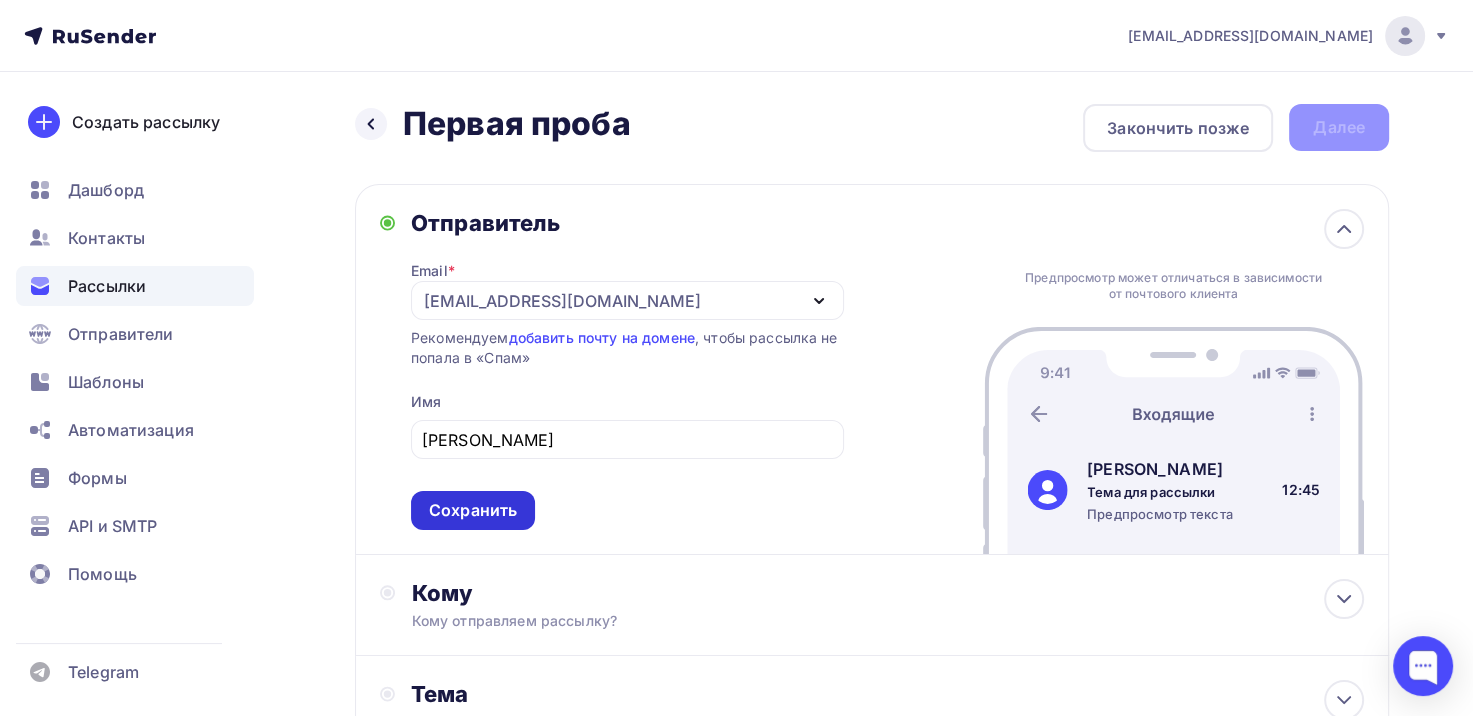 click on "Сохранить" at bounding box center (473, 510) 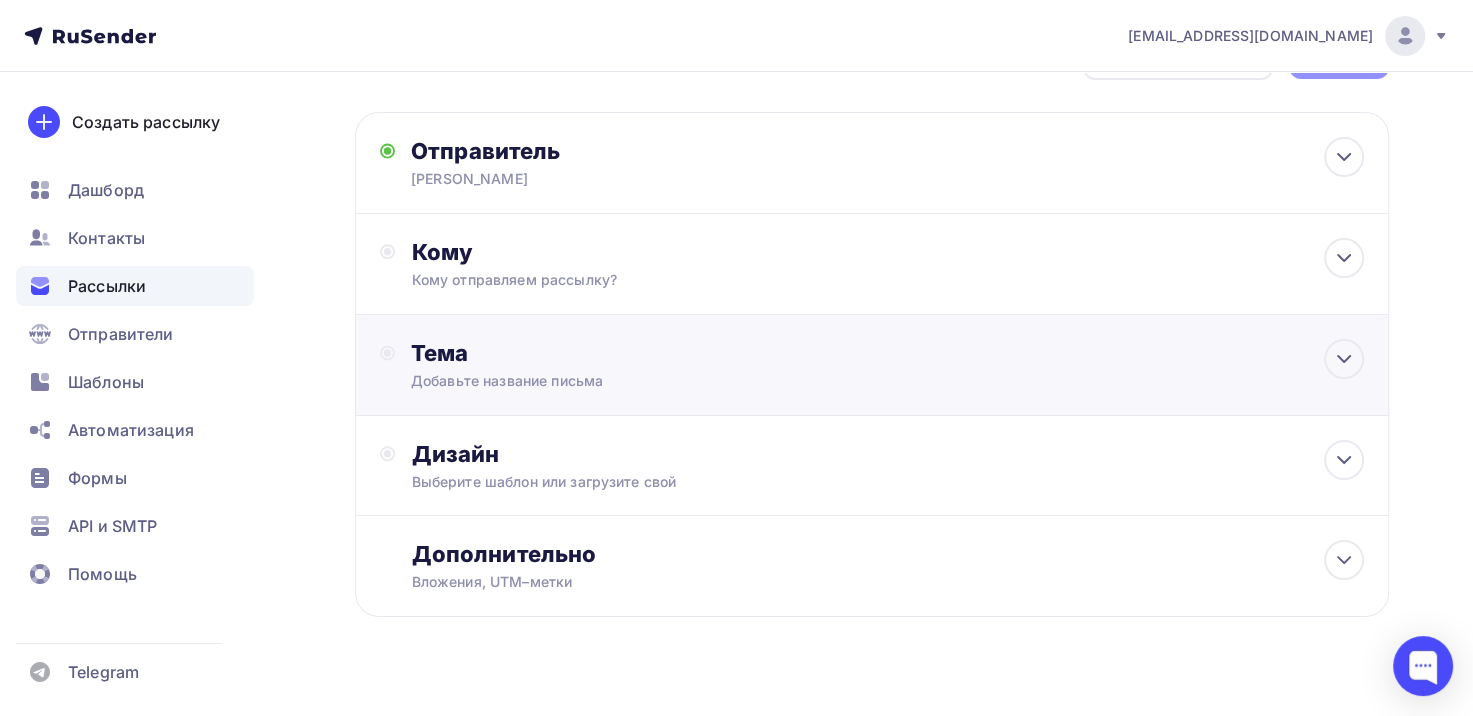 scroll, scrollTop: 78, scrollLeft: 0, axis: vertical 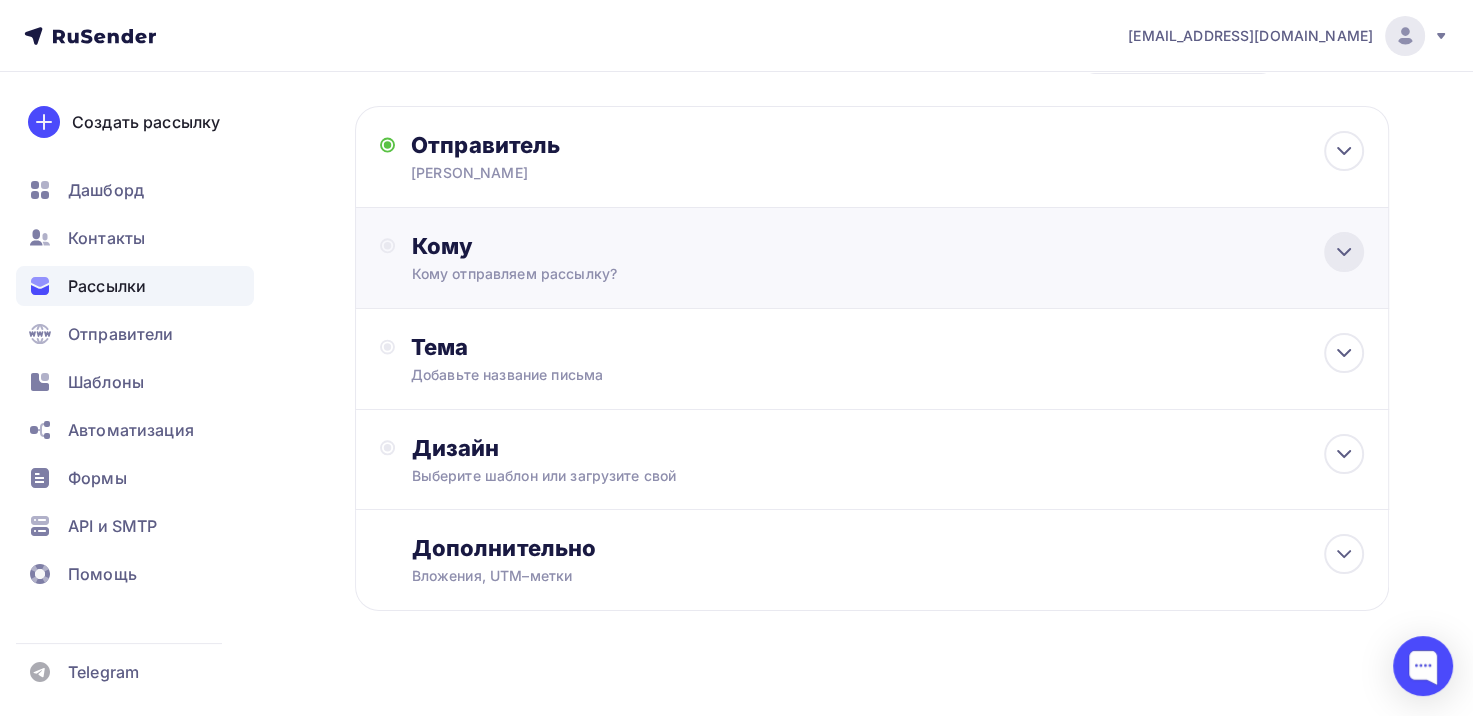 click 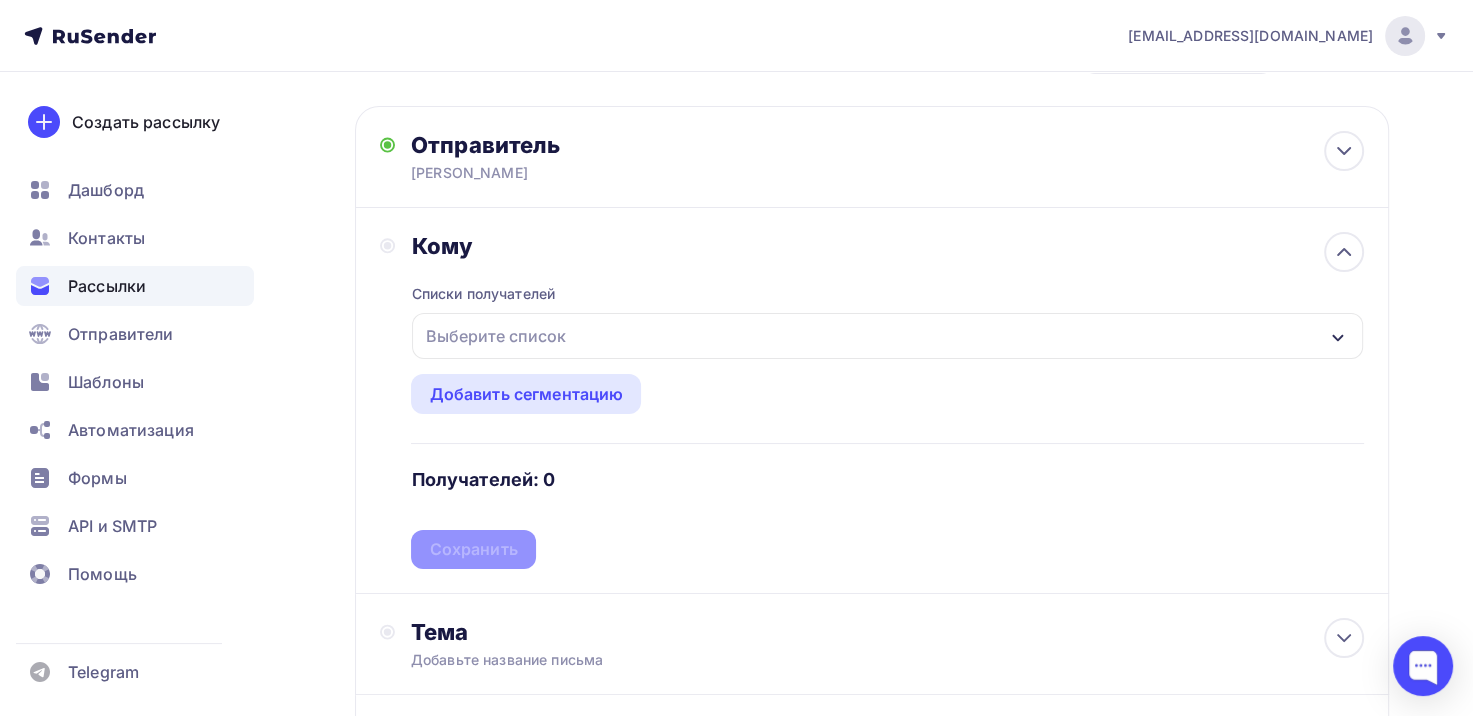 click 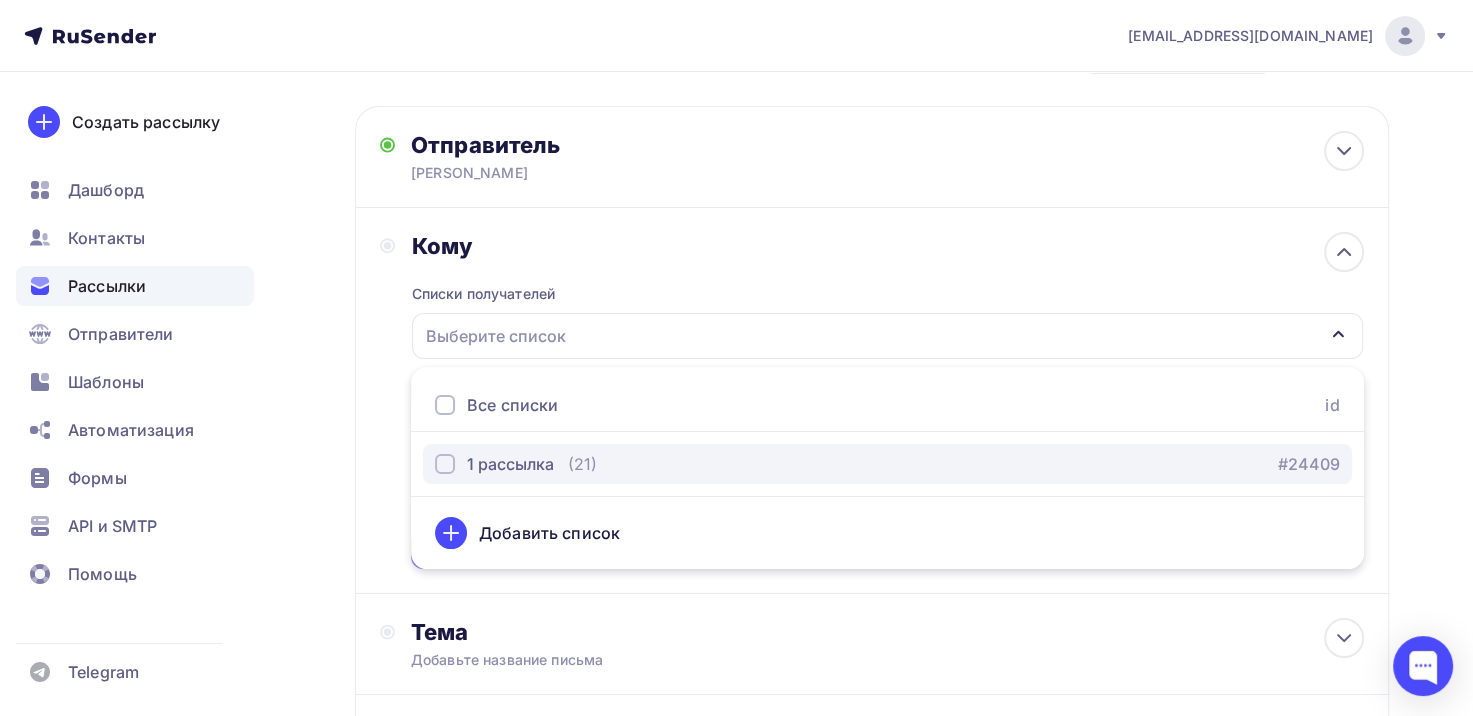 click on "1 рассылка" at bounding box center (510, 464) 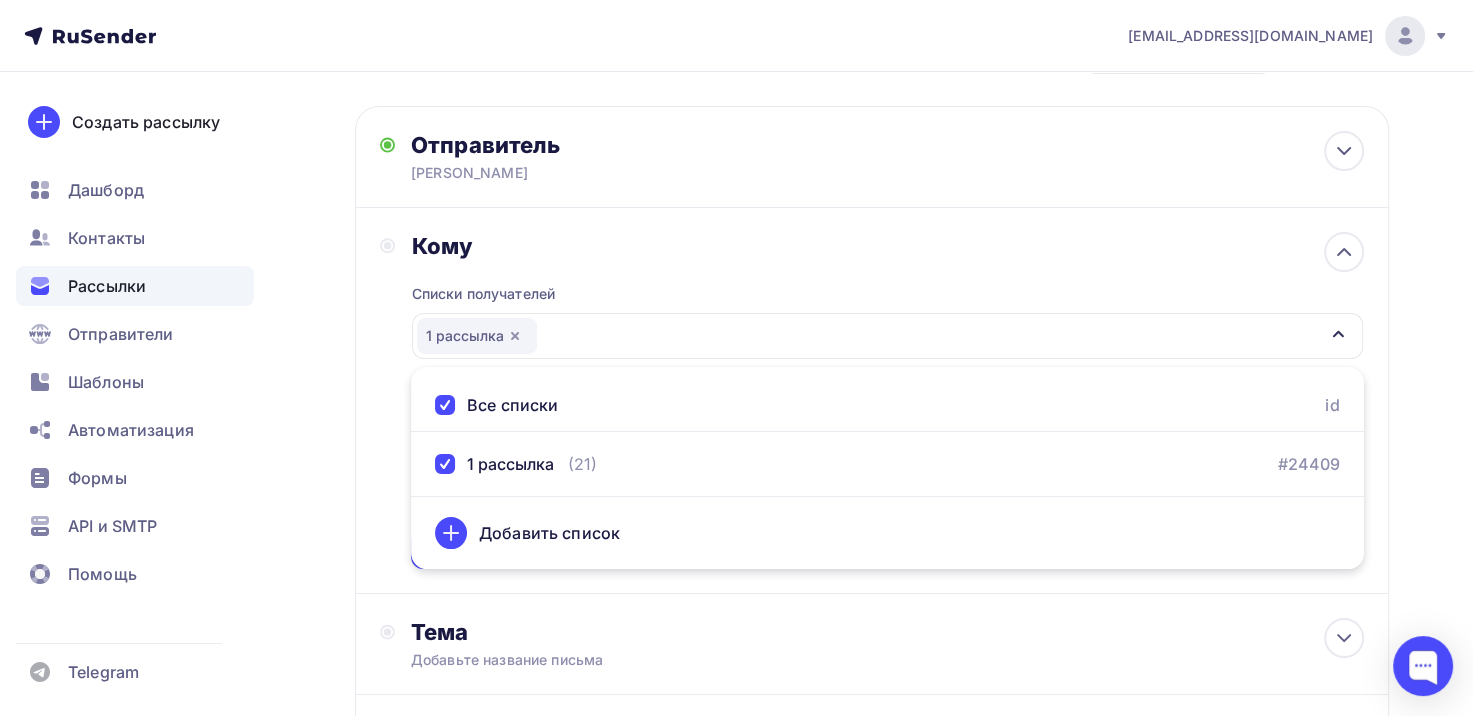 click on "Добавить список" at bounding box center (549, 533) 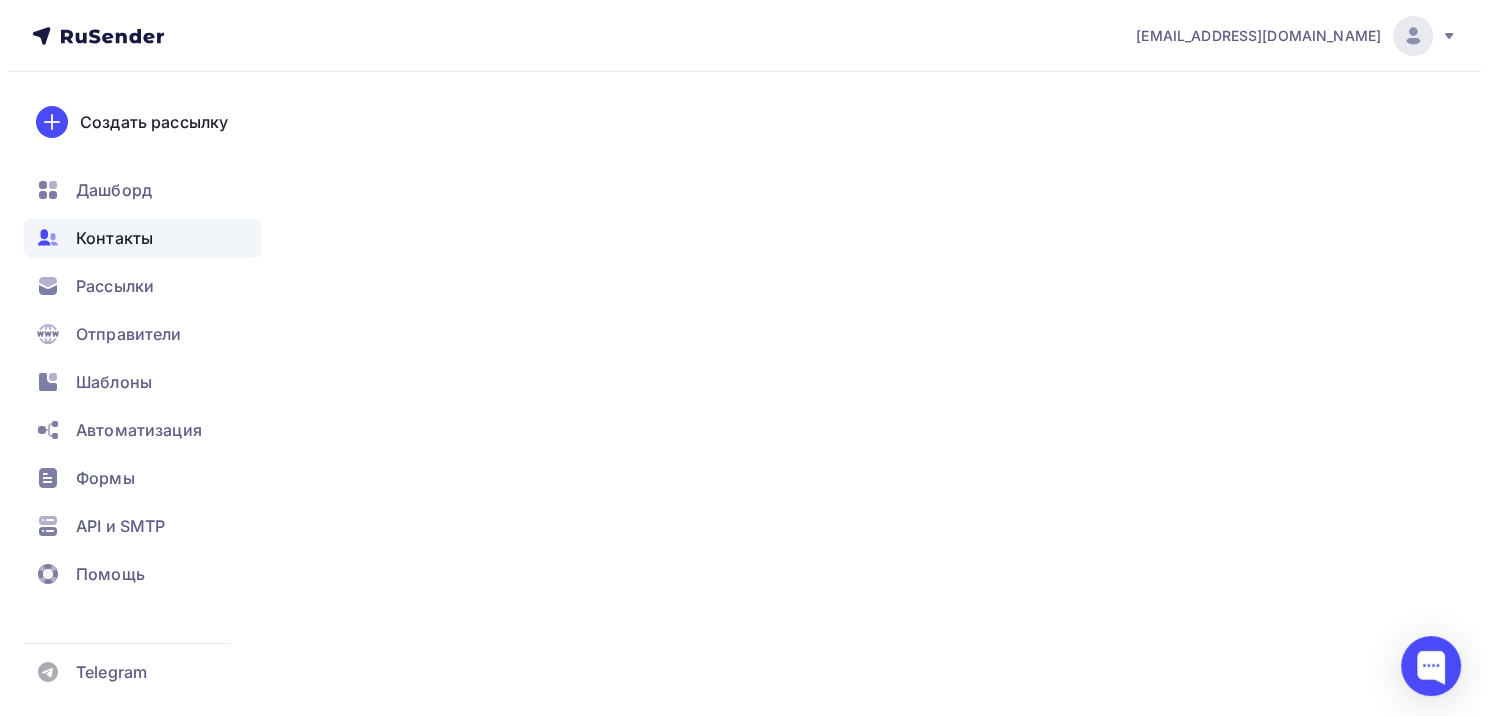 scroll, scrollTop: 0, scrollLeft: 0, axis: both 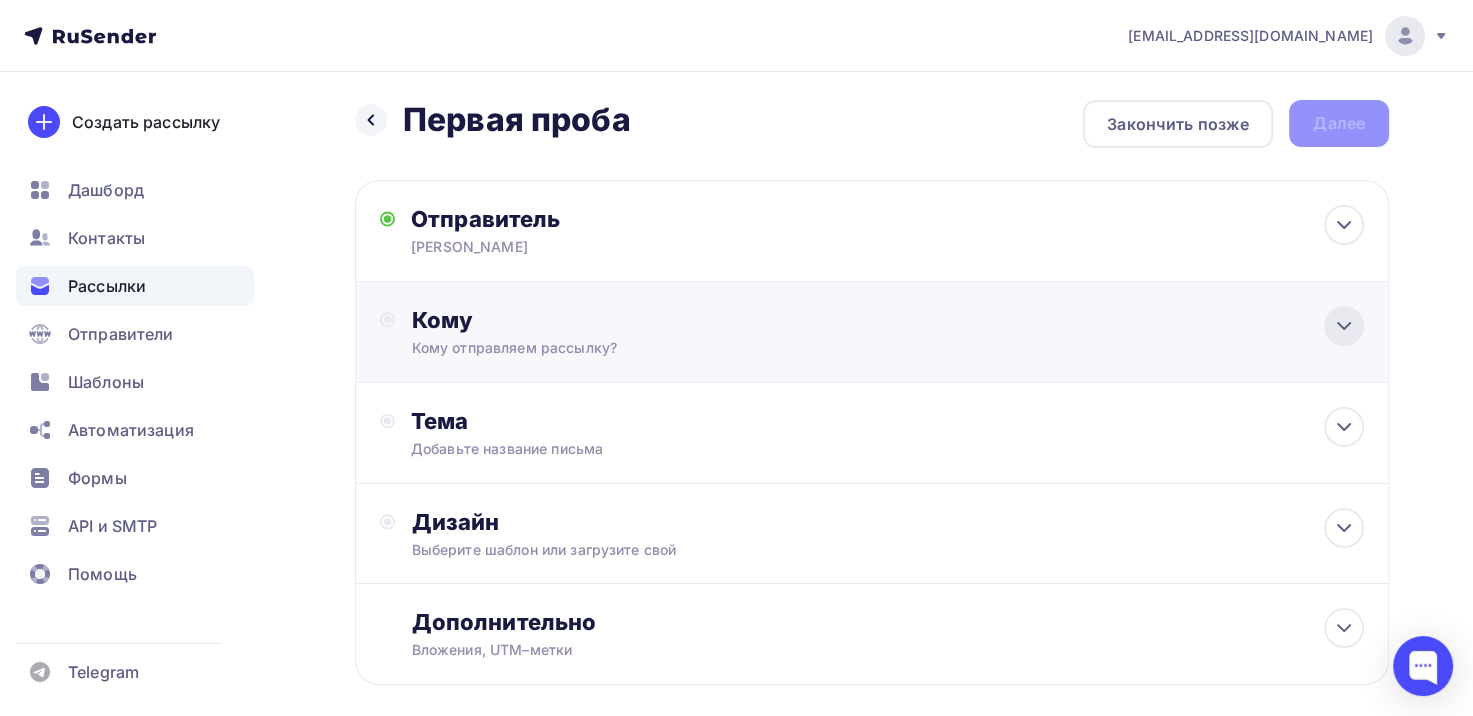 click 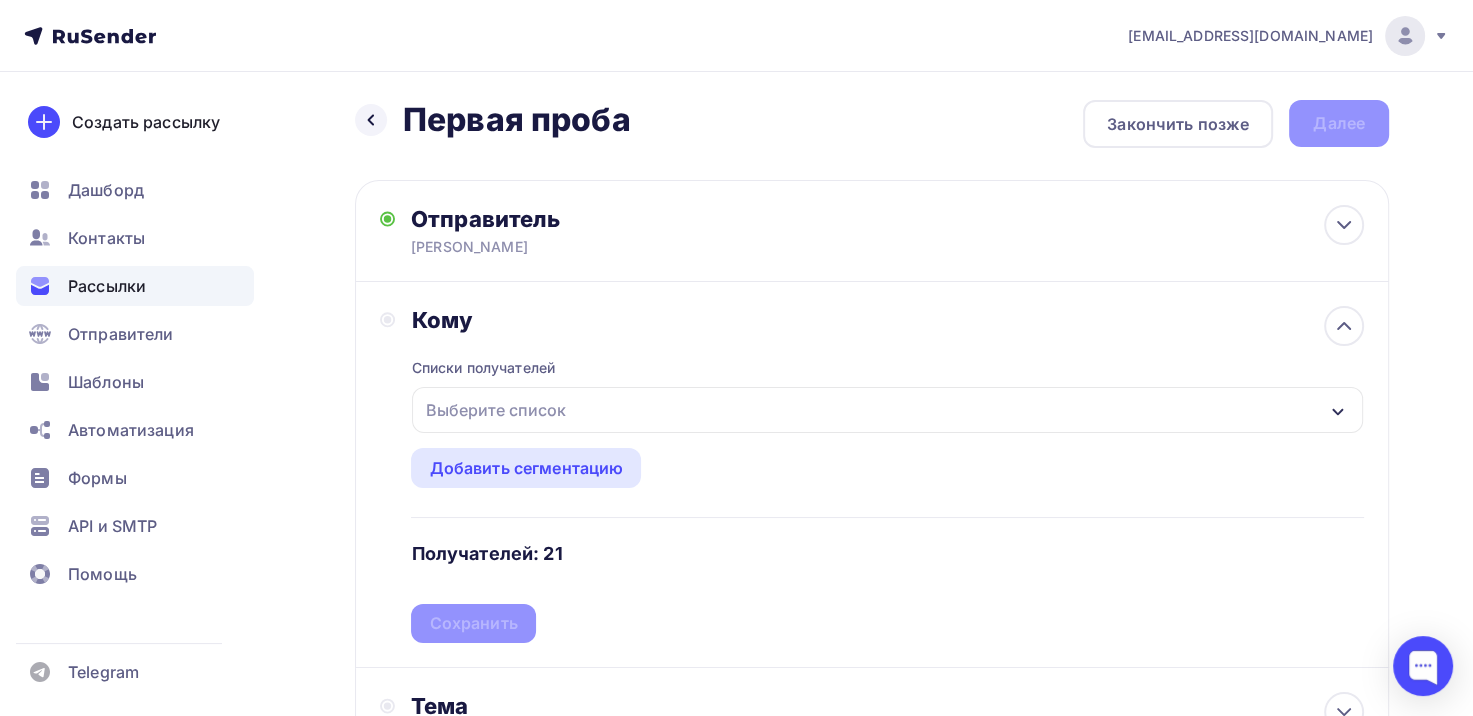 click on "Выберите список" at bounding box center [887, 410] 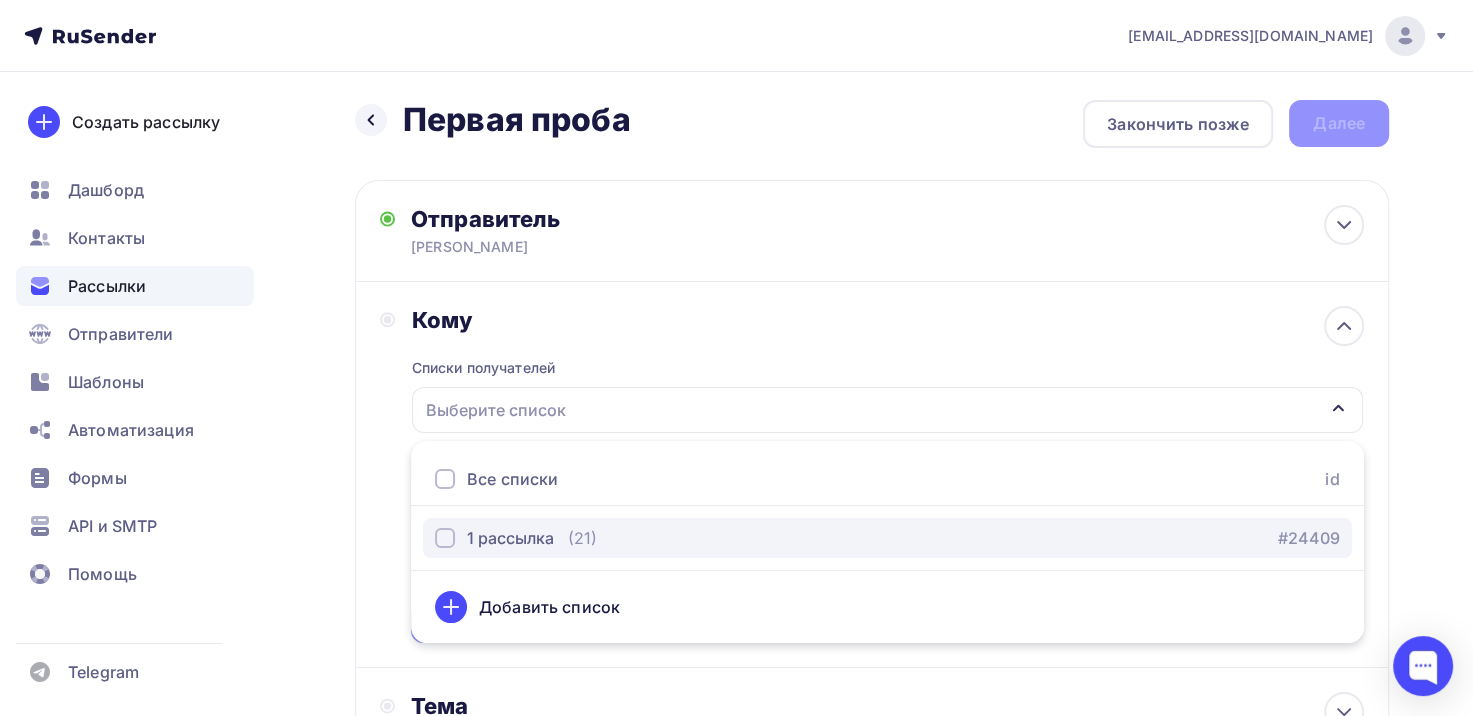 click at bounding box center (445, 538) 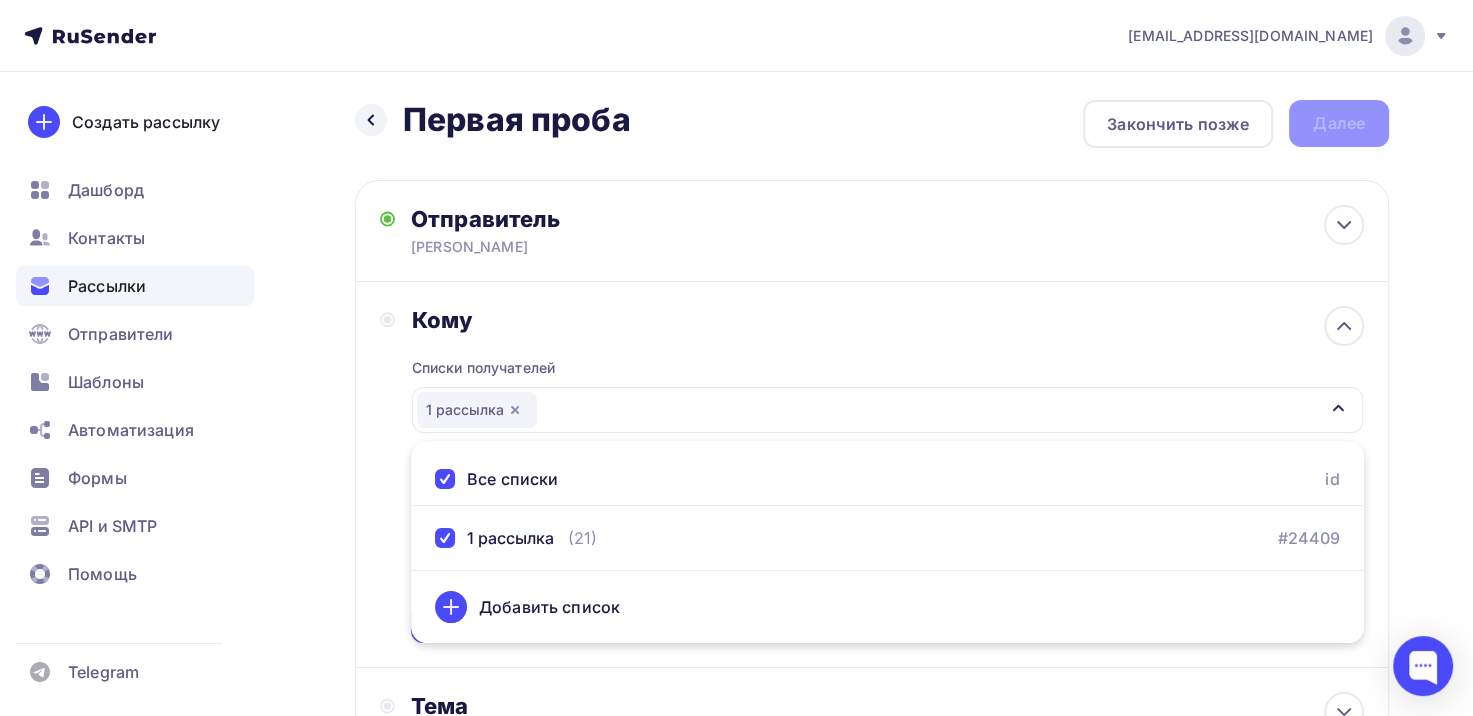 click on "Кому
Списки получателей
1 рассылка
Все списки
id
1 рассылка
(21)
#24409
Добавить список
Добавить сегментацию
Получателей:
21
Сохранить" at bounding box center (872, 474) 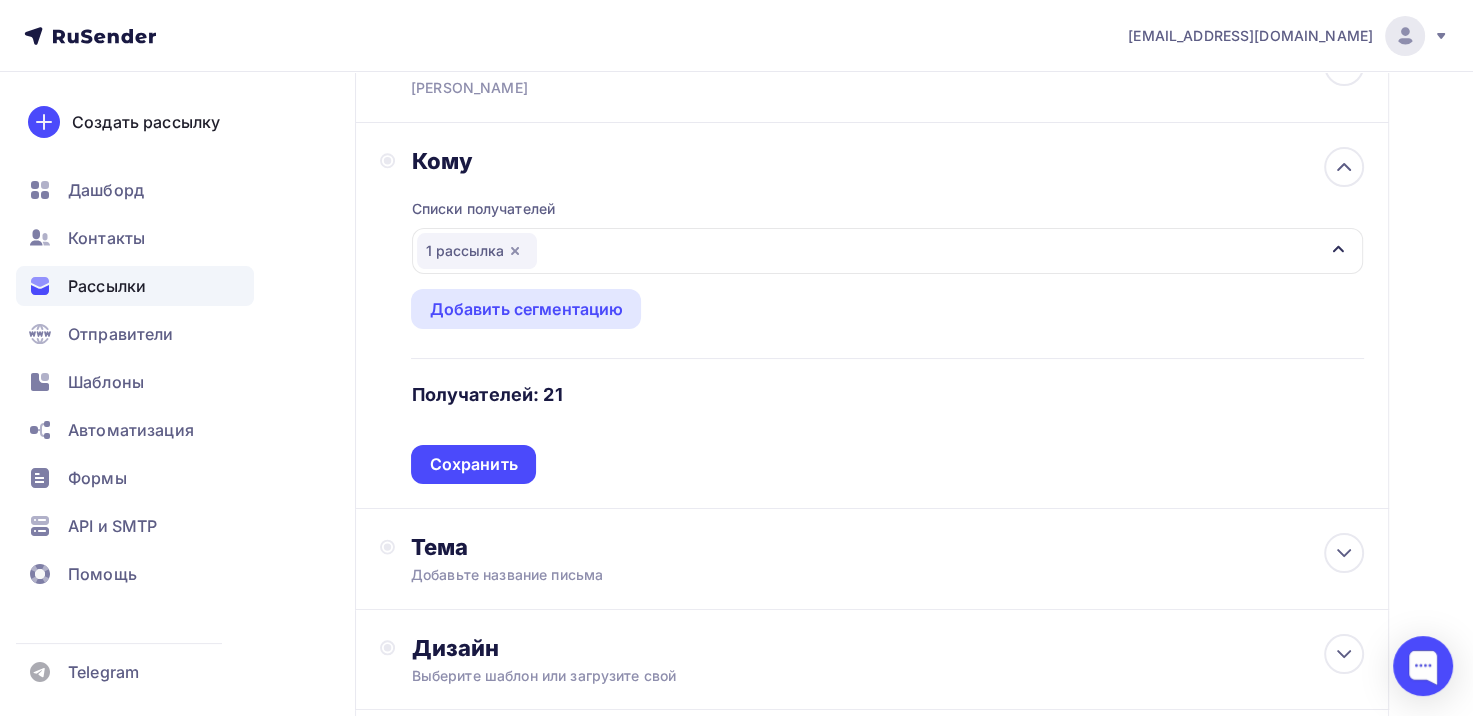 scroll, scrollTop: 210, scrollLeft: 0, axis: vertical 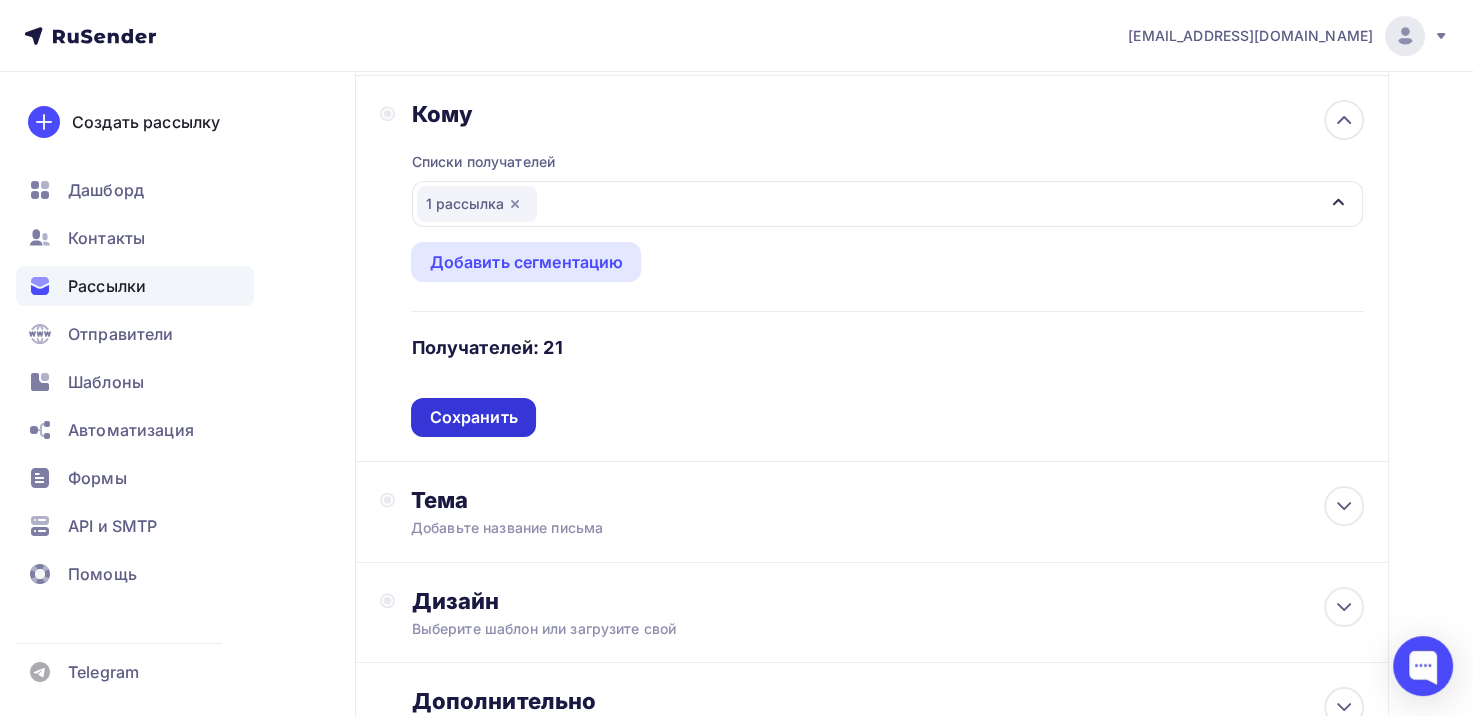 click on "Сохранить" at bounding box center [473, 417] 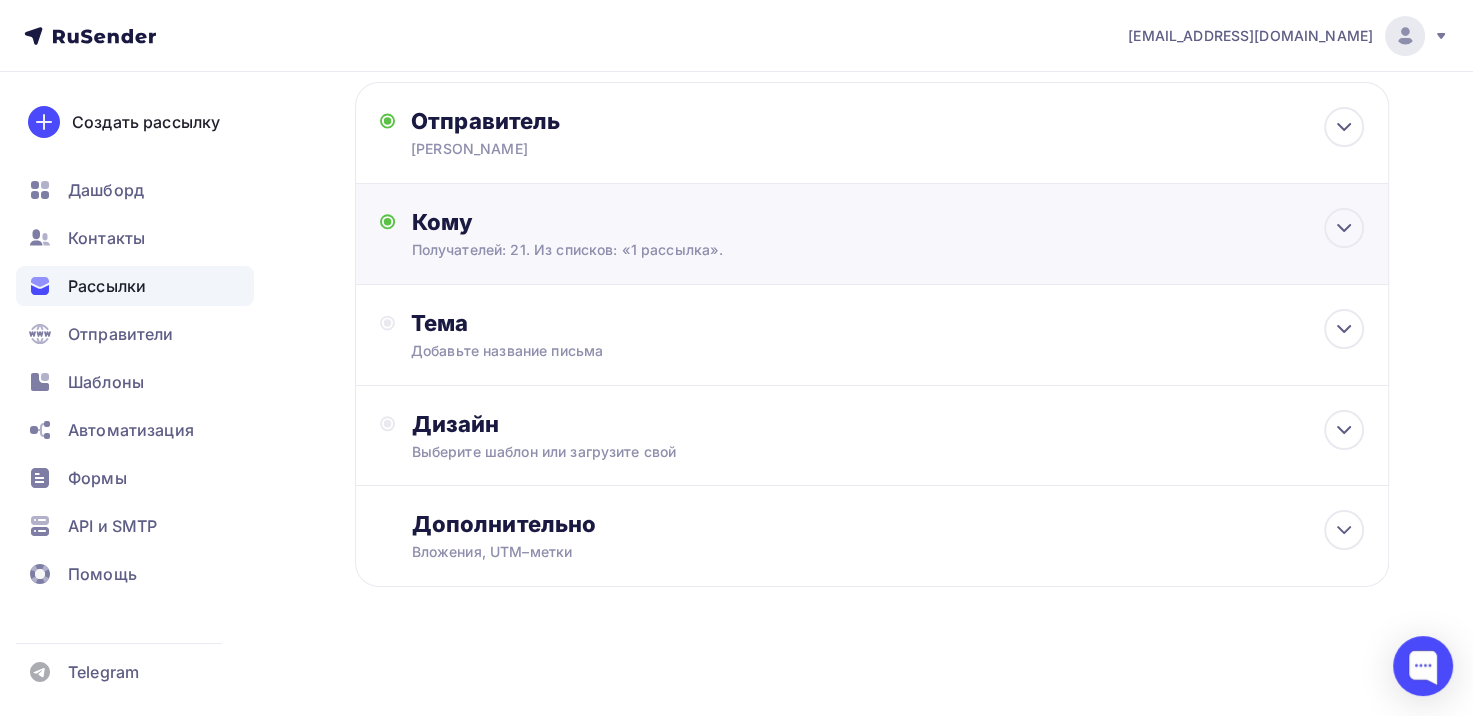 scroll, scrollTop: 100, scrollLeft: 0, axis: vertical 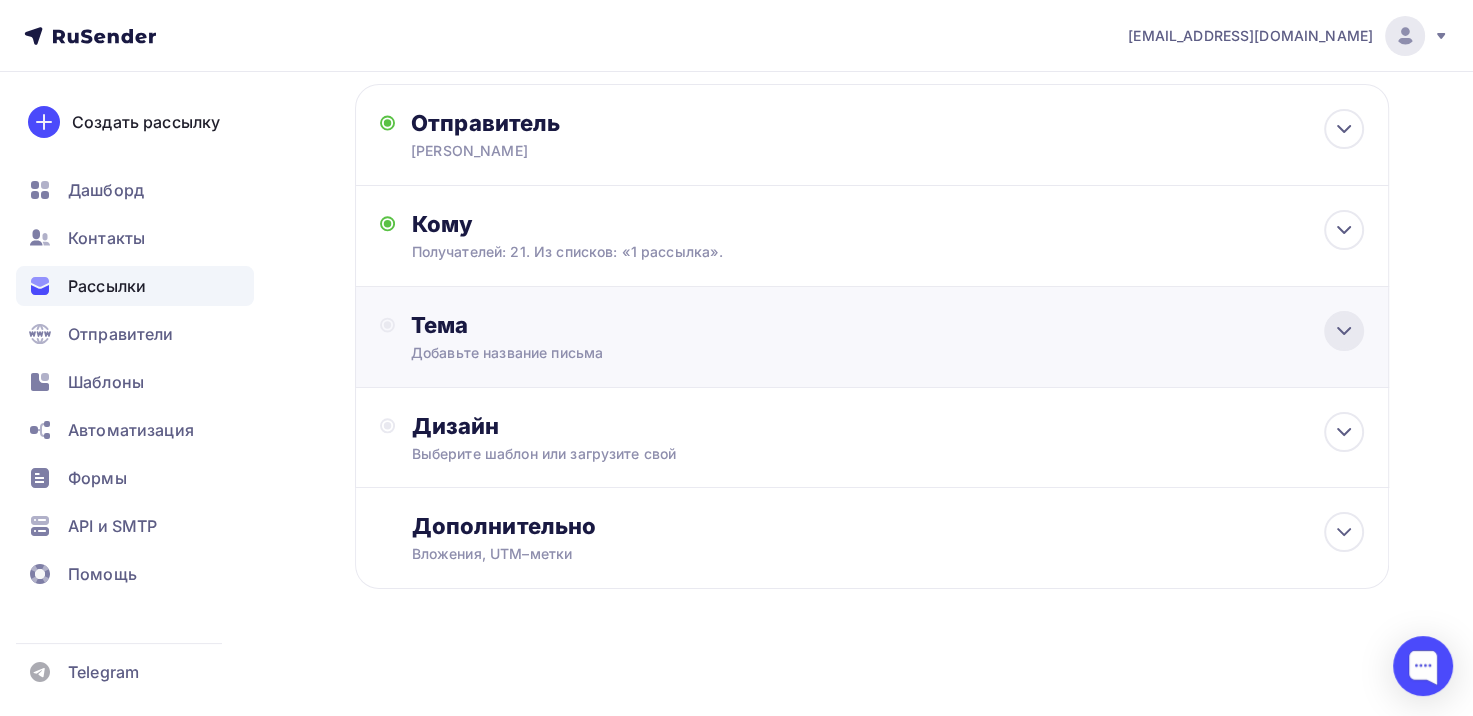 click 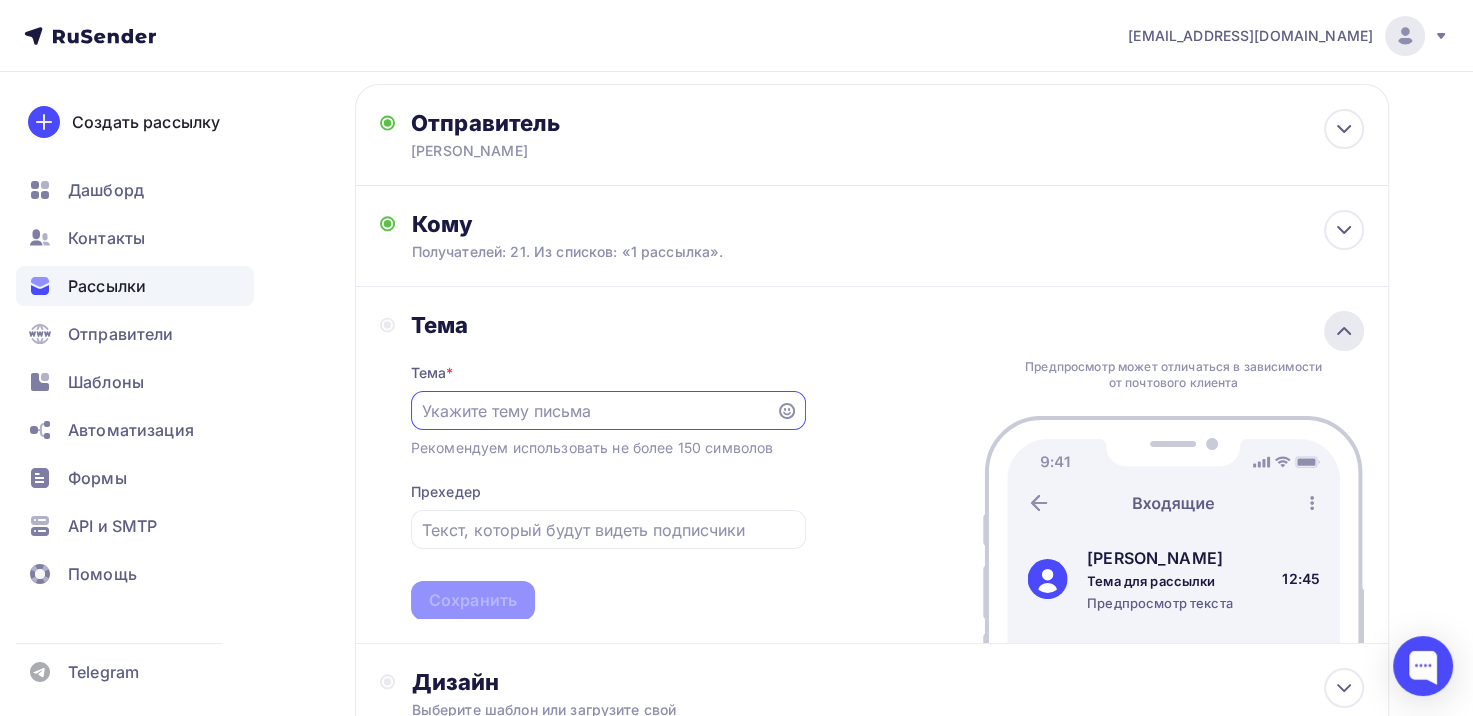 scroll, scrollTop: 99, scrollLeft: 0, axis: vertical 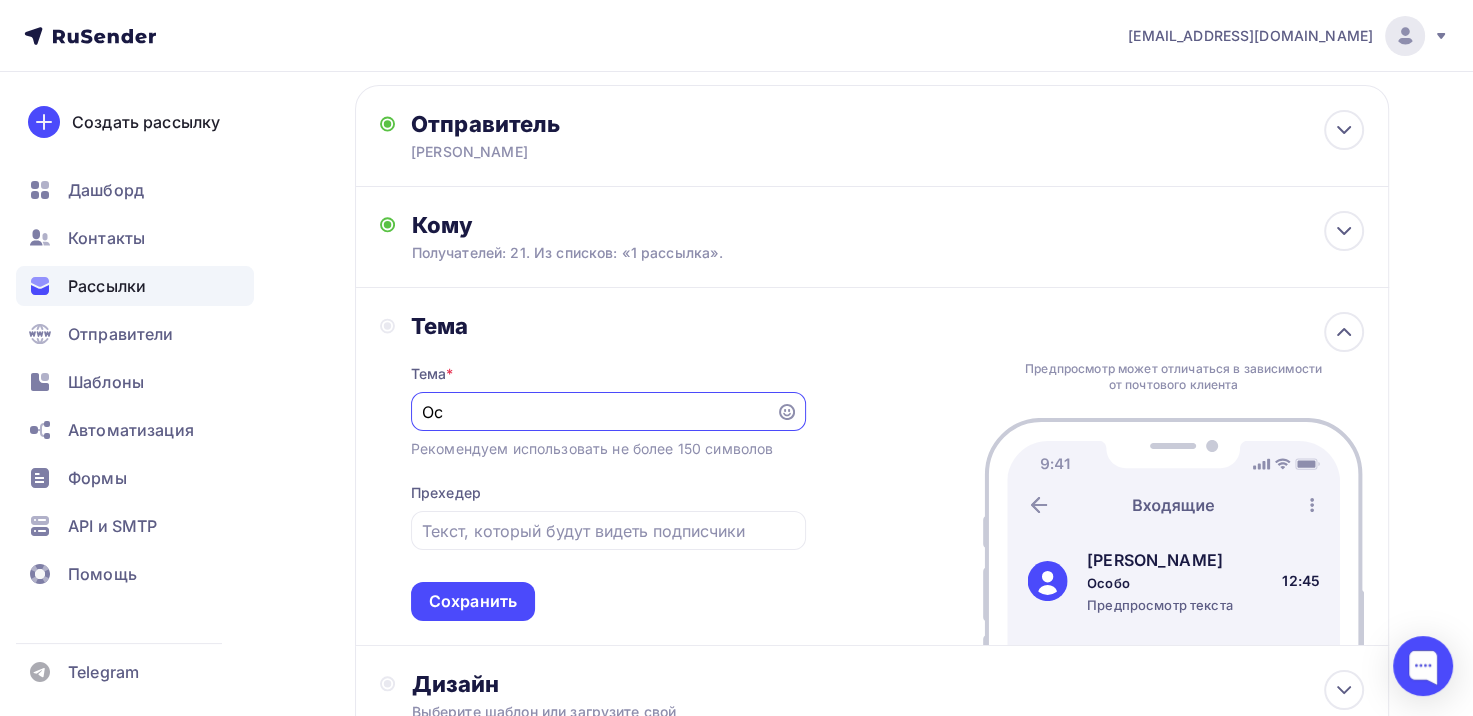 type on "О" 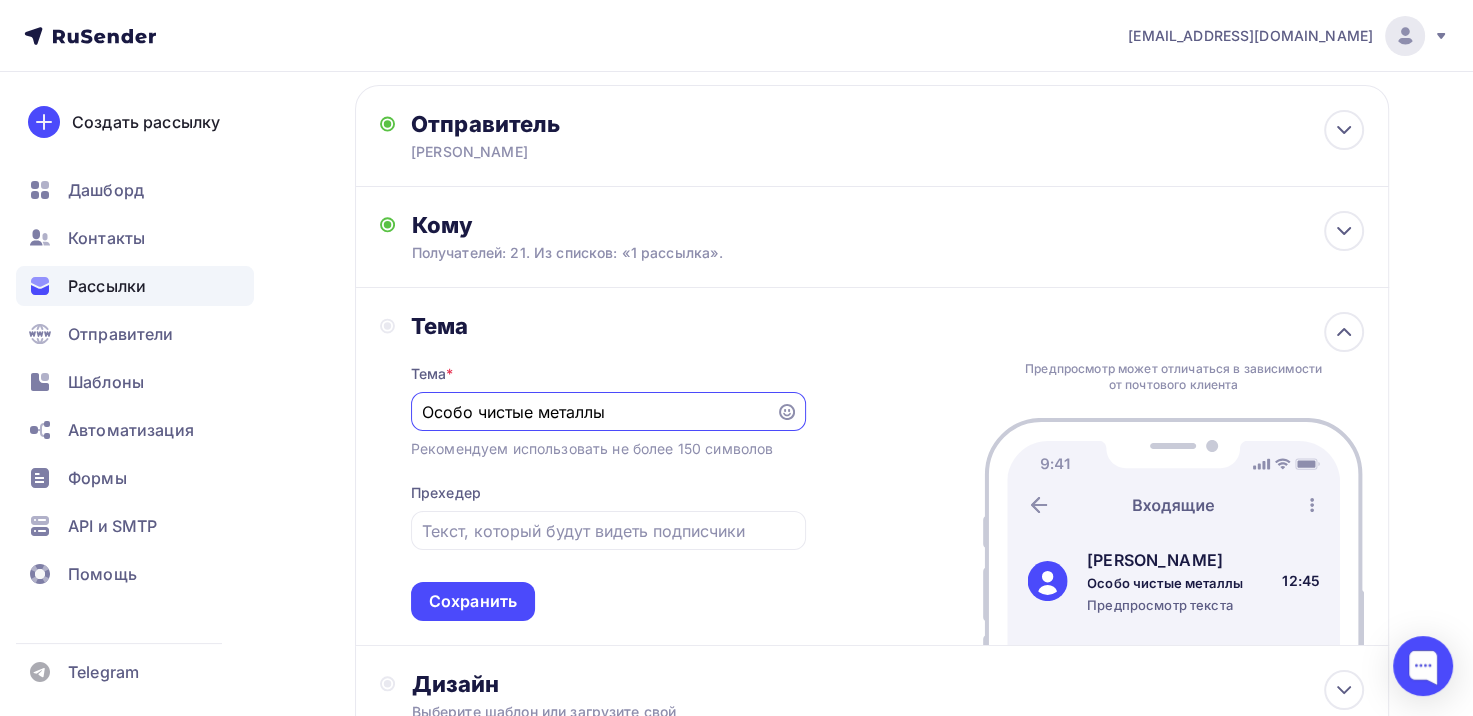 click on "Особо чистые металлы" at bounding box center (593, 412) 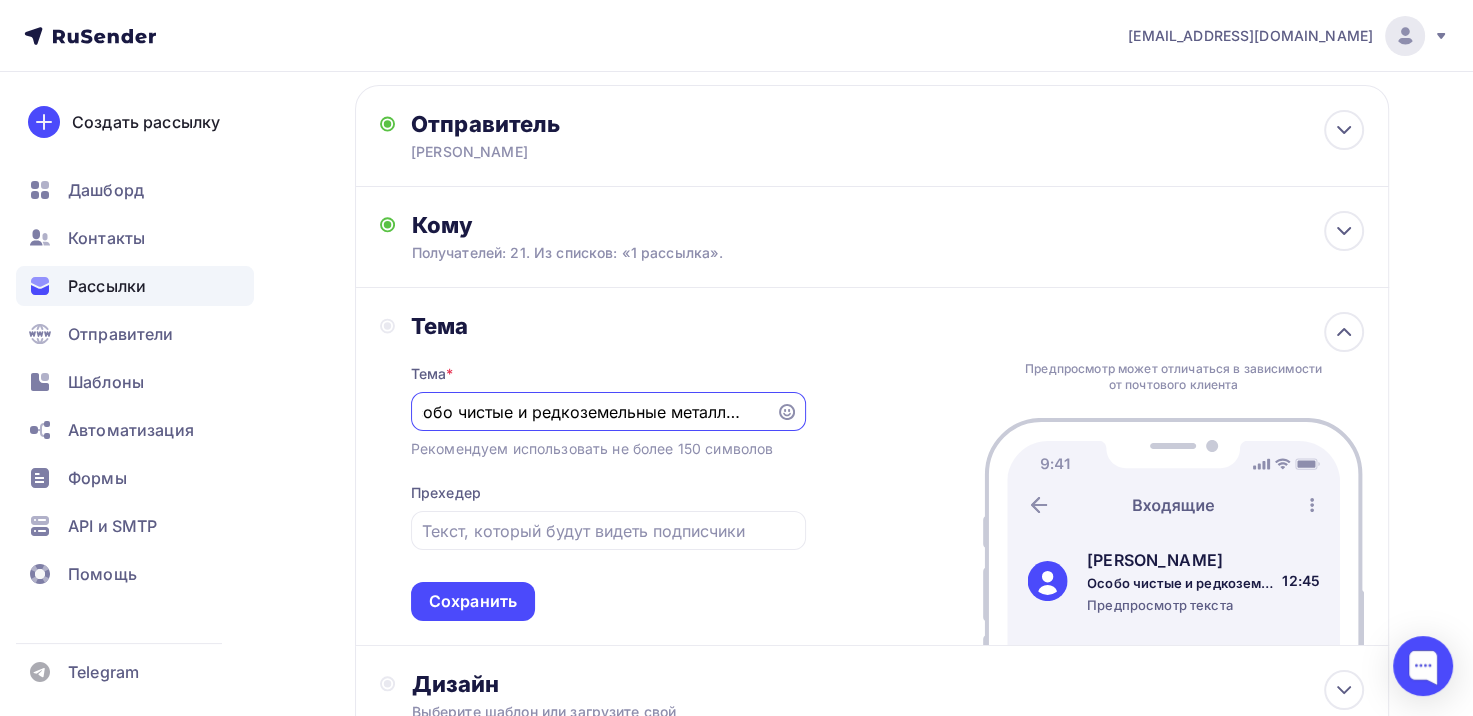 scroll, scrollTop: 0, scrollLeft: 0, axis: both 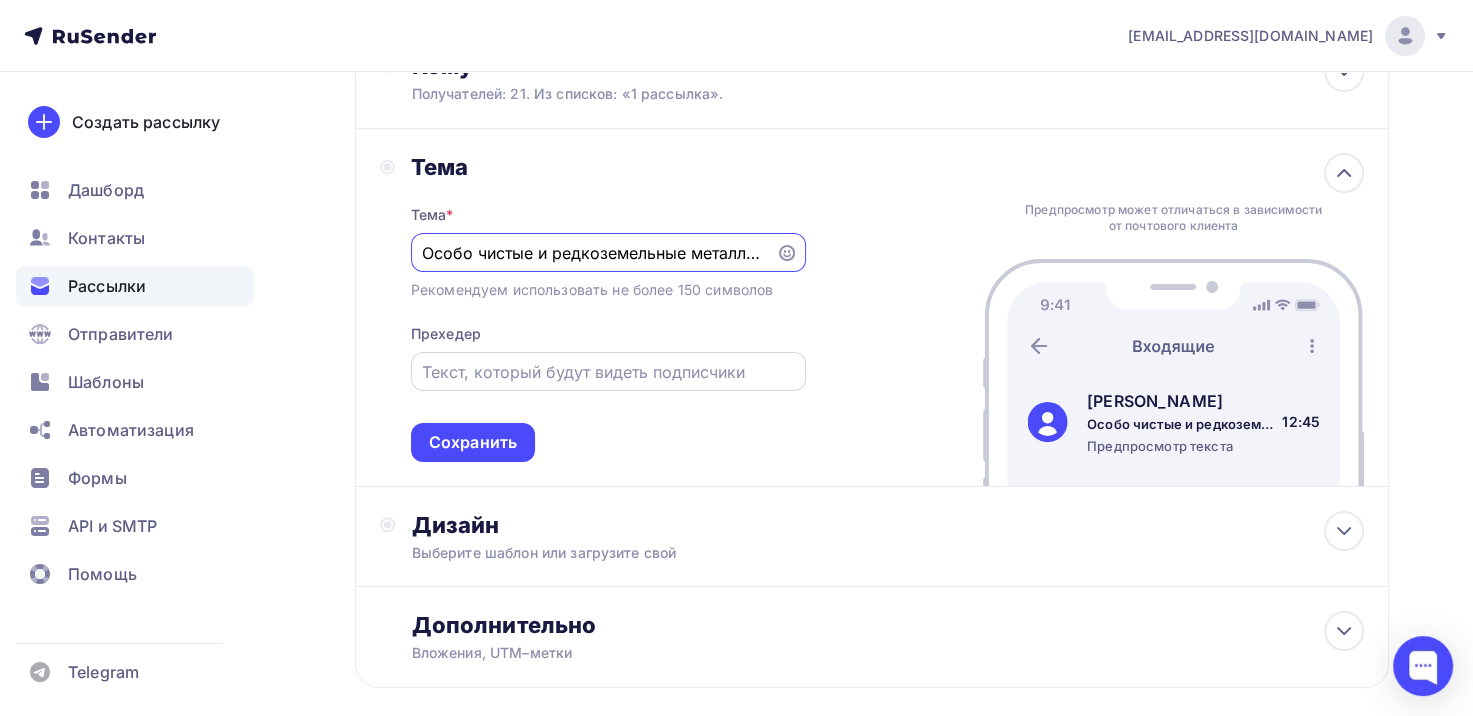 type on "Особо чистые и редкоземельные металлы, изотопы." 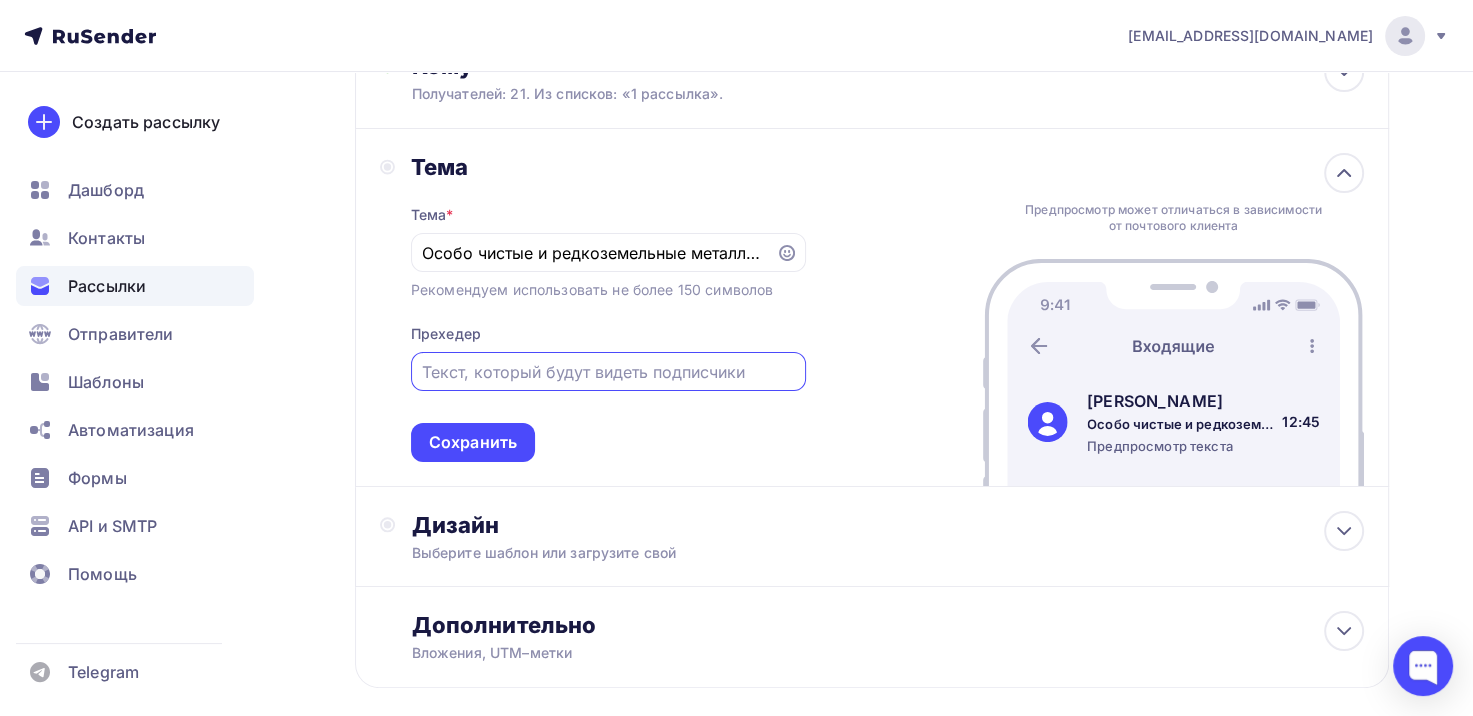 click at bounding box center [608, 372] 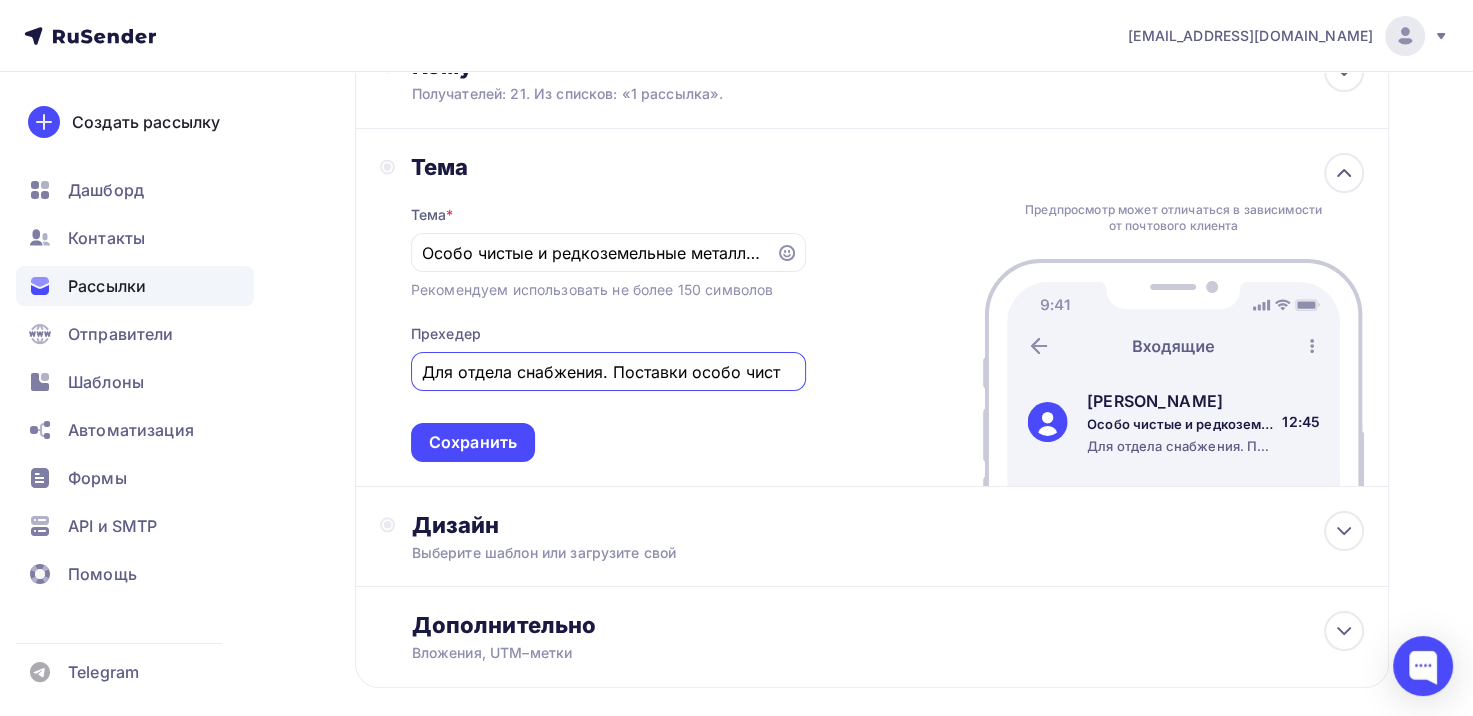 scroll, scrollTop: 0, scrollLeft: 0, axis: both 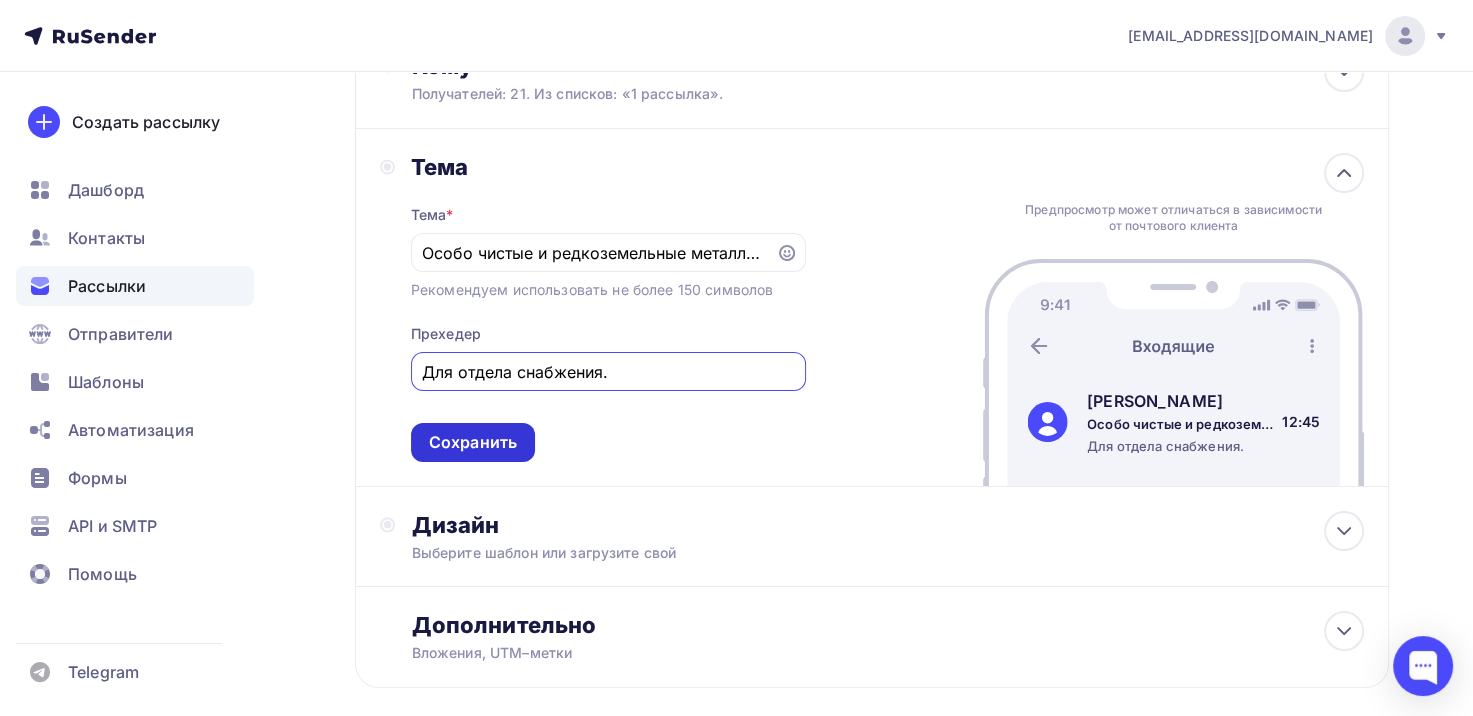 type on "Для отдела снабжения." 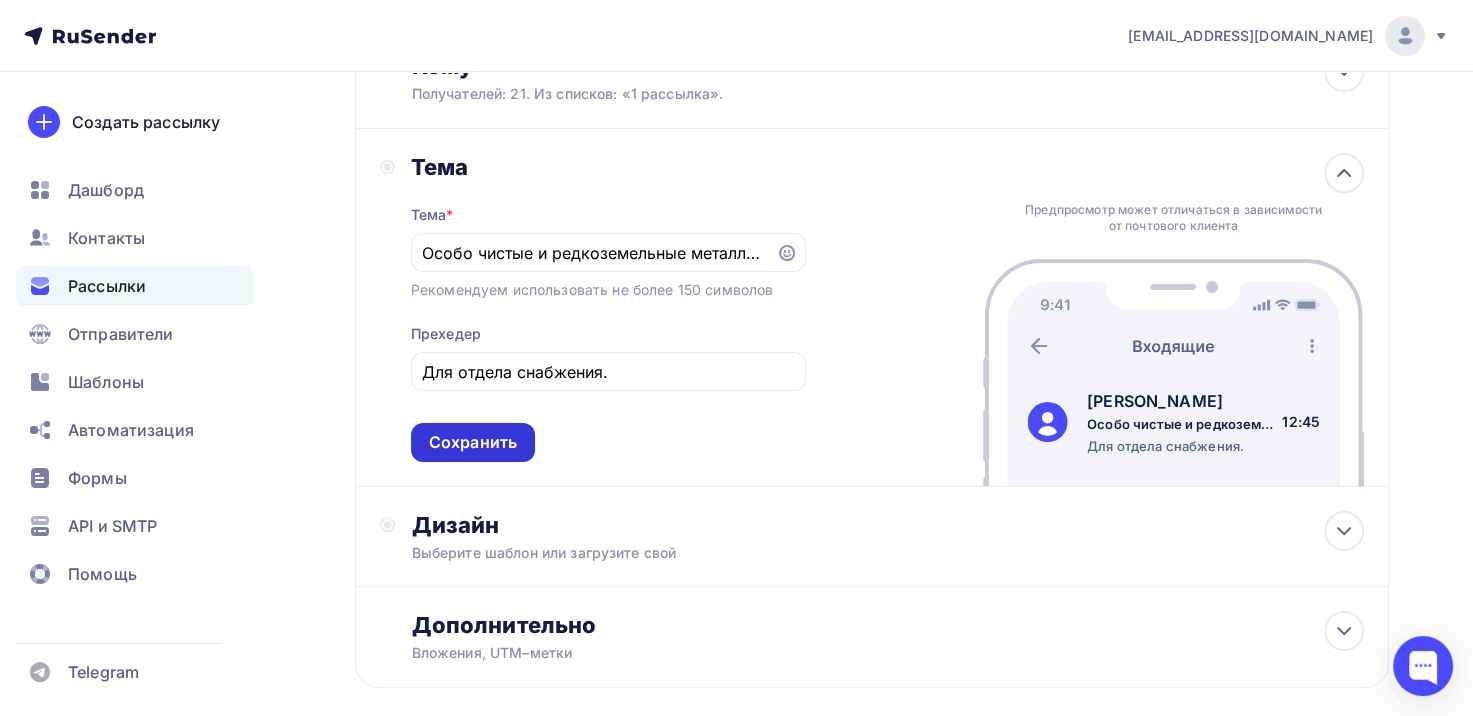 click on "Сохранить" at bounding box center [473, 442] 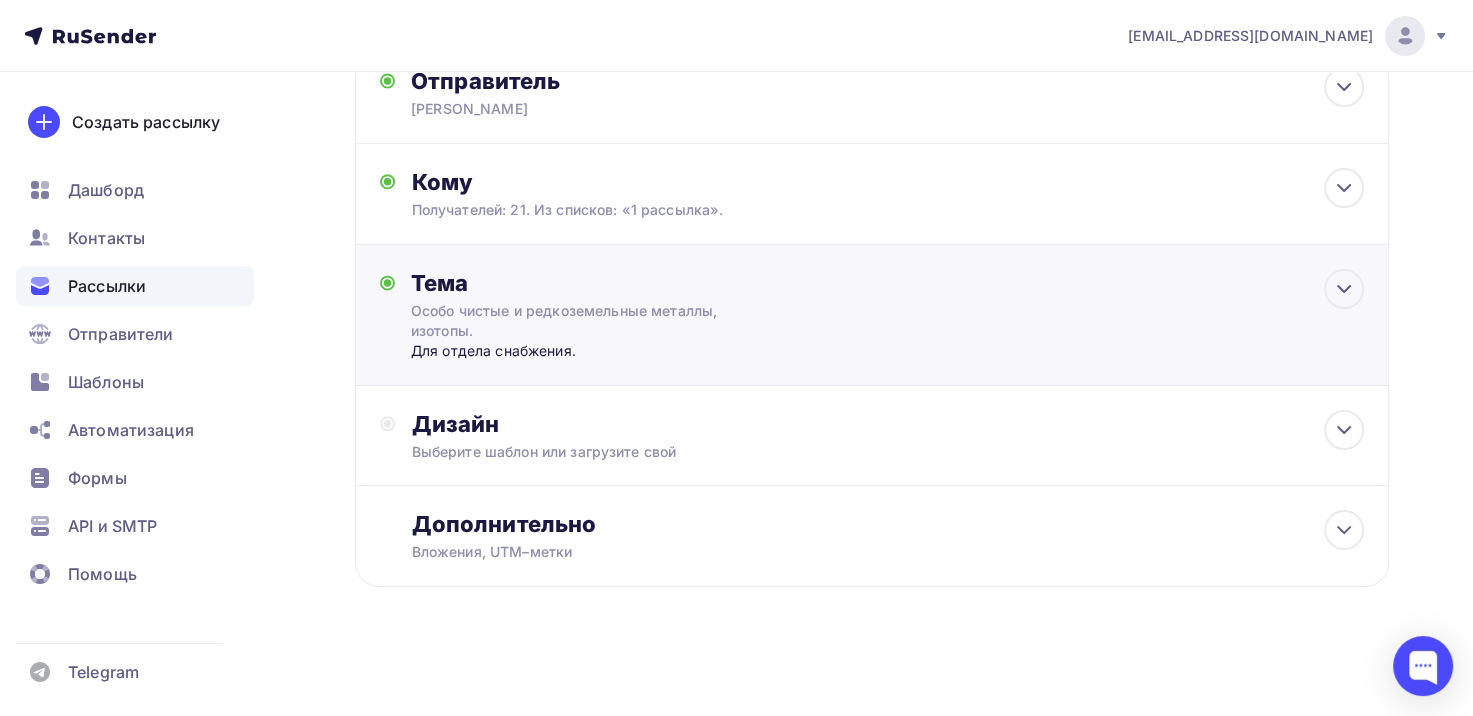 scroll, scrollTop: 140, scrollLeft: 0, axis: vertical 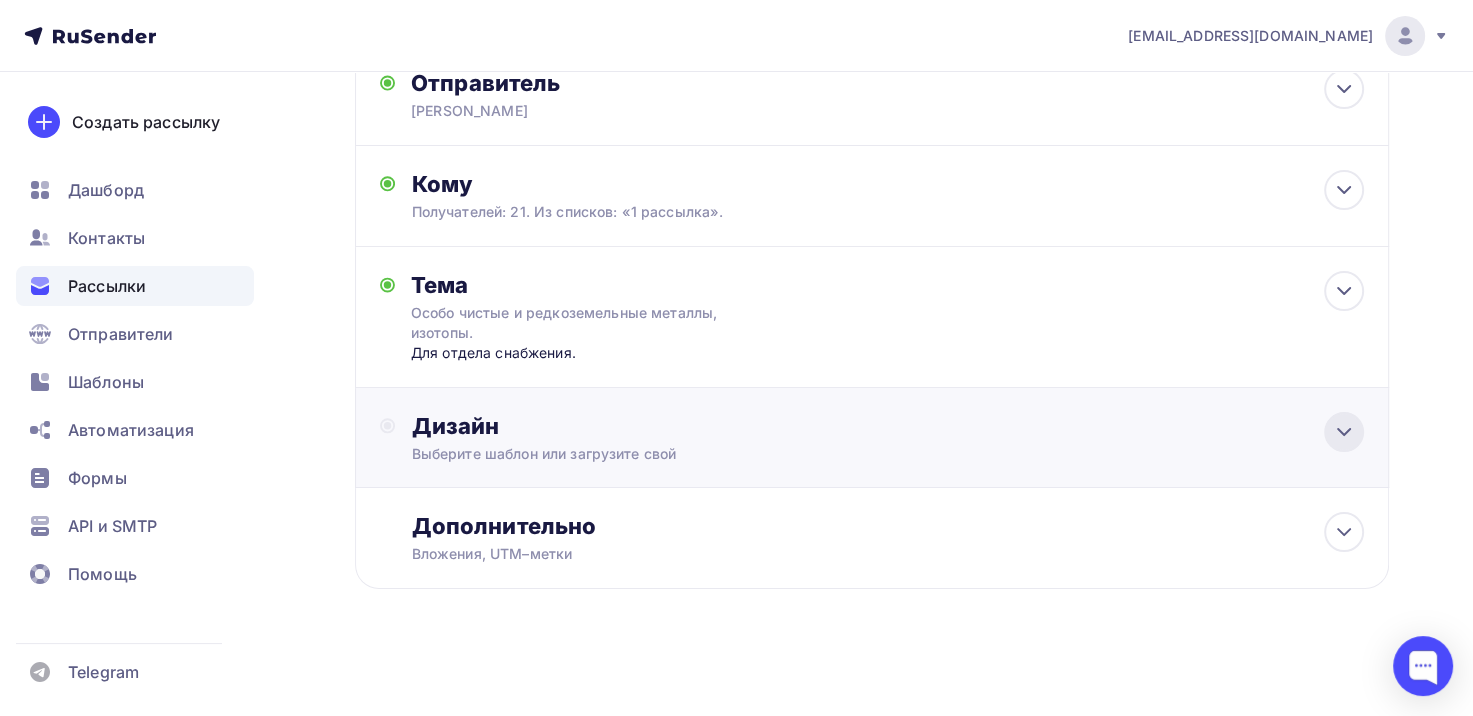 click 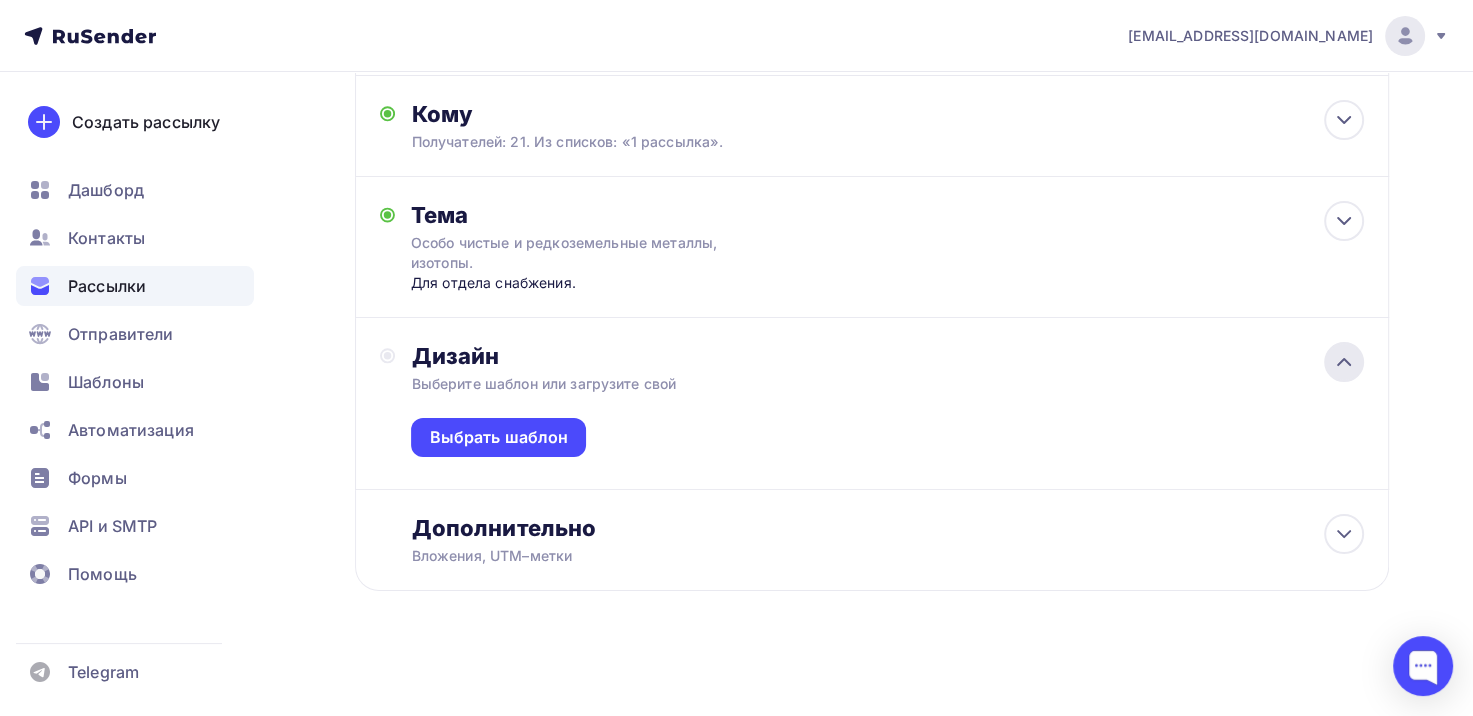 scroll, scrollTop: 212, scrollLeft: 0, axis: vertical 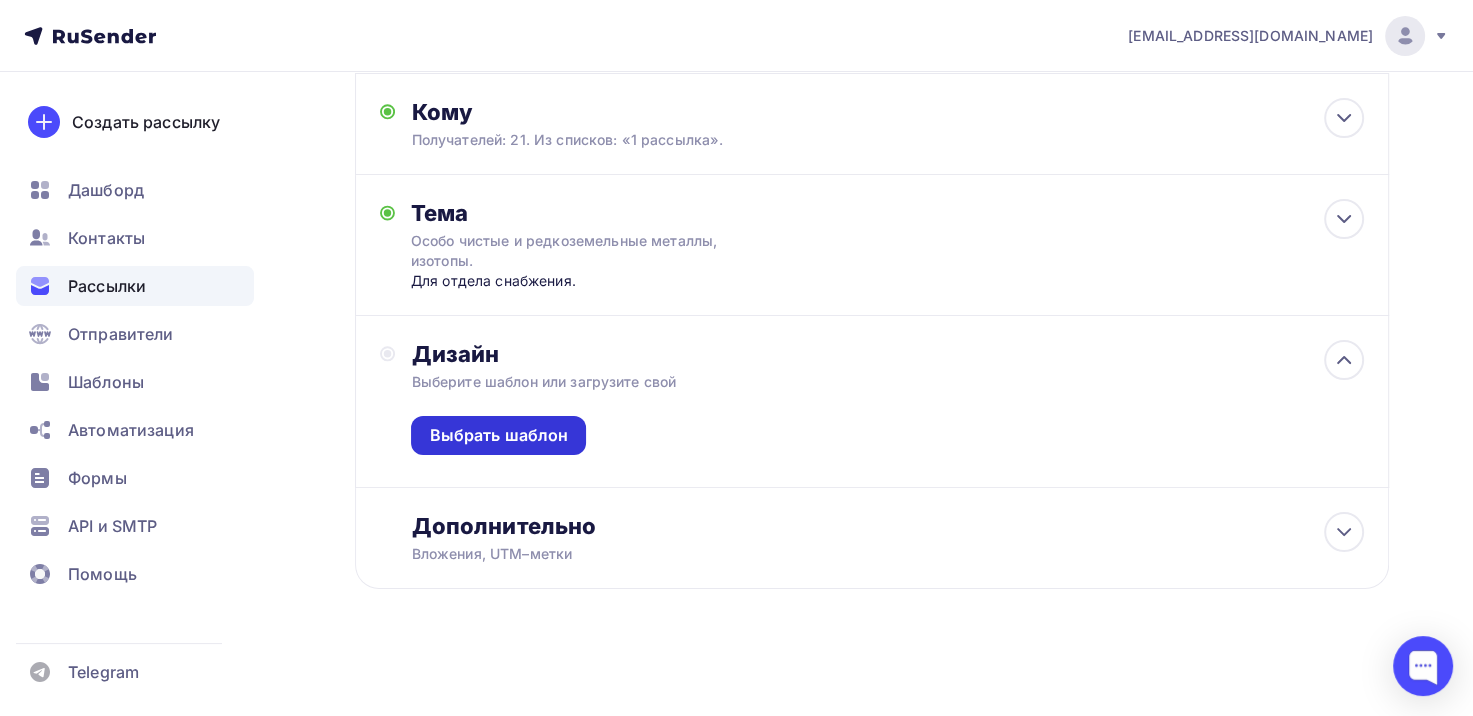 click on "Выбрать шаблон" at bounding box center [498, 435] 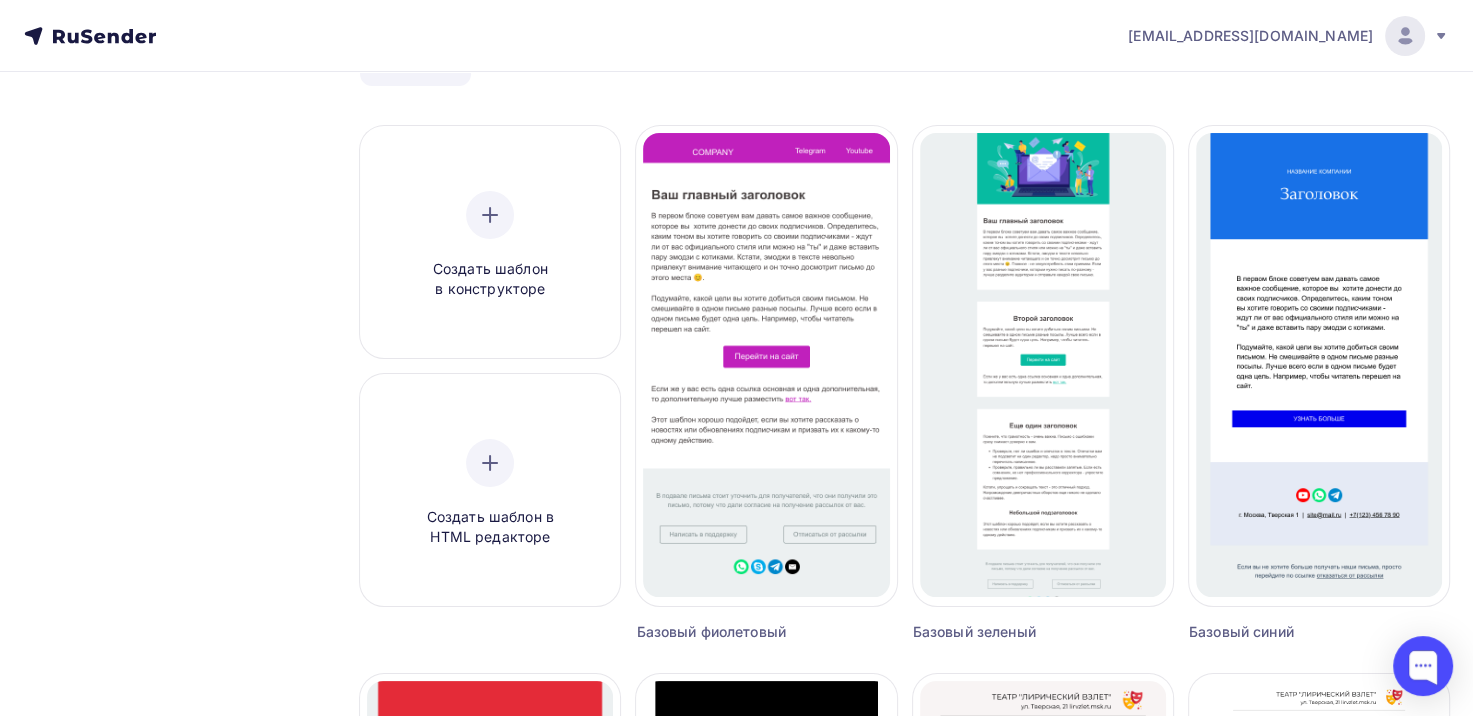 scroll, scrollTop: 131, scrollLeft: 0, axis: vertical 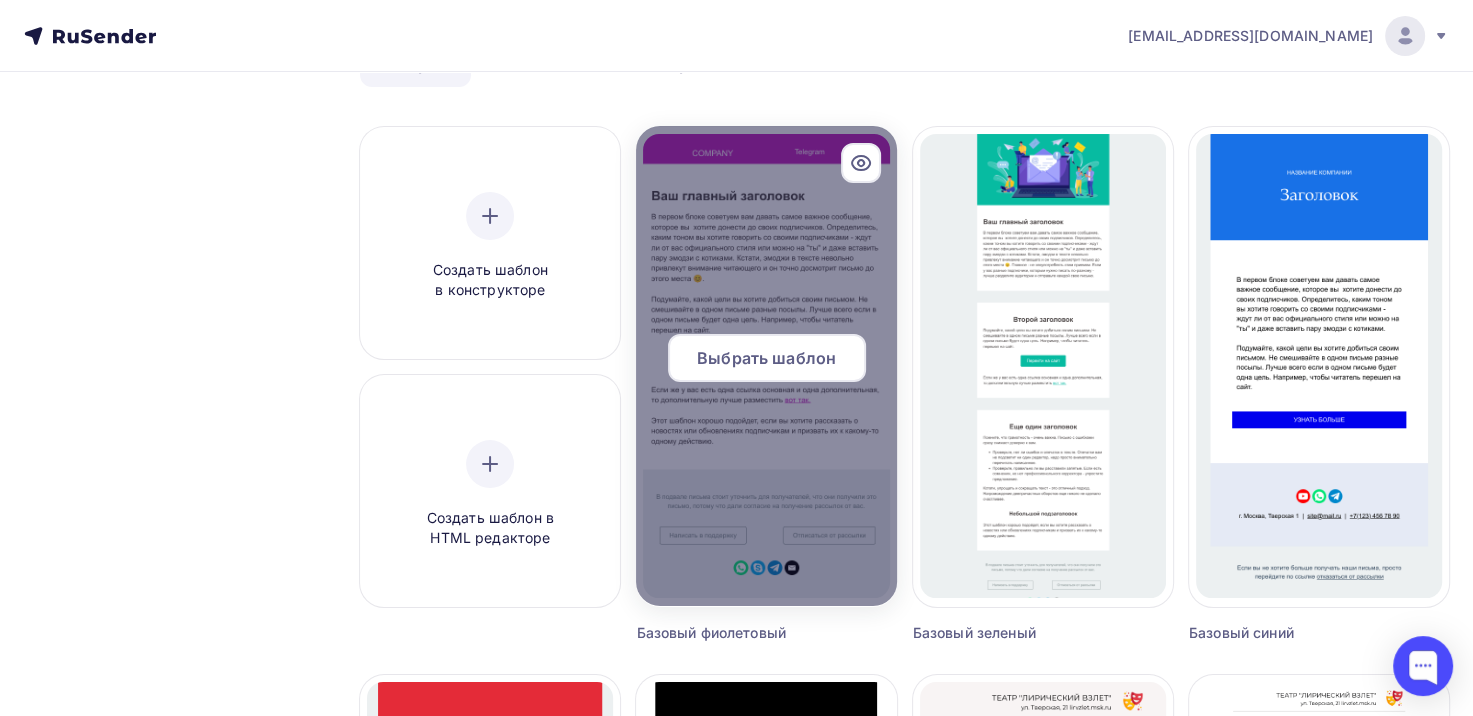 click at bounding box center [766, 366] 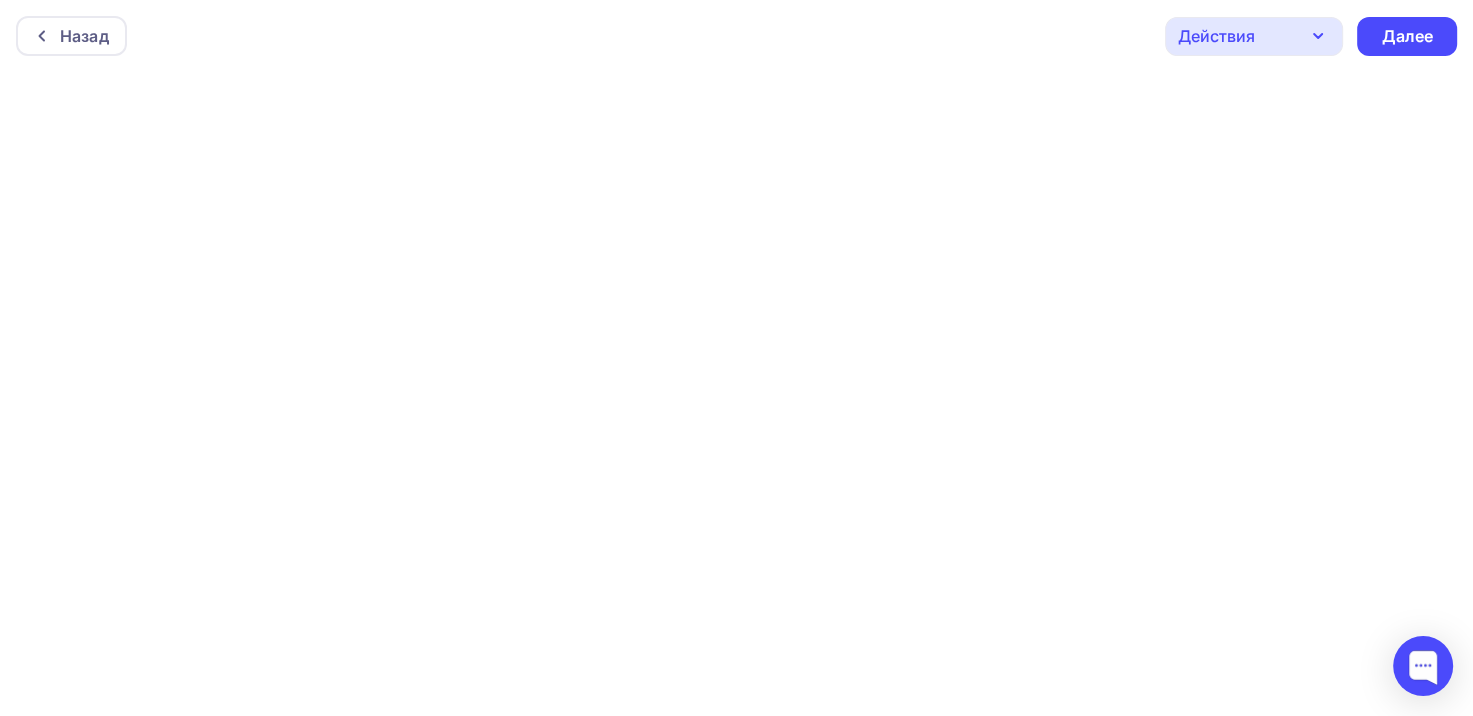 scroll, scrollTop: 0, scrollLeft: 0, axis: both 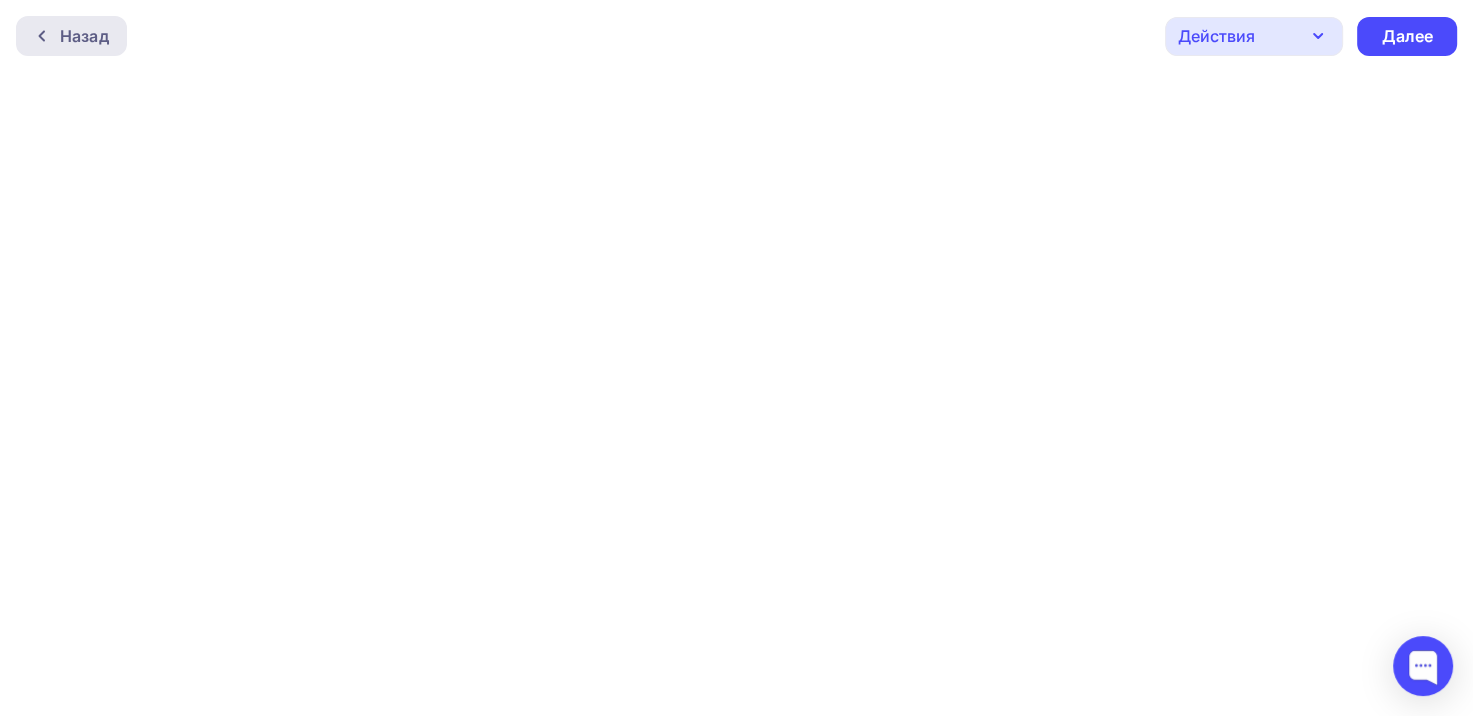 click on "Назад" at bounding box center (84, 36) 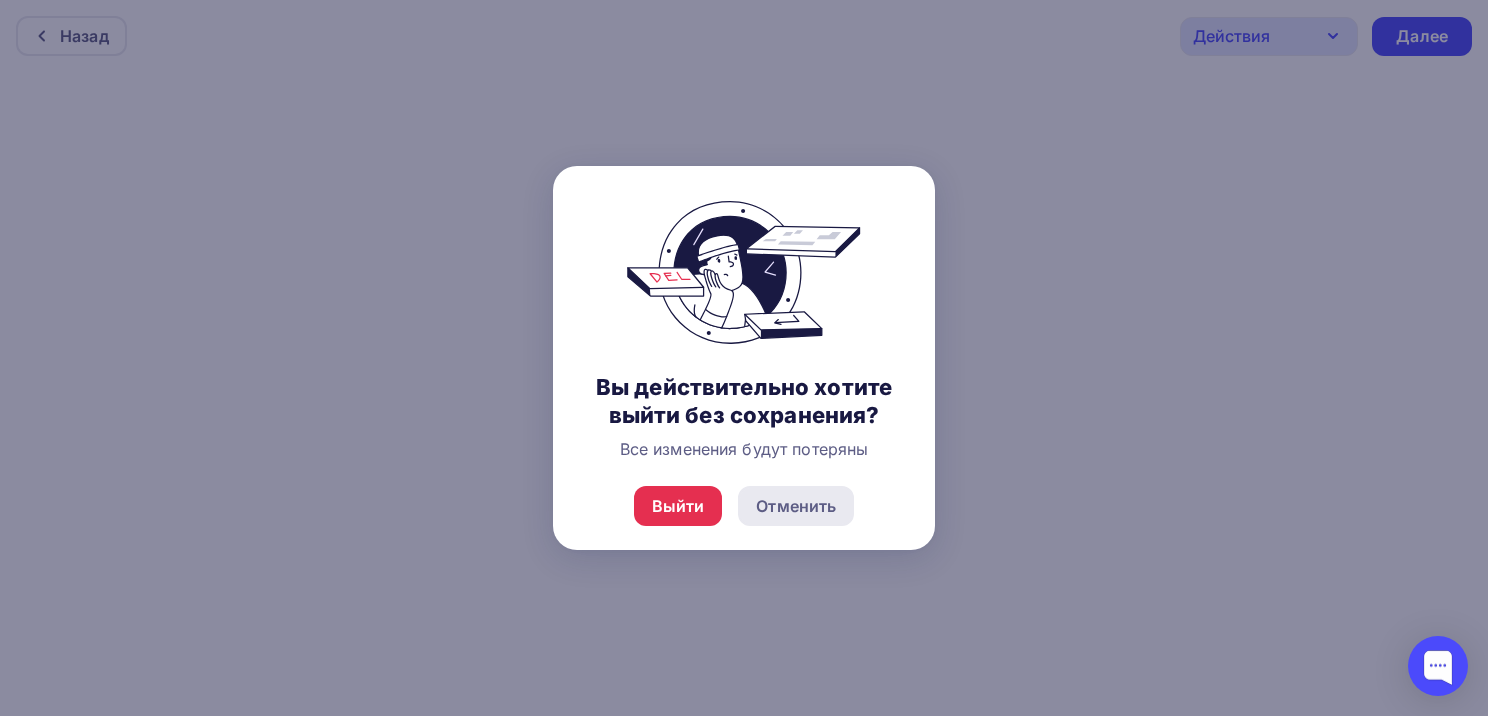 click on "Отменить" at bounding box center [796, 506] 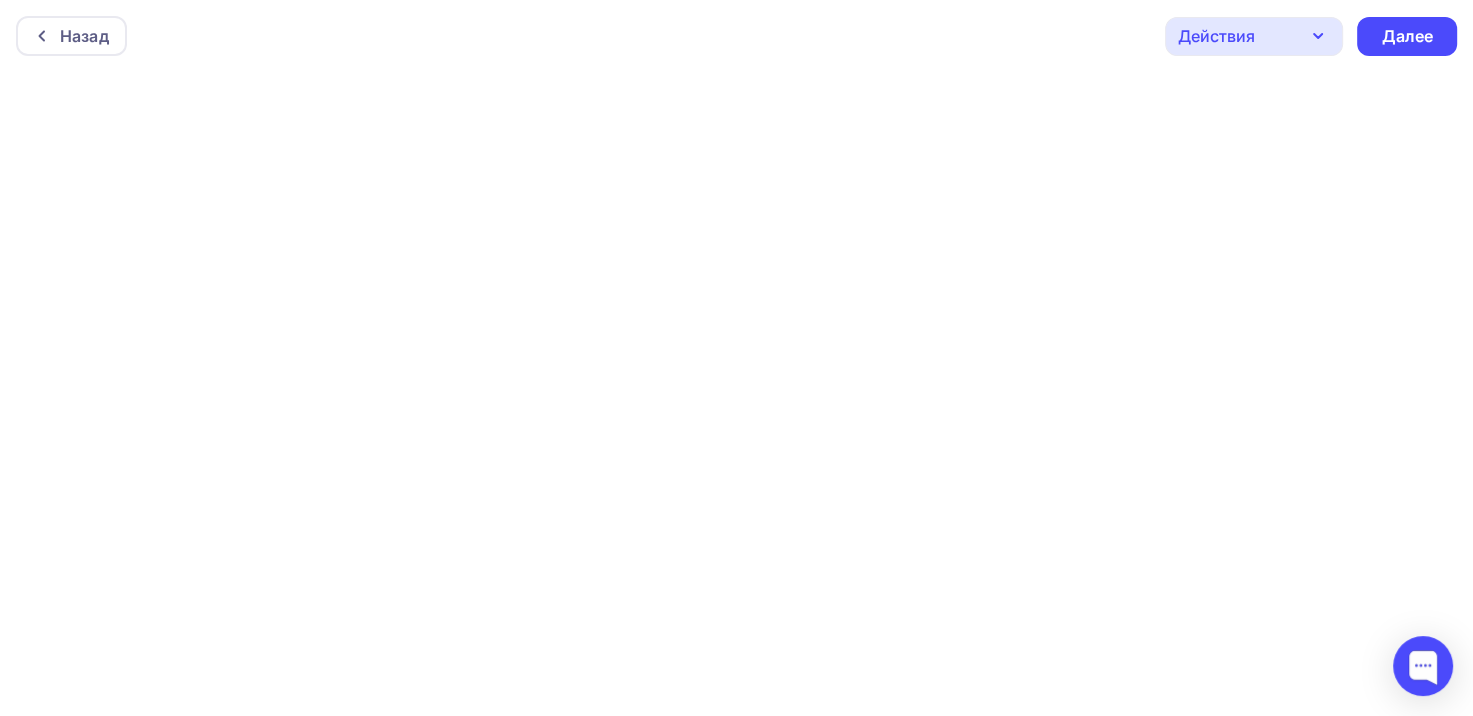 click on "Назад
Действия
Отправить тестовое письмо             Предпросмотр               Сохранить в Мои шаблоны               Выйти без сохранения               Далее" at bounding box center (736, 36) 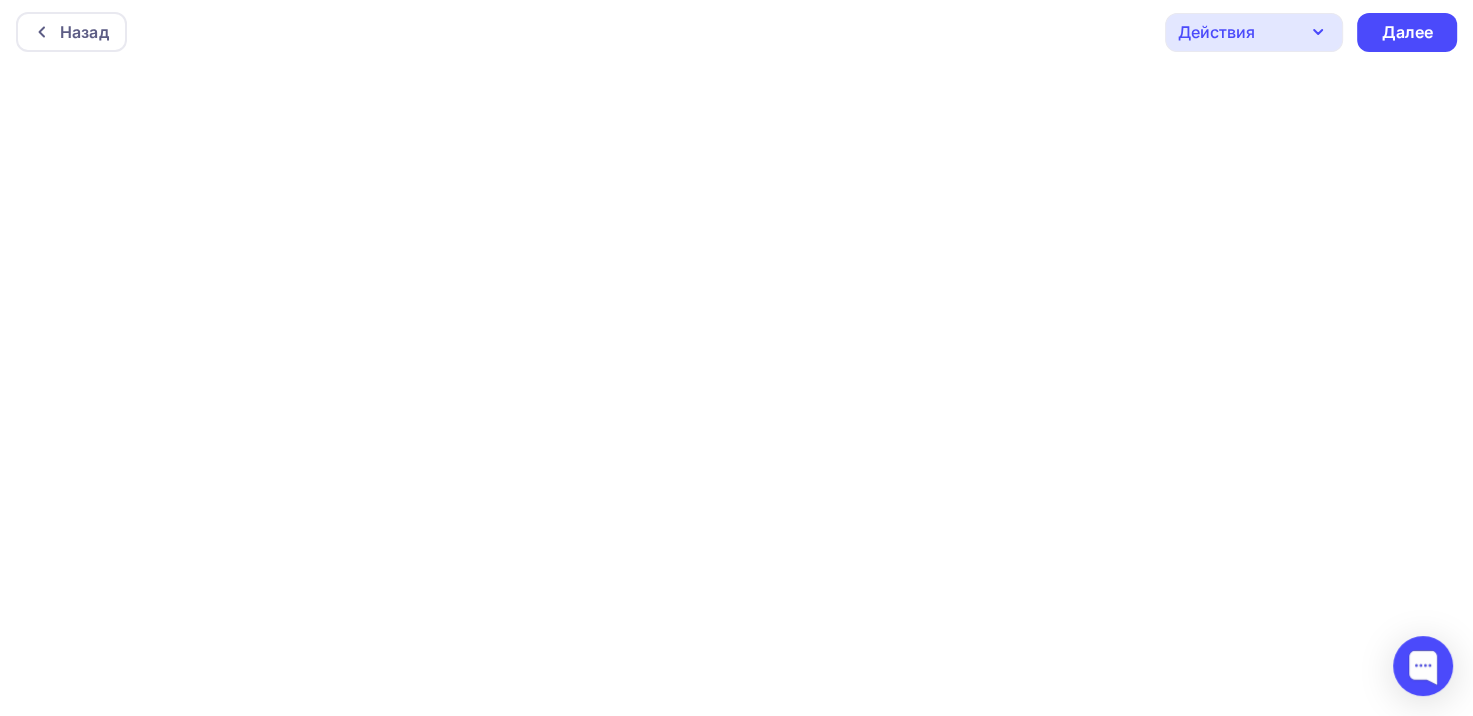 scroll, scrollTop: 0, scrollLeft: 0, axis: both 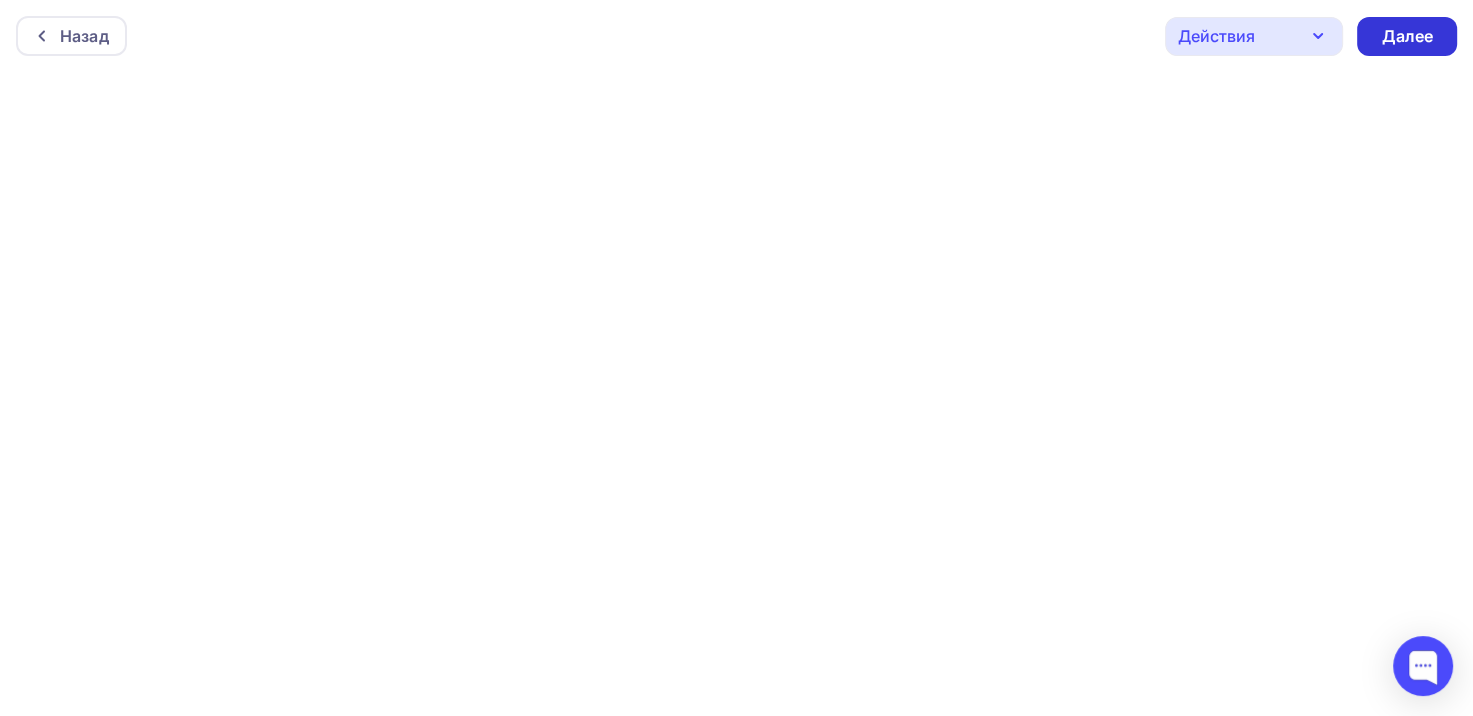 click on "Далее" at bounding box center (1407, 36) 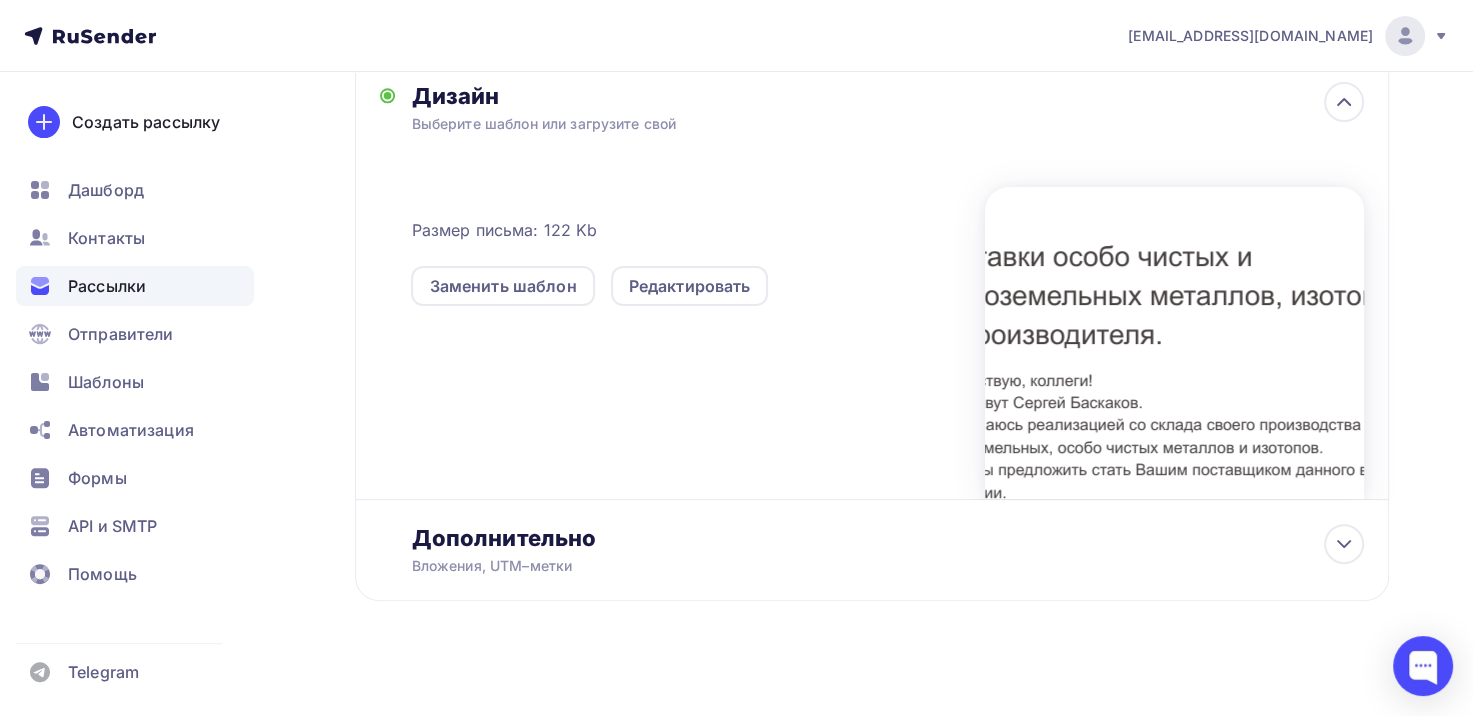 scroll, scrollTop: 482, scrollLeft: 0, axis: vertical 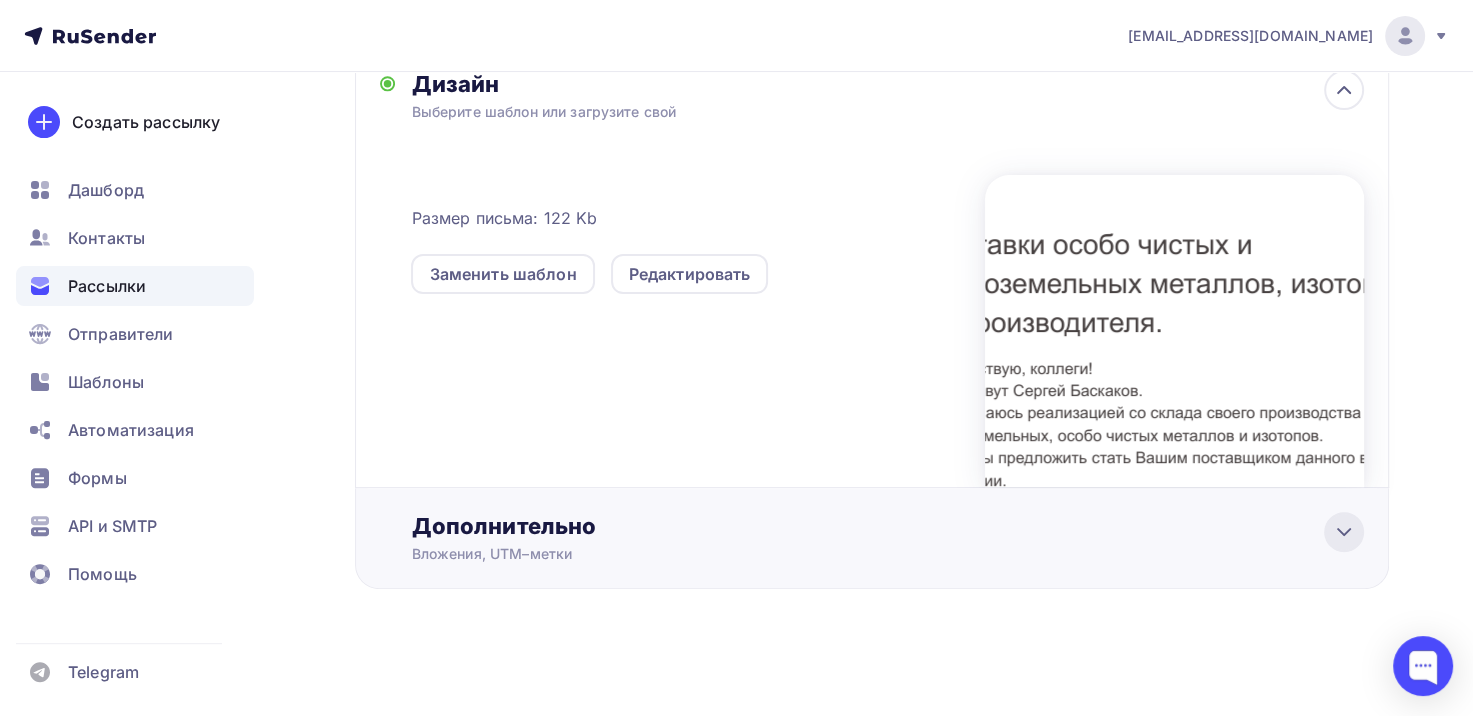 click 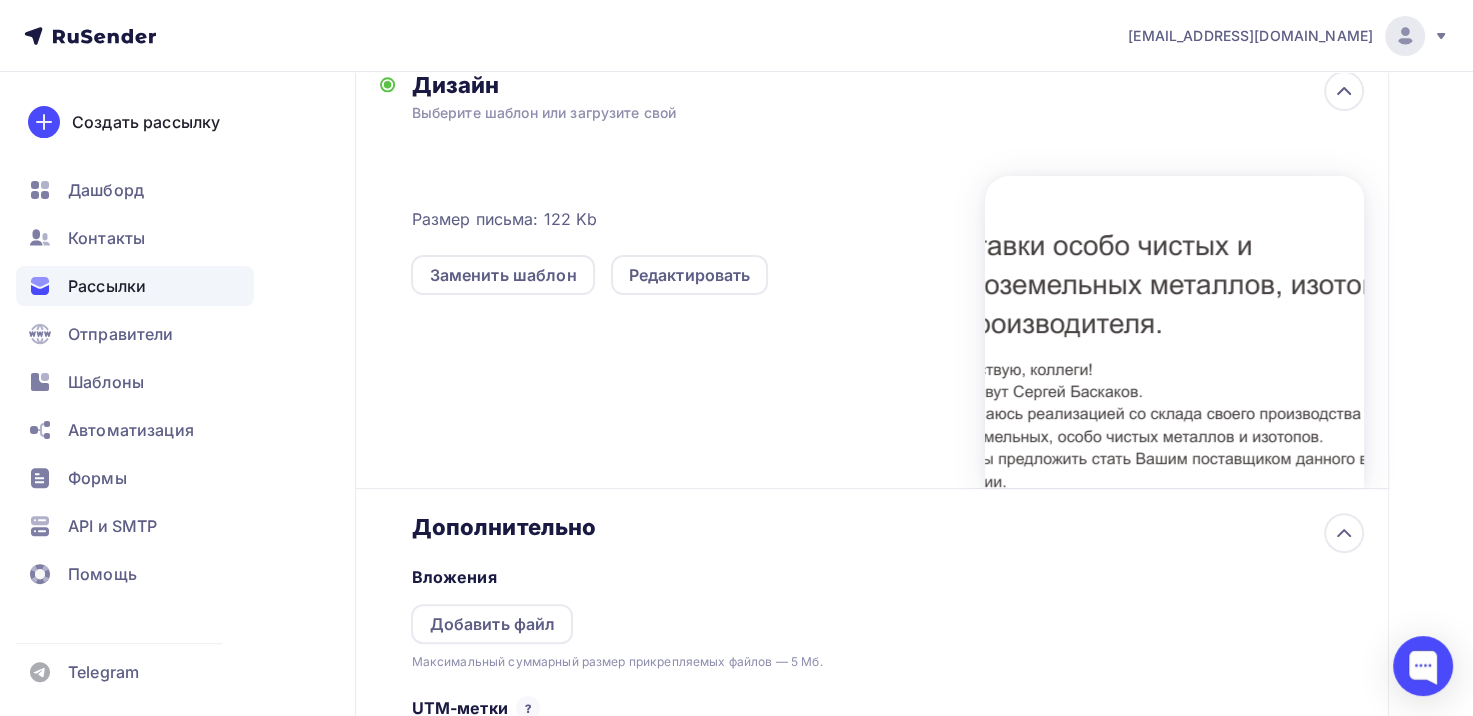 scroll, scrollTop: 0, scrollLeft: 0, axis: both 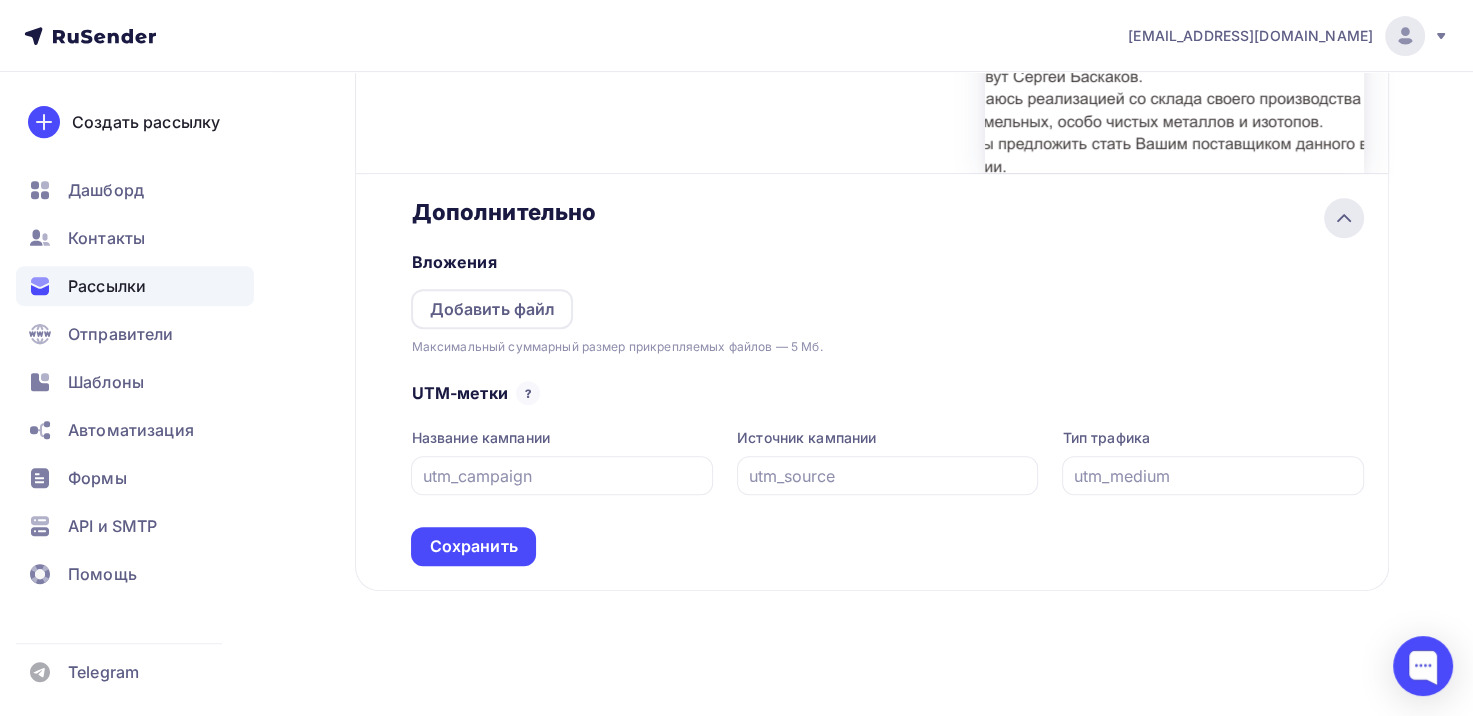 click at bounding box center [1344, 218] 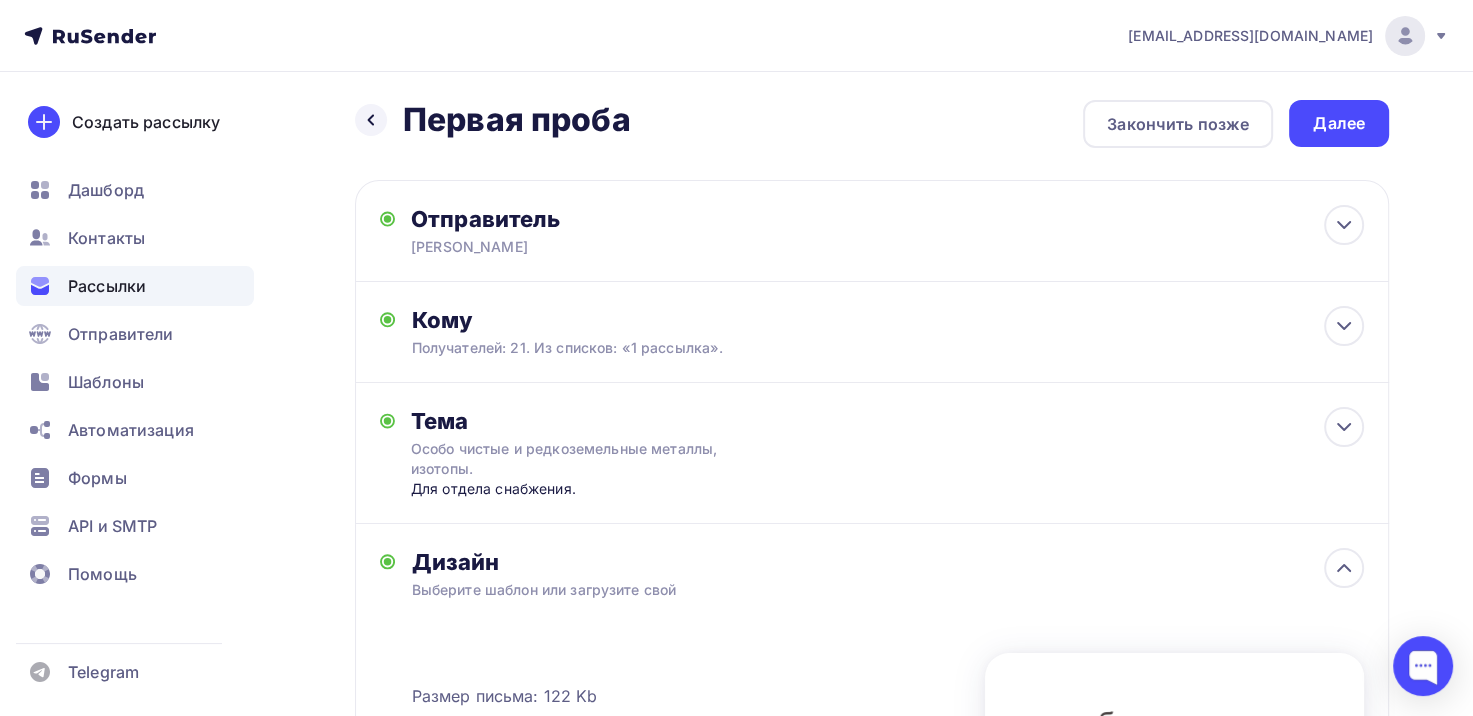 scroll, scrollTop: 0, scrollLeft: 0, axis: both 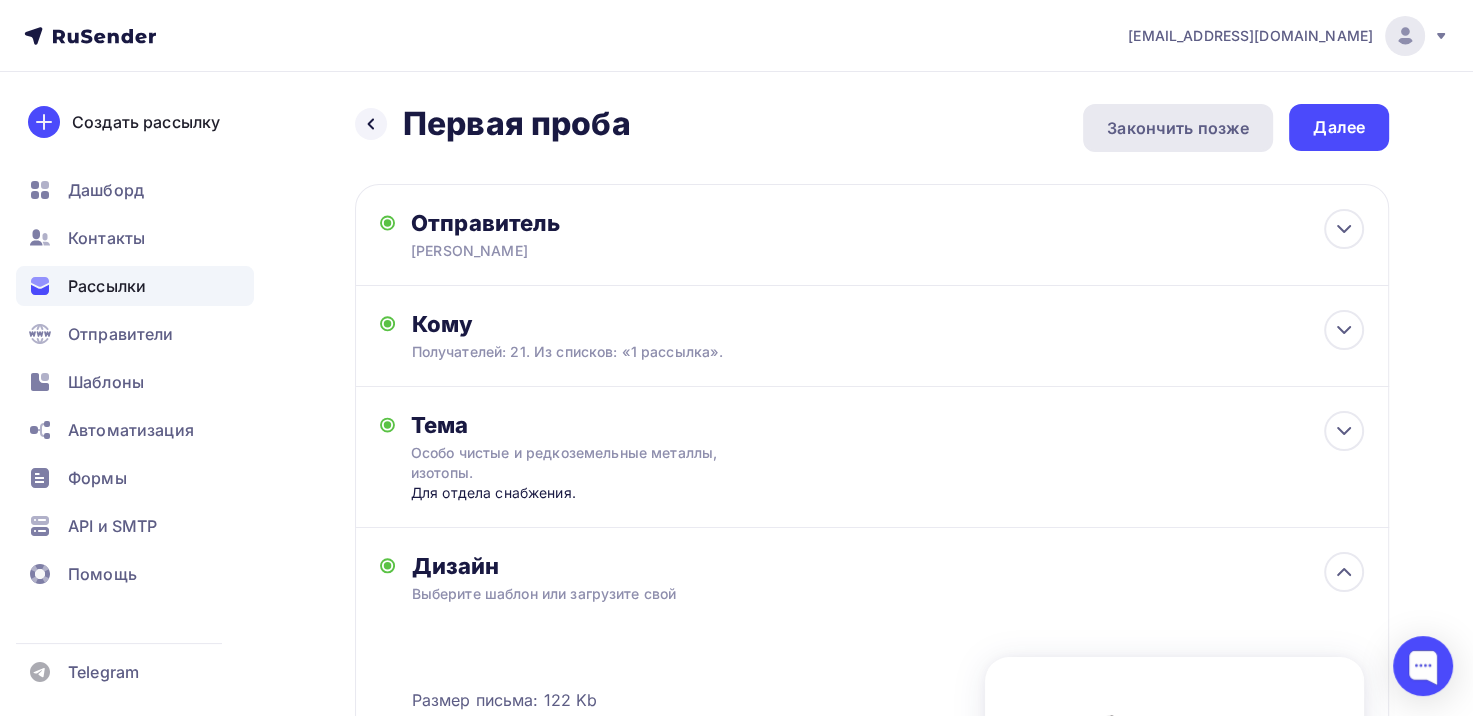 click on "Закончить позже" at bounding box center (1178, 128) 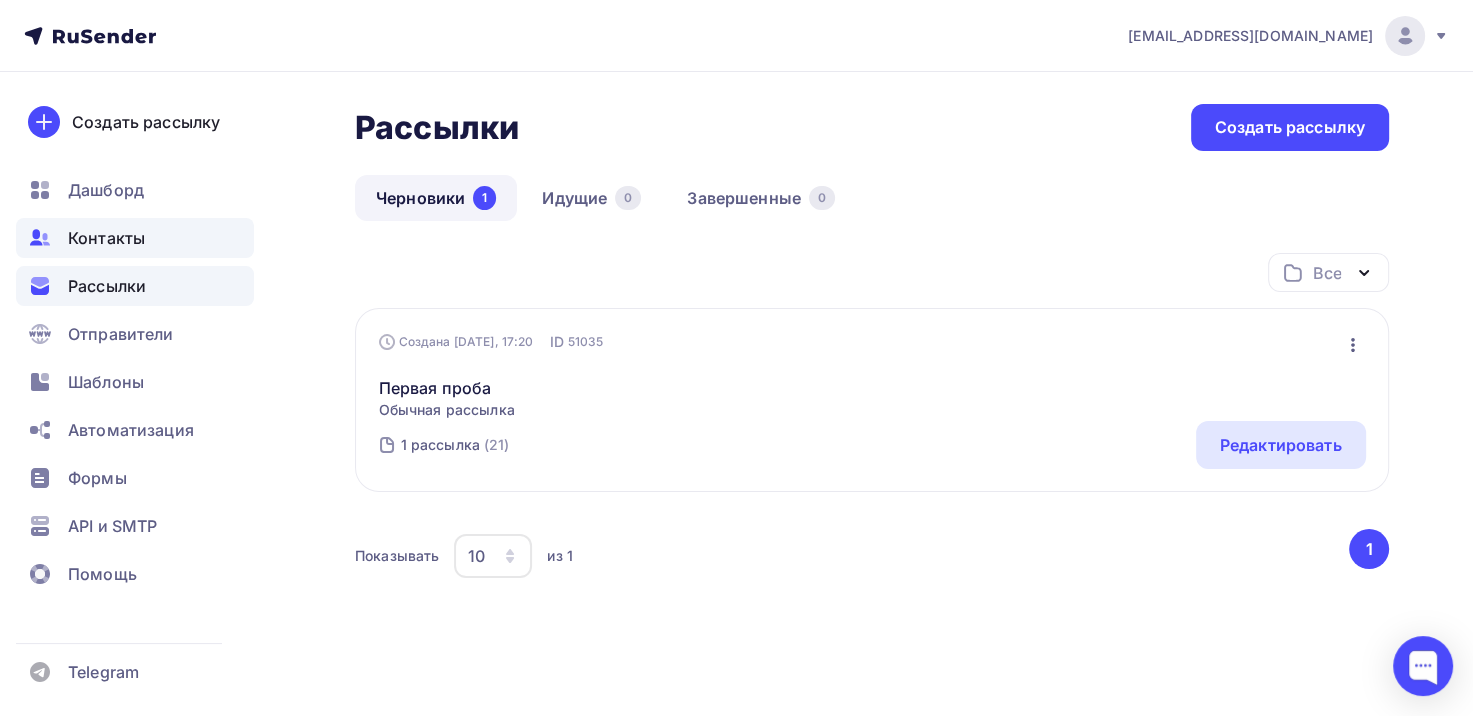 click on "Контакты" at bounding box center (106, 238) 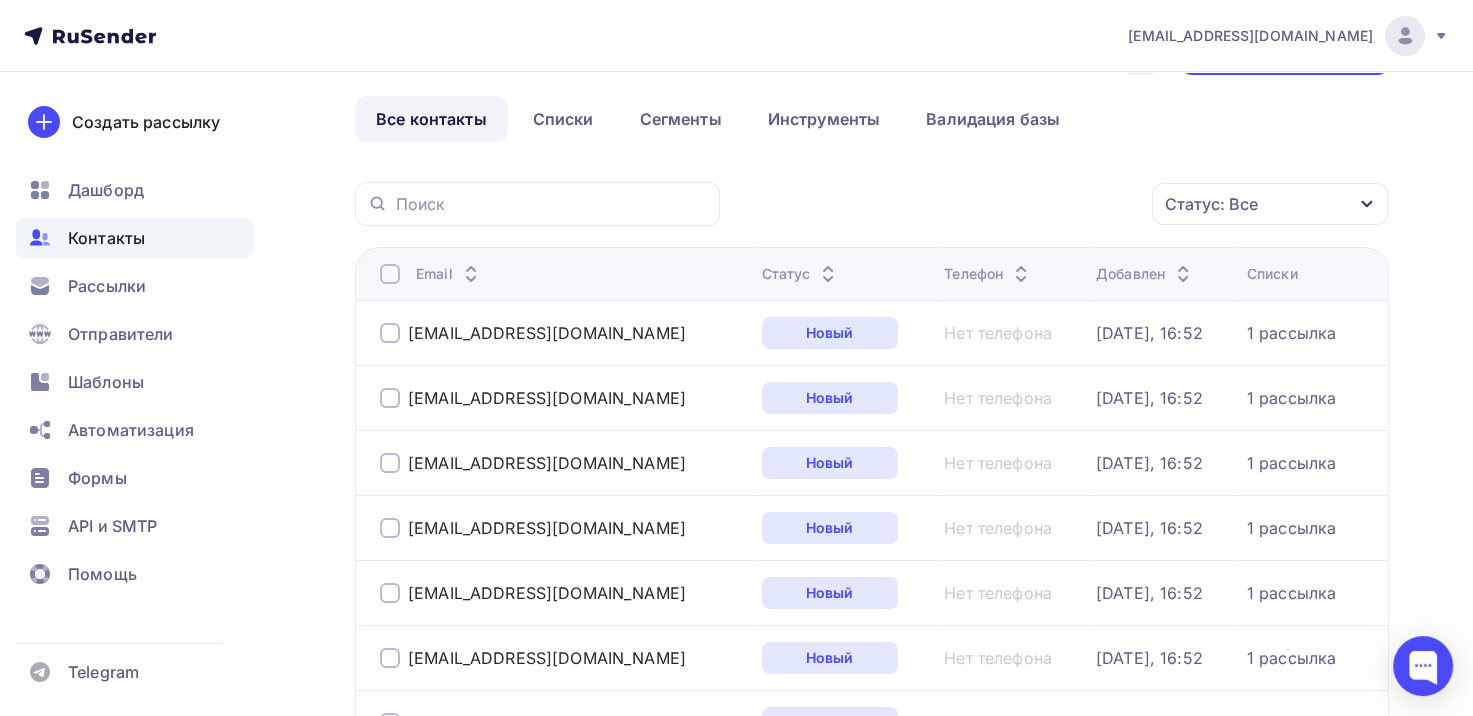 scroll, scrollTop: 0, scrollLeft: 0, axis: both 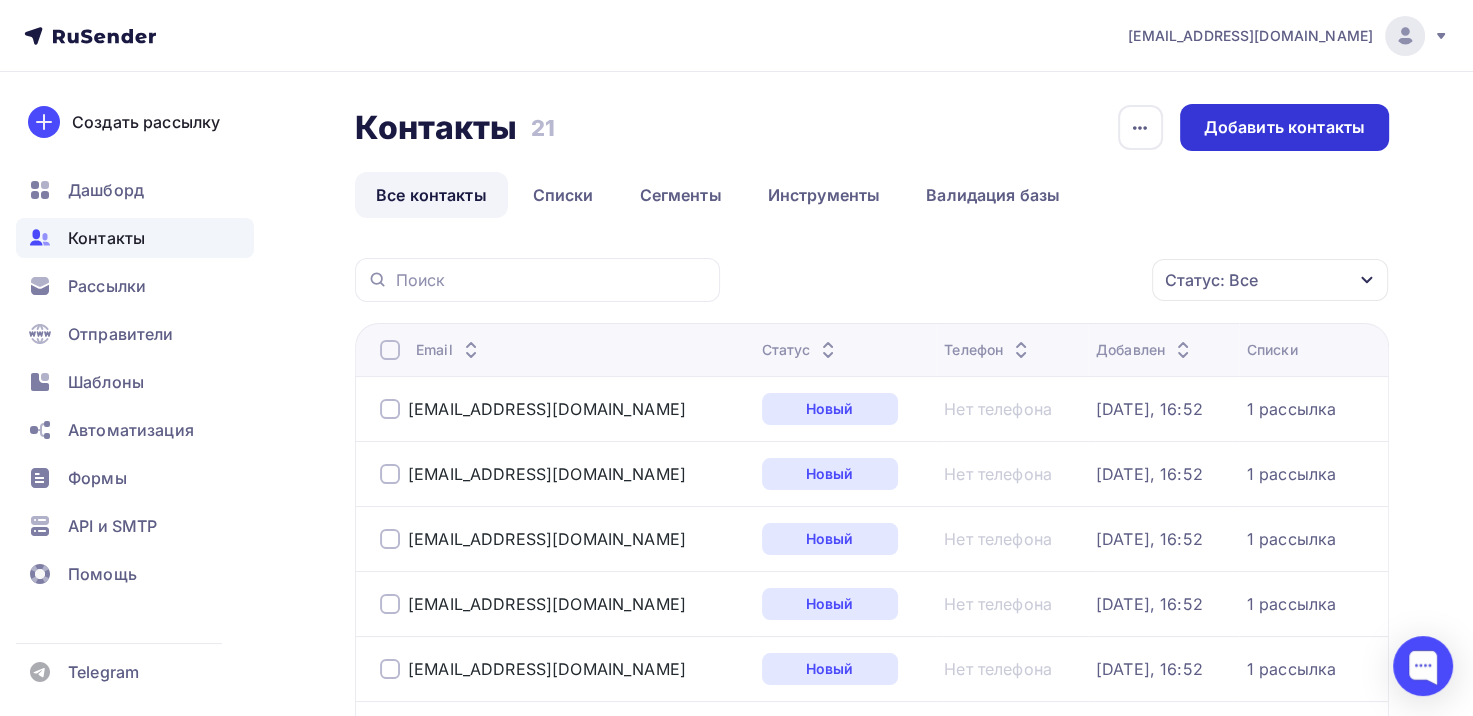 click on "Добавить контакты" at bounding box center (1284, 127) 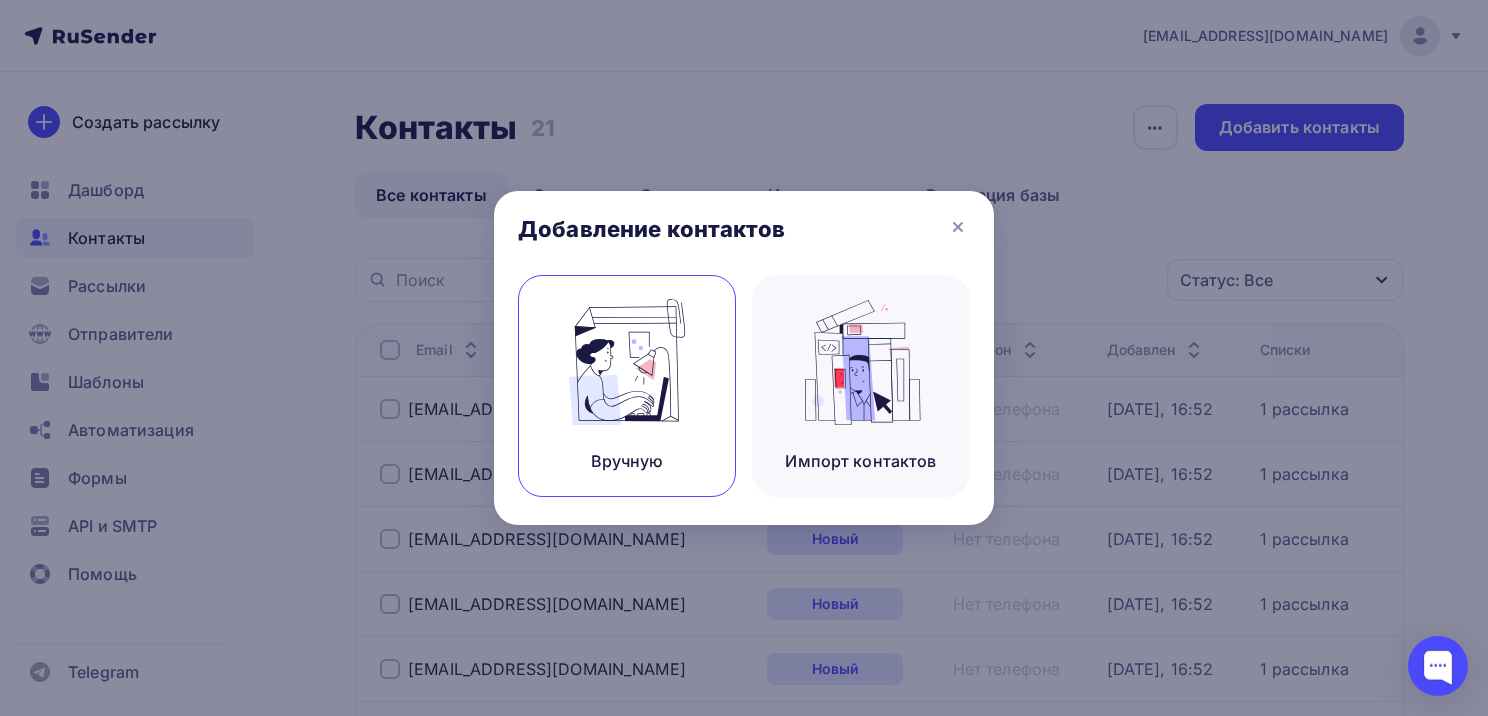 click at bounding box center [627, 362] 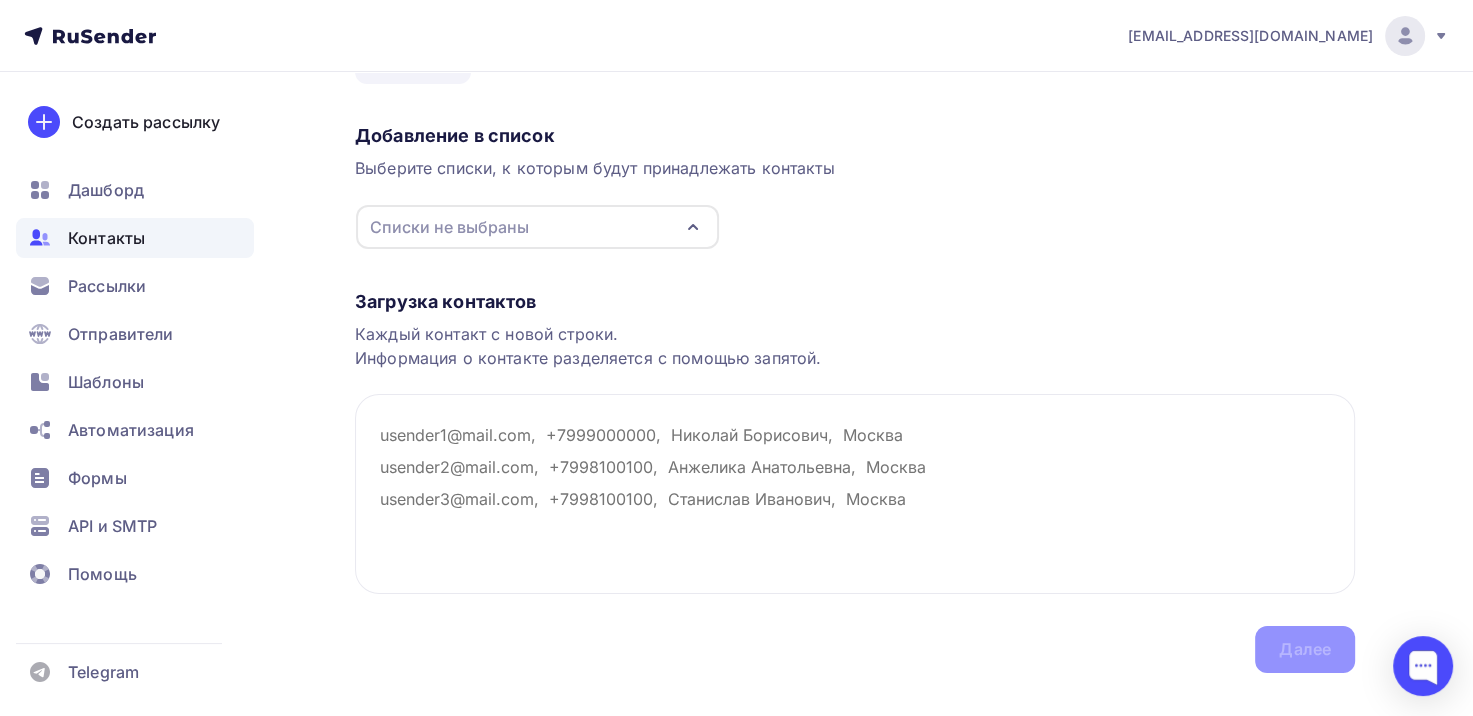 scroll, scrollTop: 126, scrollLeft: 0, axis: vertical 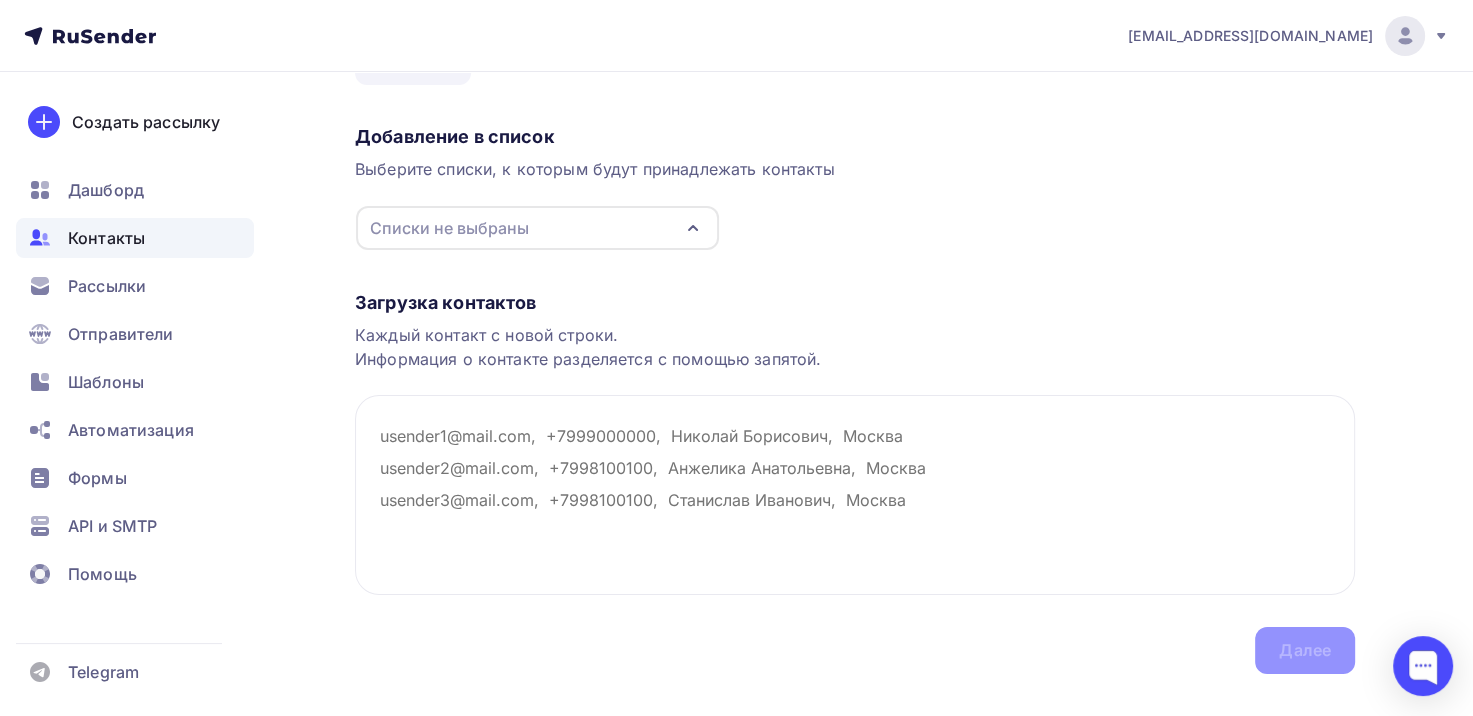 click 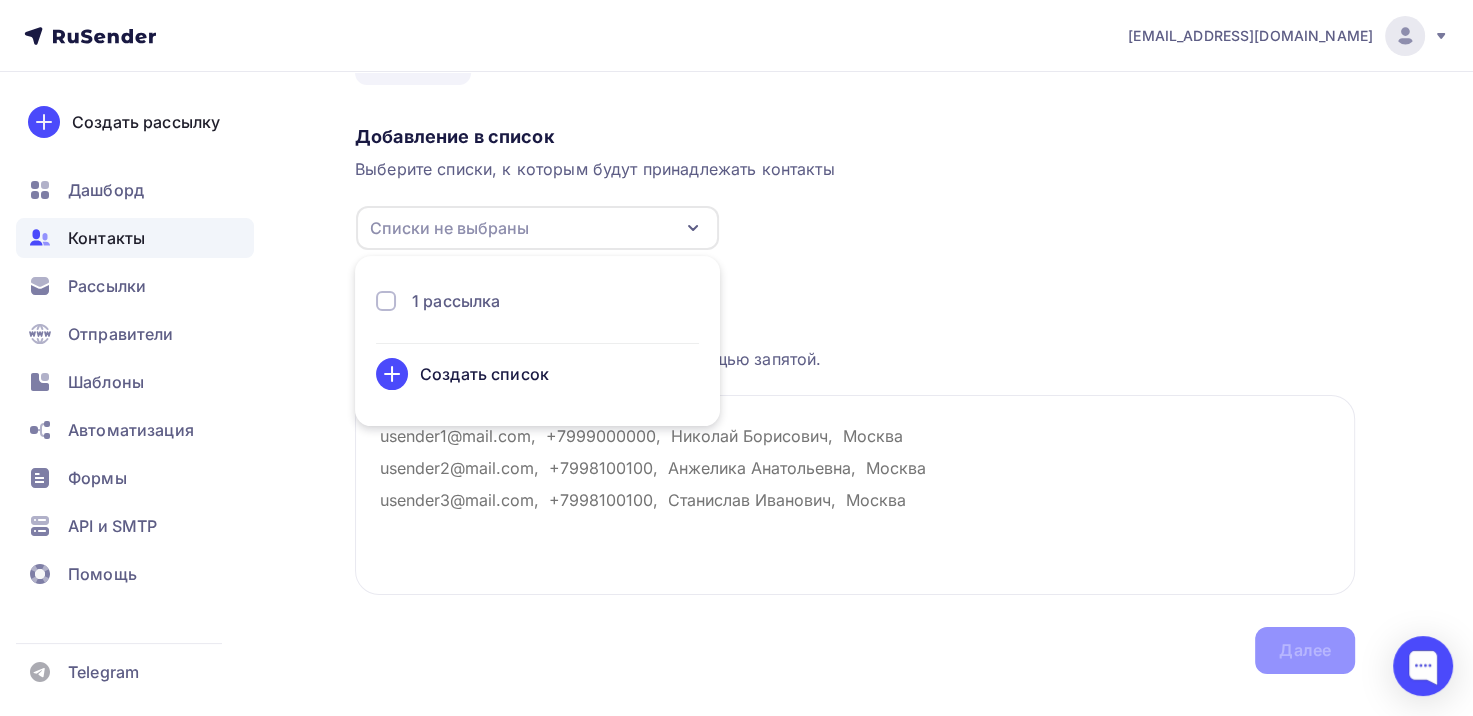 click on "1 рассылка" at bounding box center [456, 301] 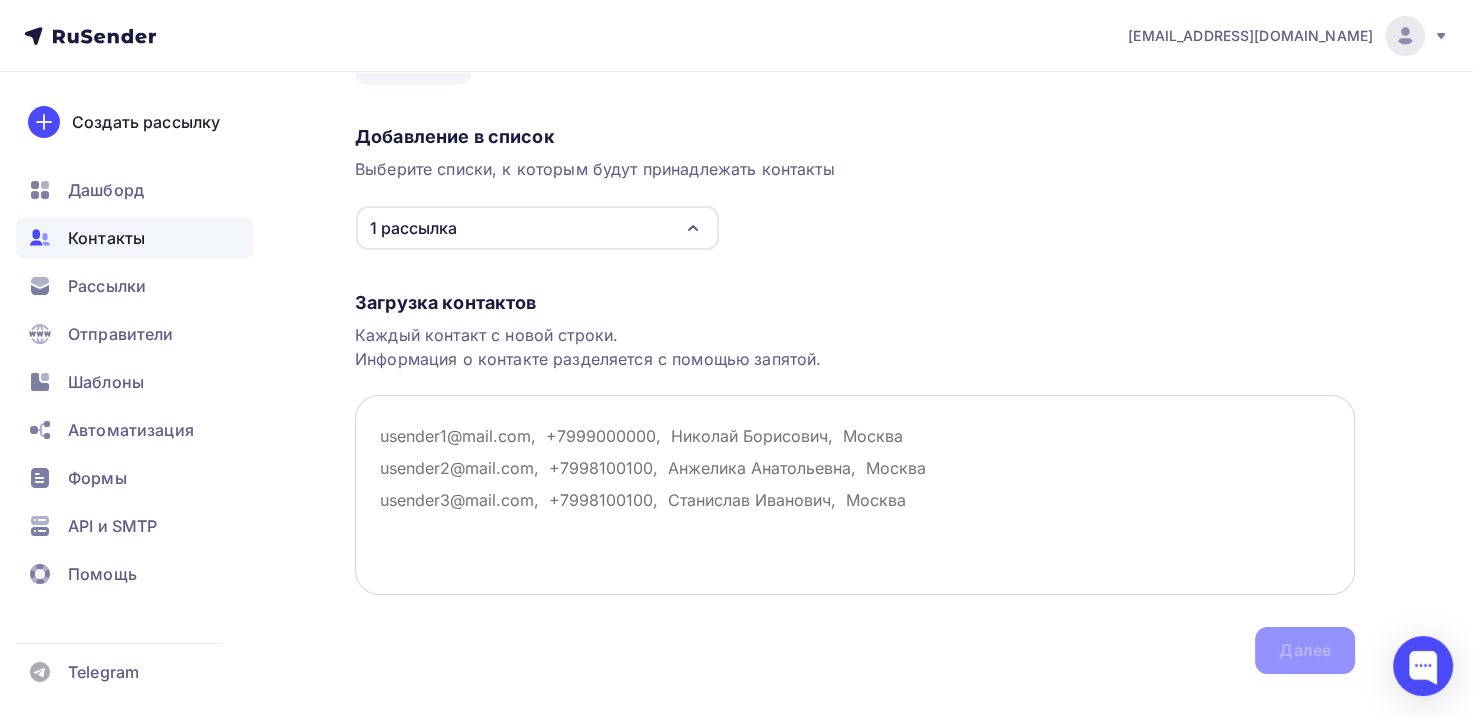 click at bounding box center (855, 495) 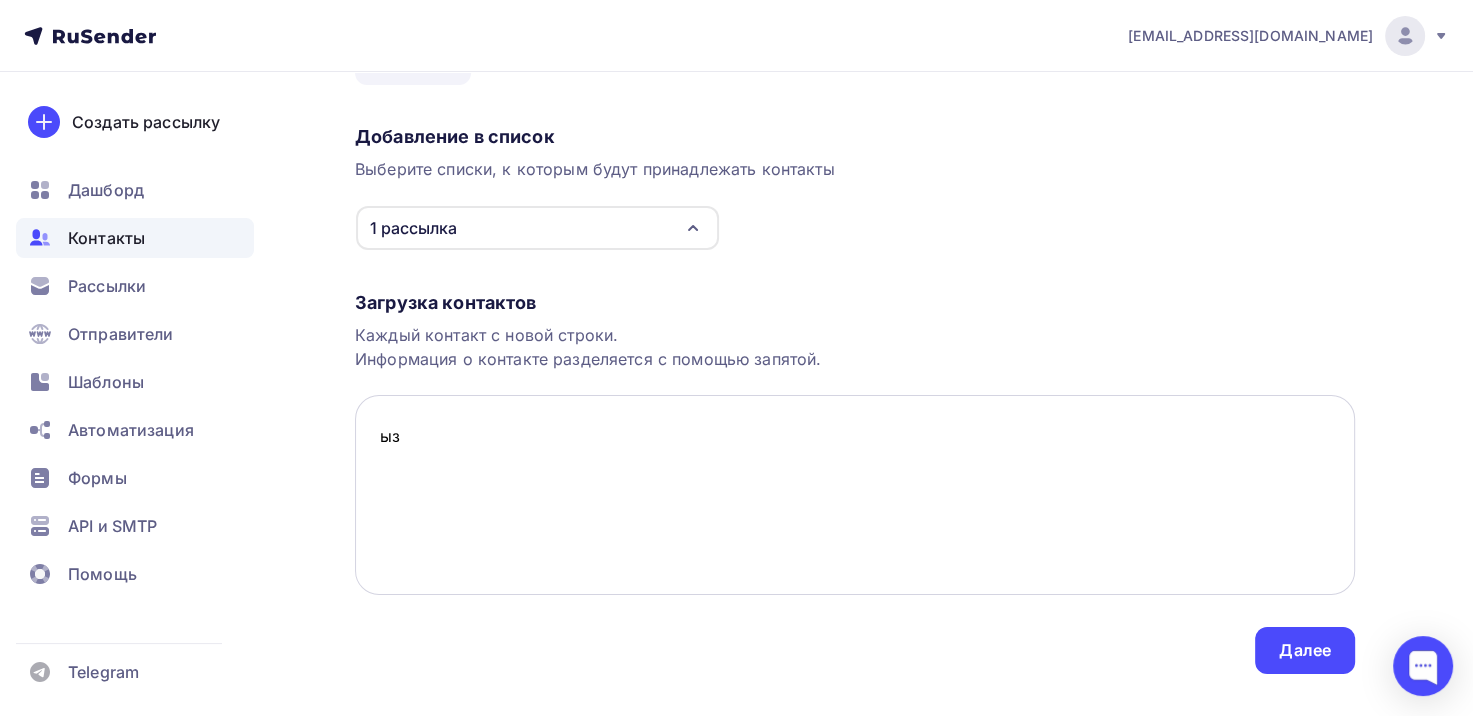 type on "ы" 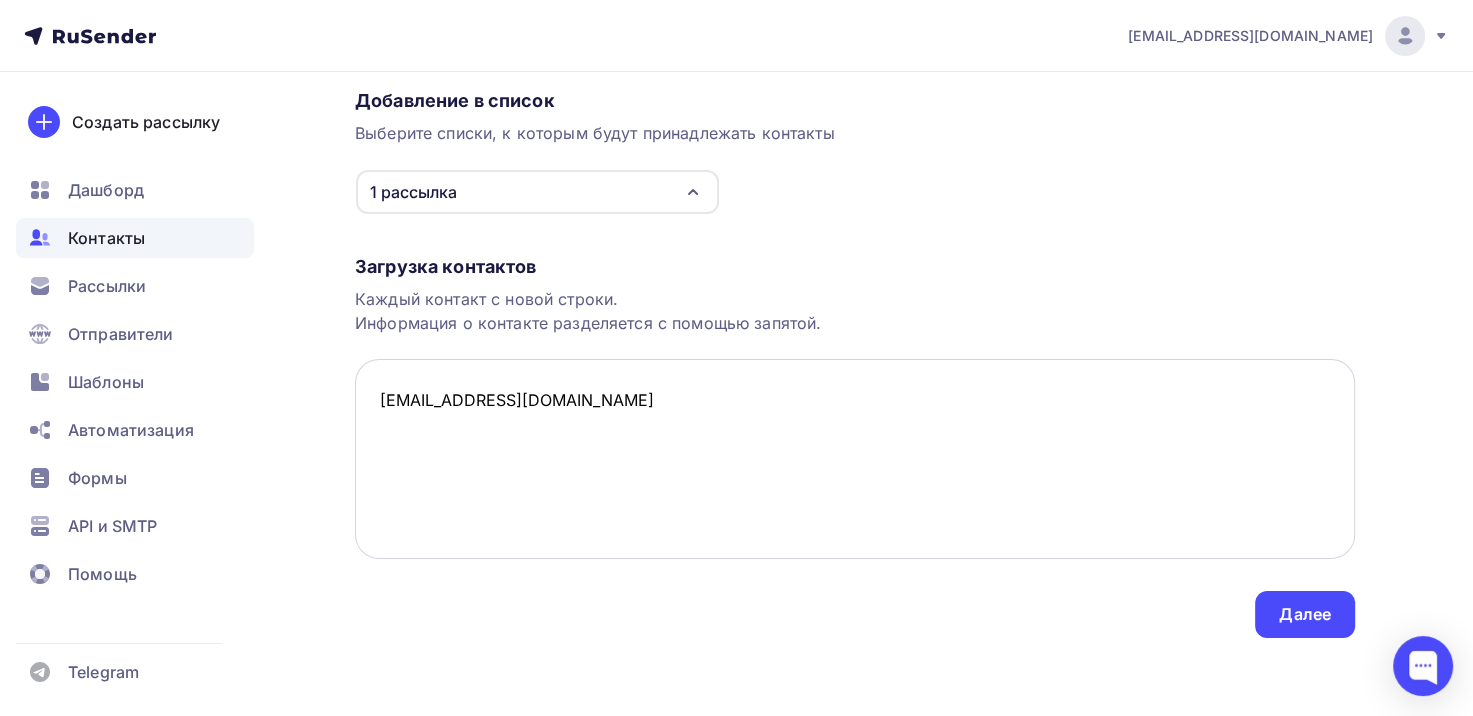 scroll, scrollTop: 163, scrollLeft: 0, axis: vertical 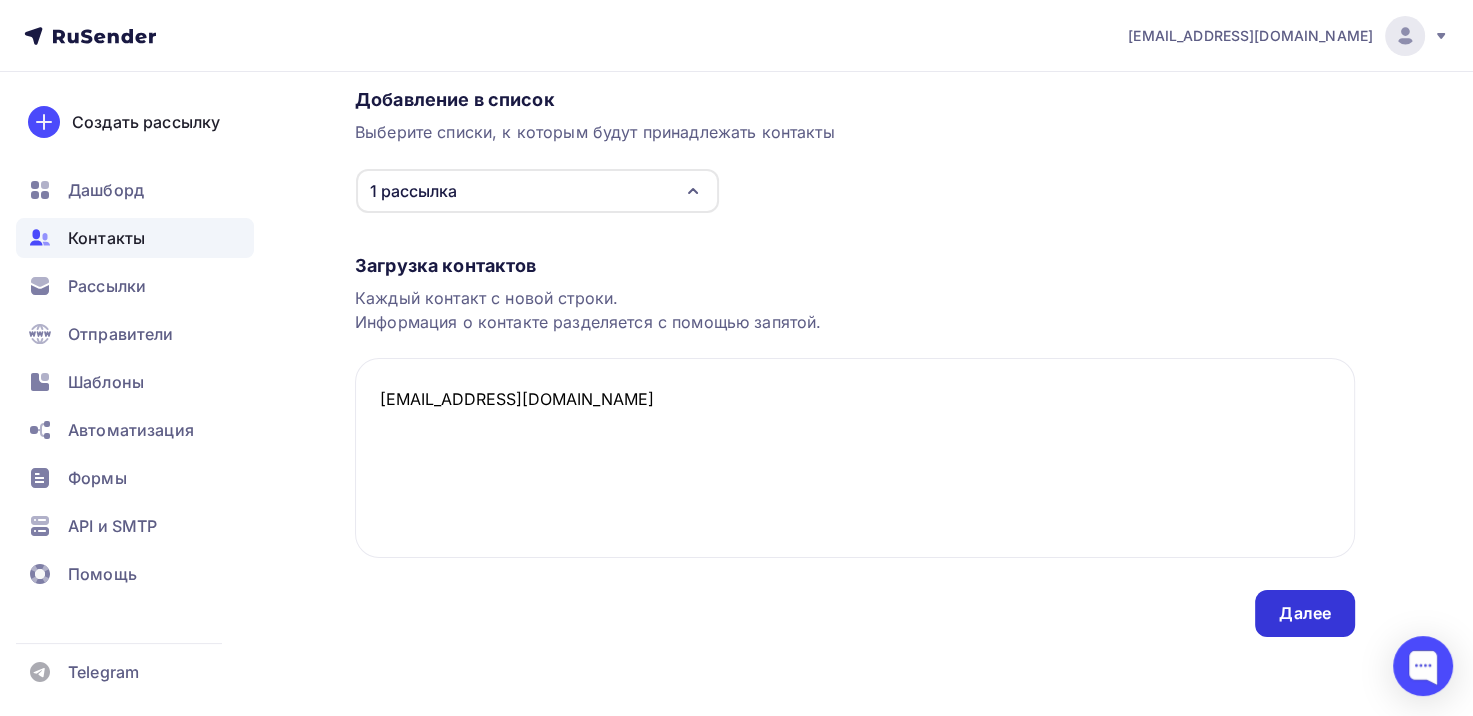 type on "spb9459943@yandex.ru" 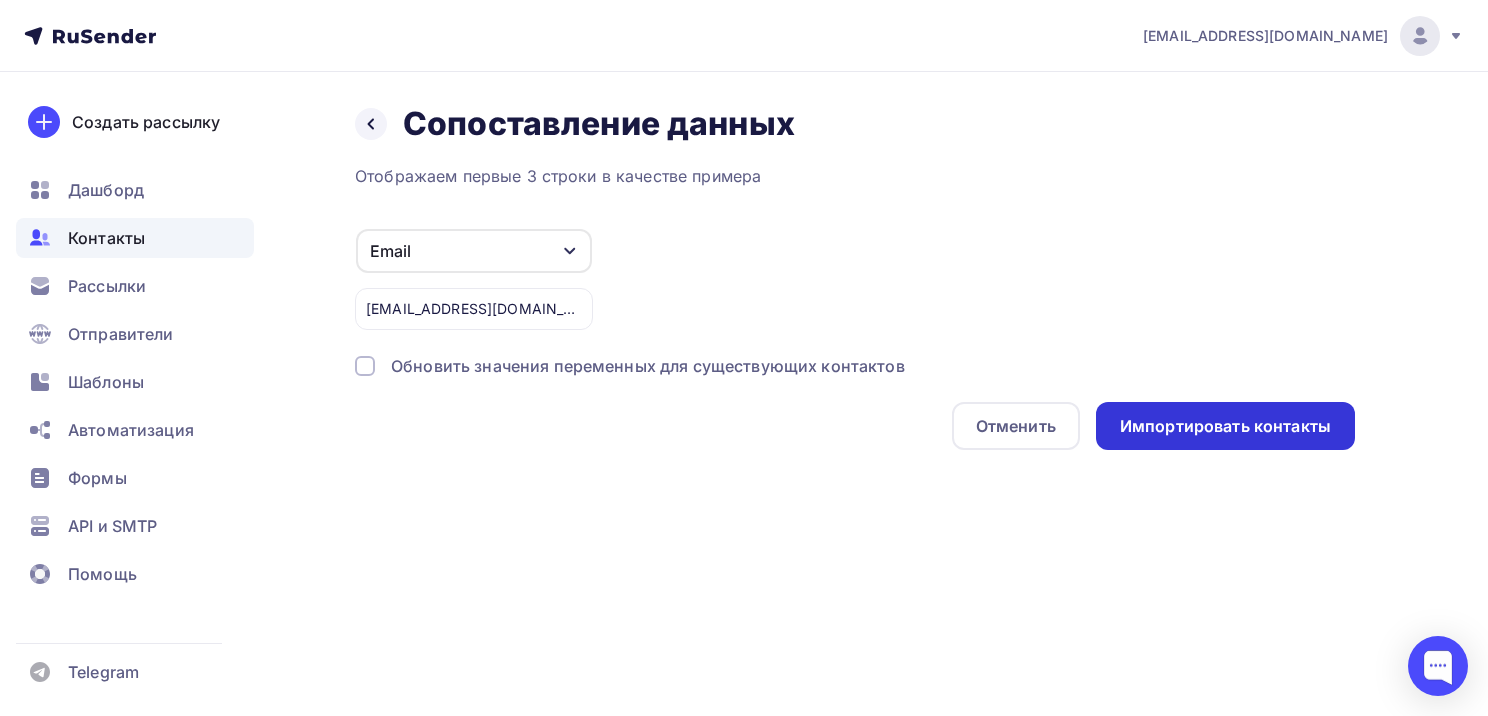 click on "Импортировать контакты" at bounding box center (1225, 426) 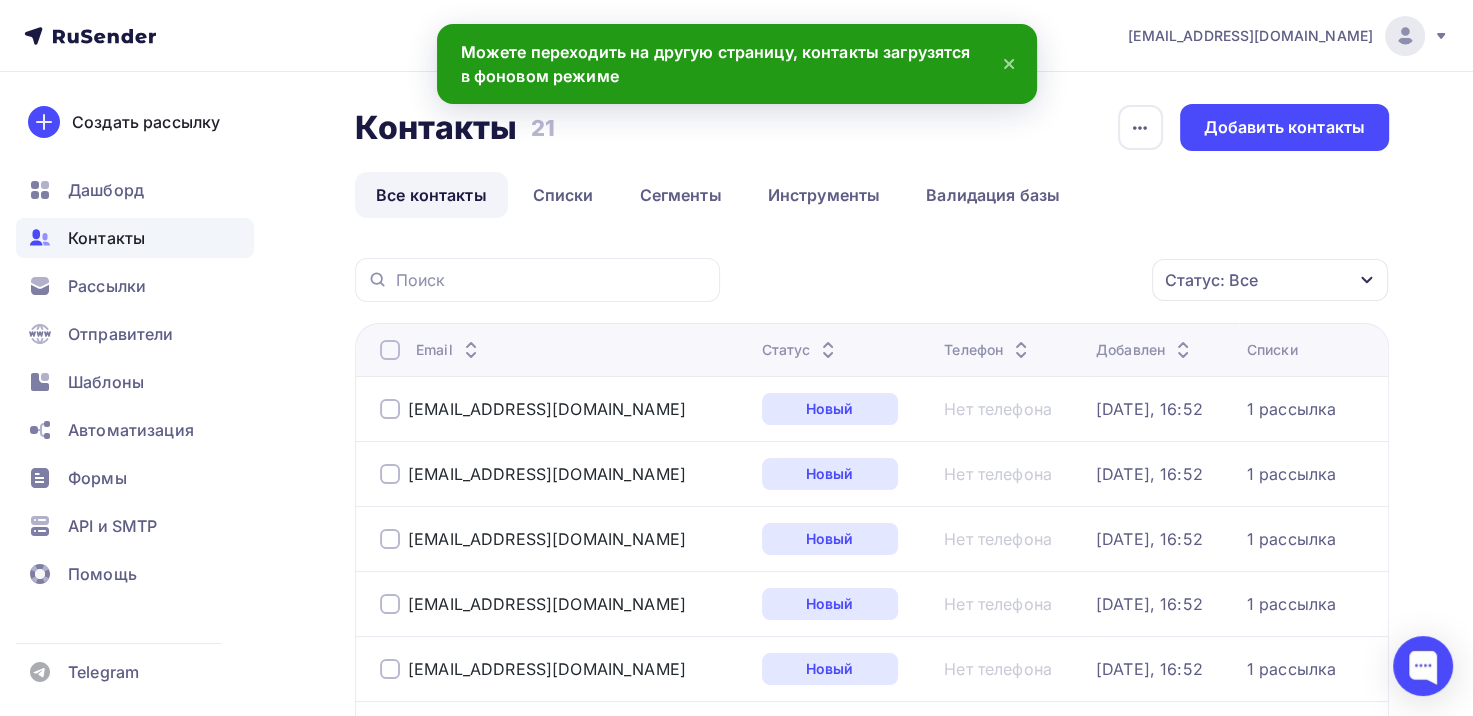 scroll, scrollTop: 0, scrollLeft: 0, axis: both 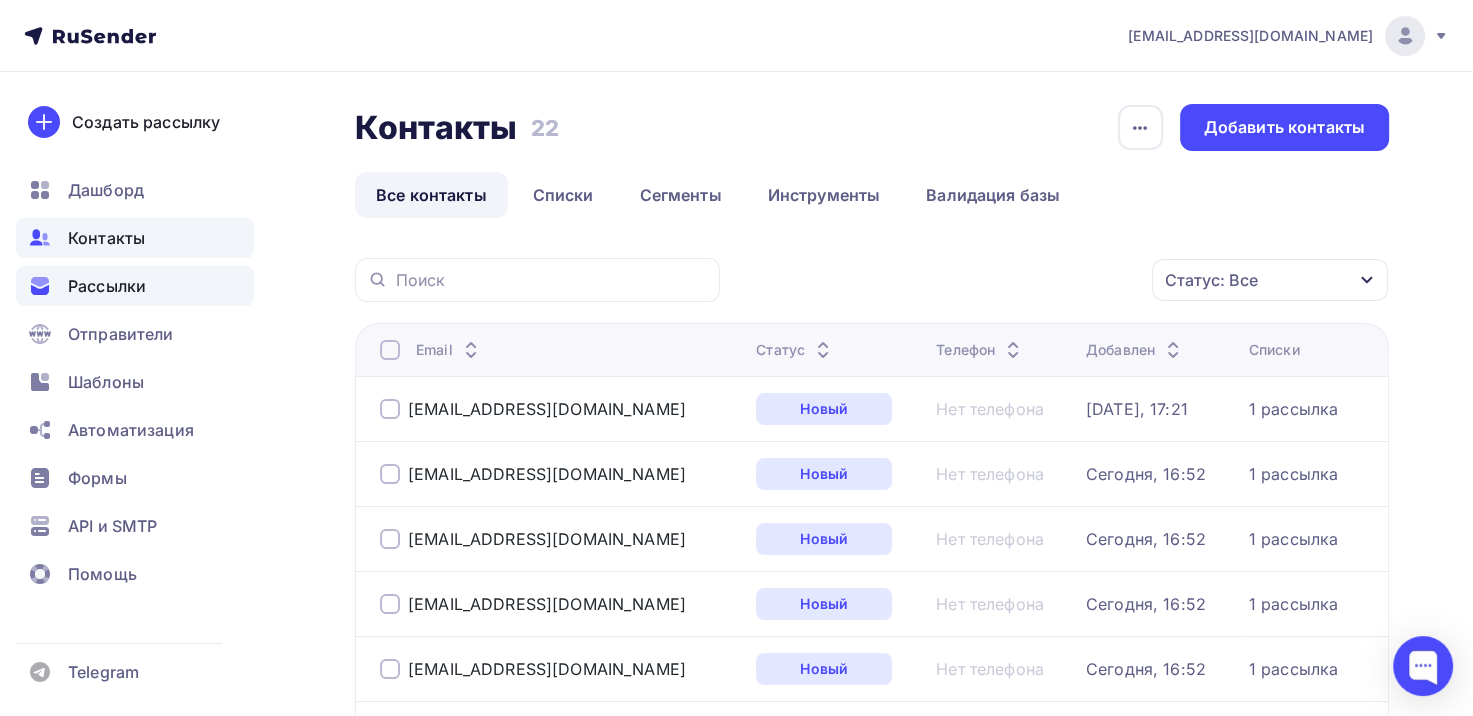 click on "Рассылки" at bounding box center [107, 286] 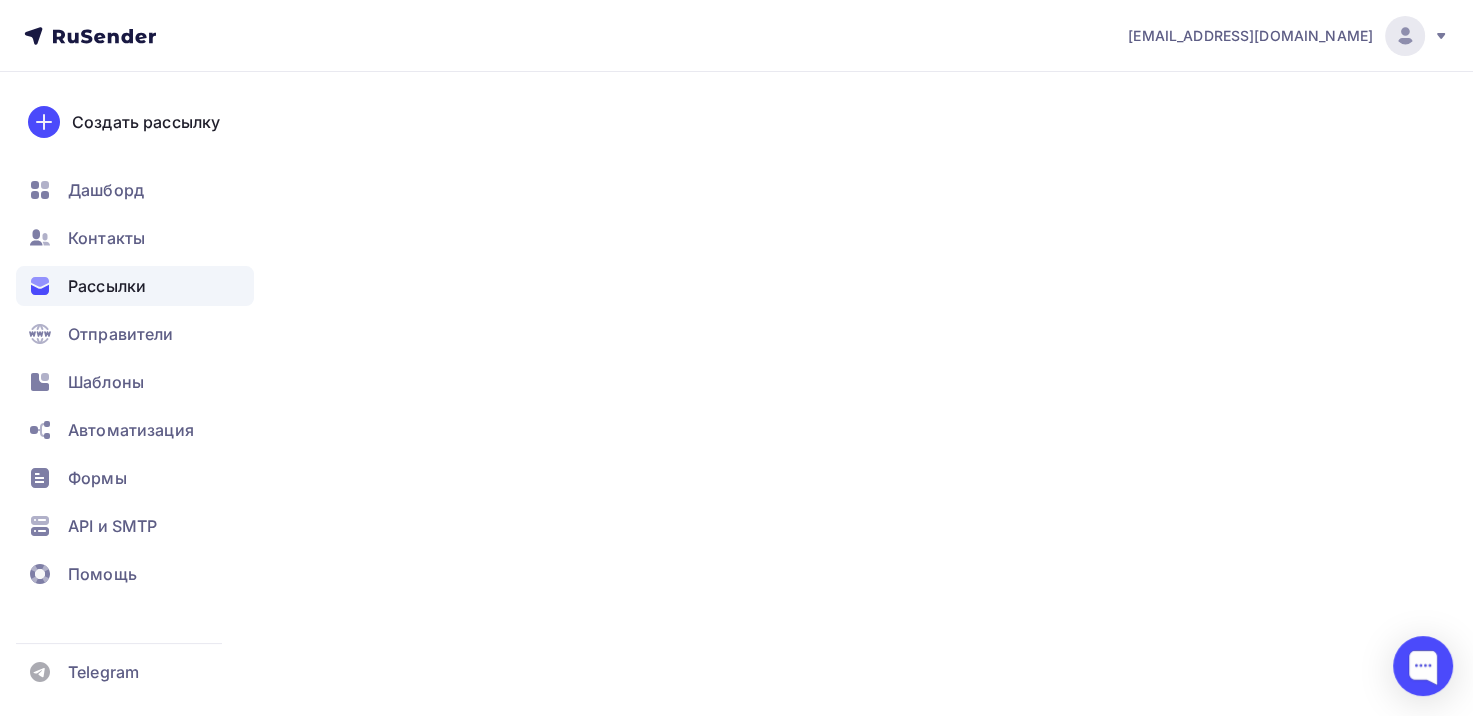 scroll, scrollTop: 0, scrollLeft: 0, axis: both 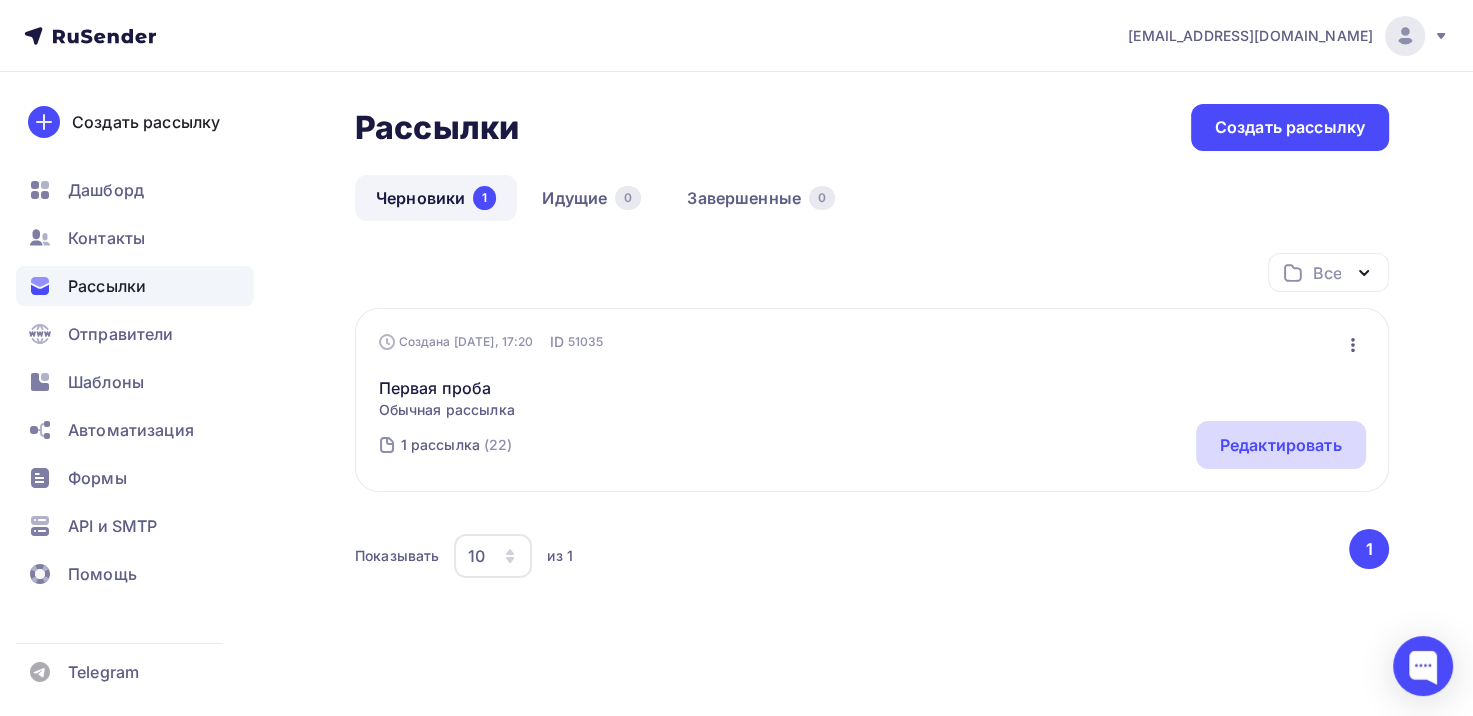 click on "Редактировать" at bounding box center (1281, 445) 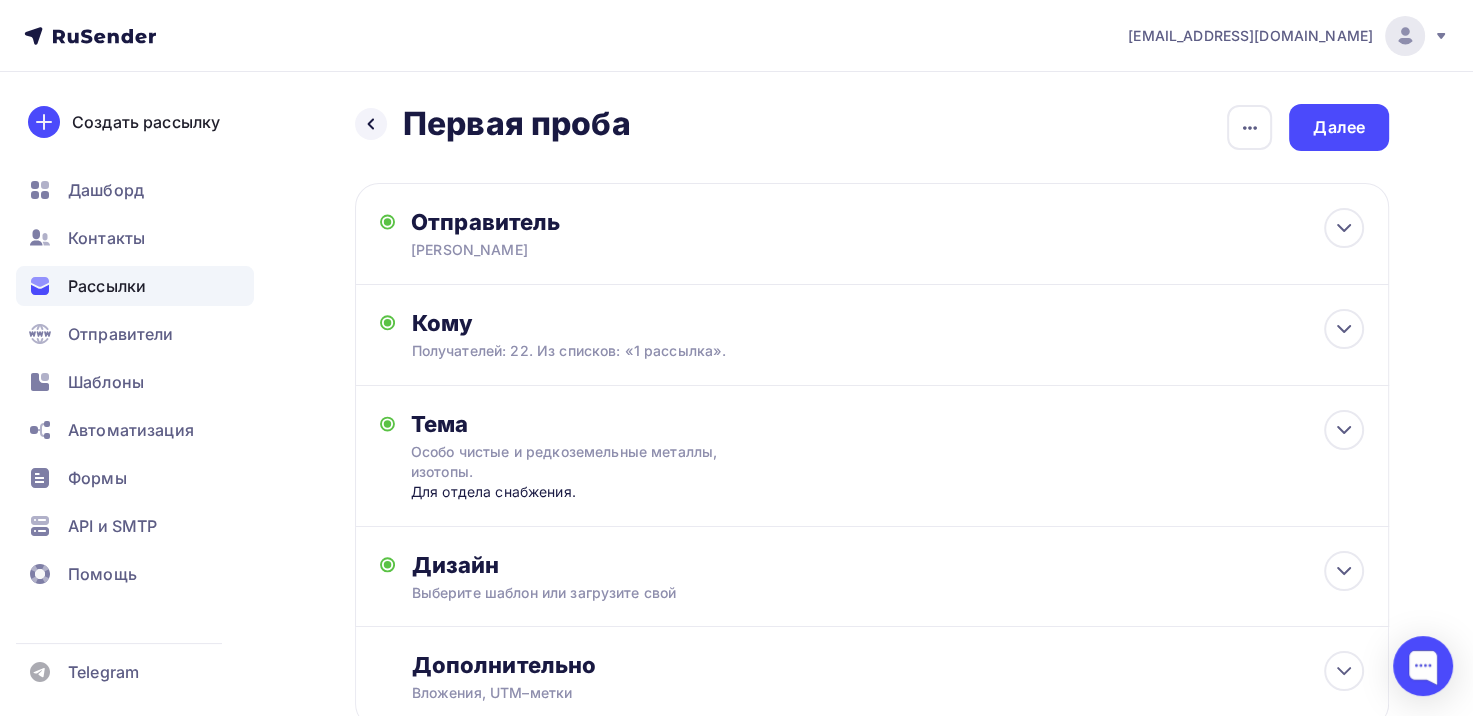 scroll, scrollTop: 140, scrollLeft: 0, axis: vertical 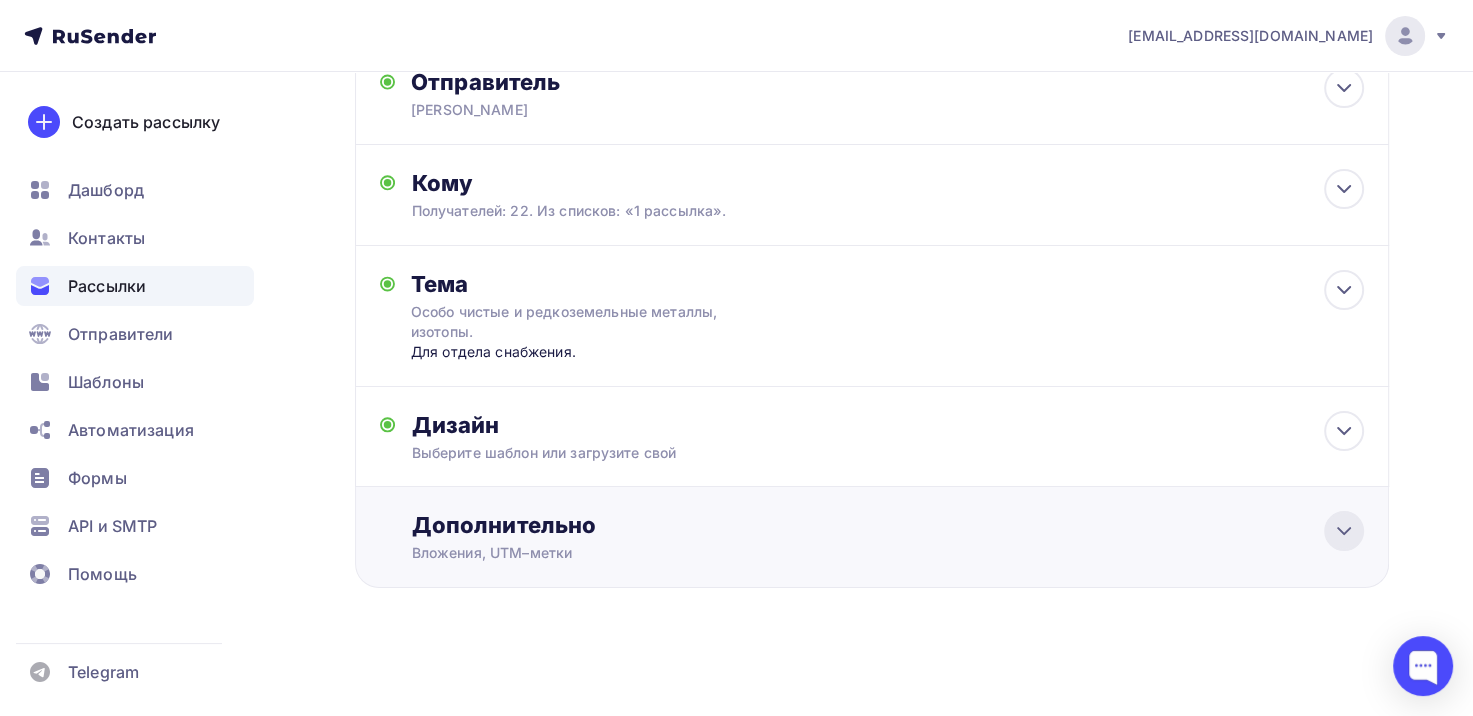 click 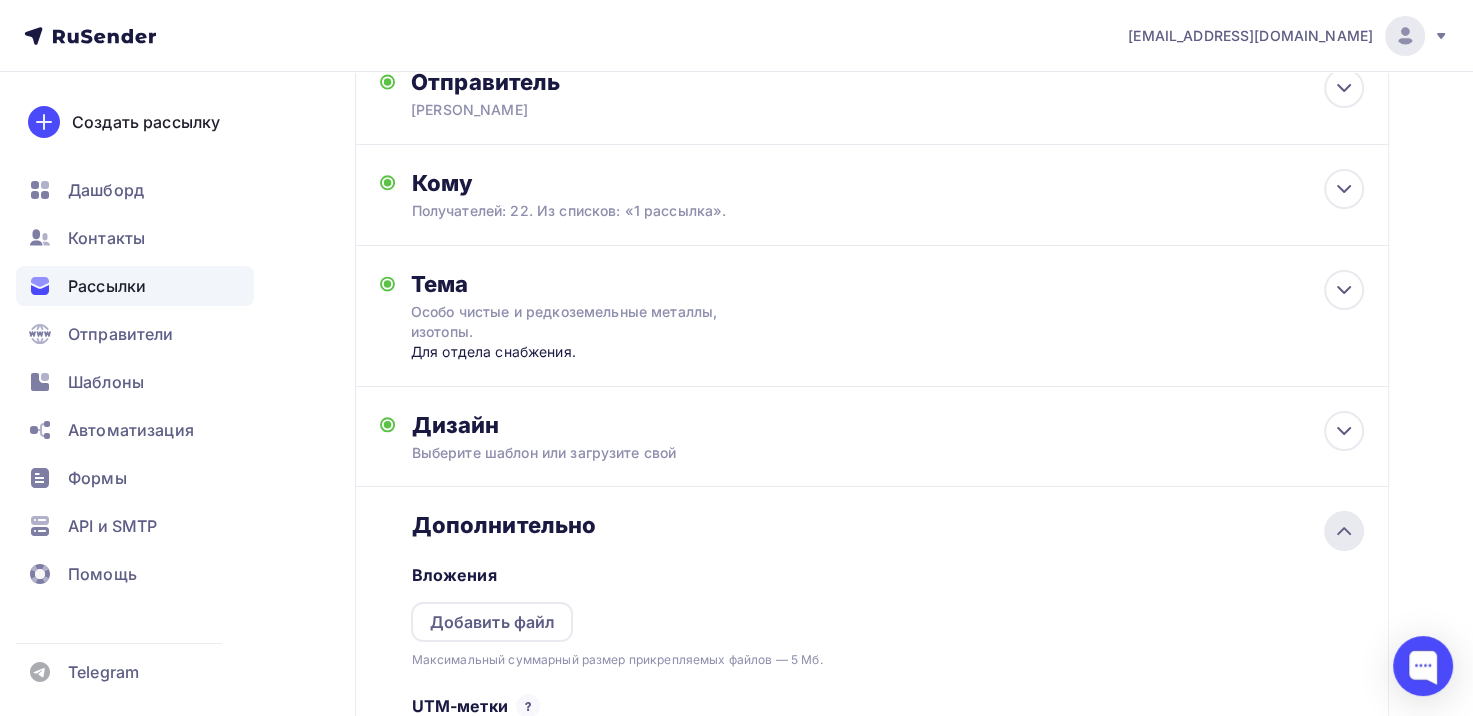 scroll, scrollTop: 139, scrollLeft: 0, axis: vertical 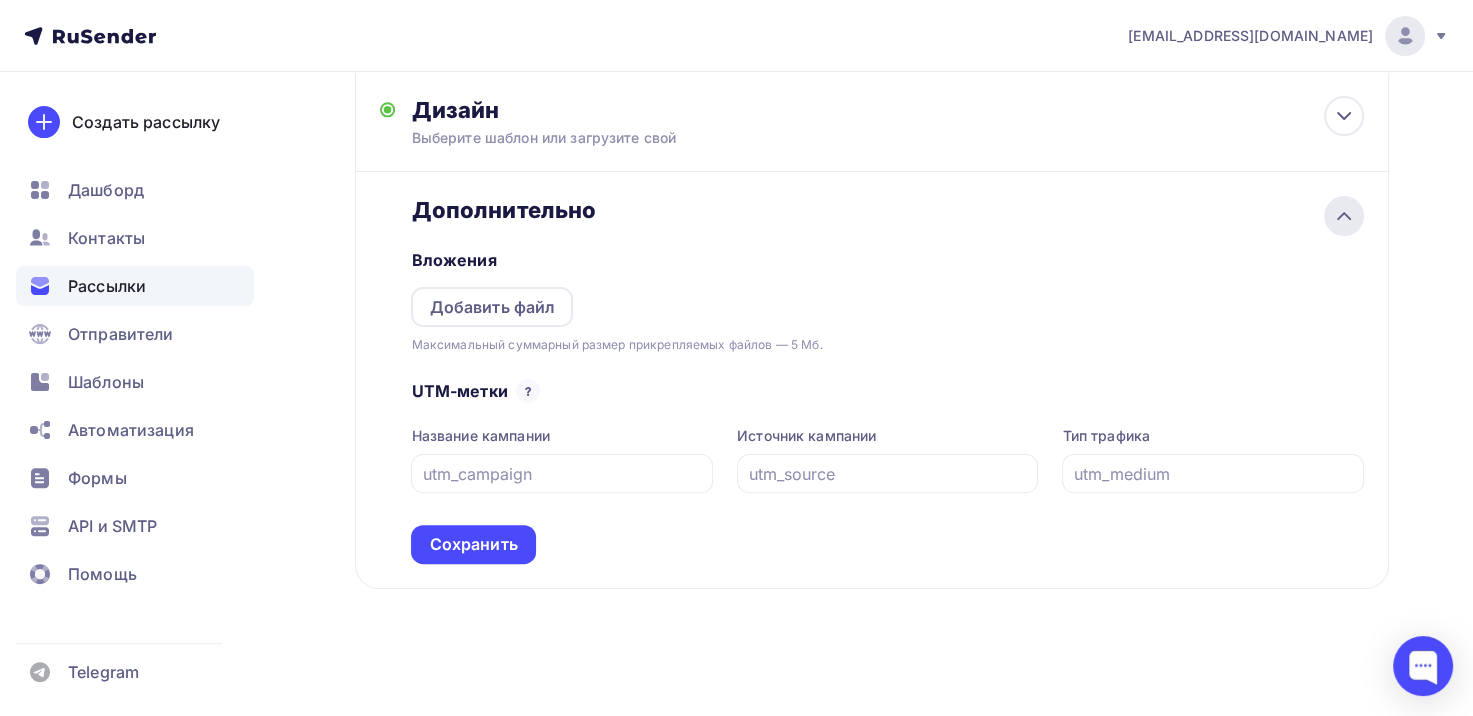 click 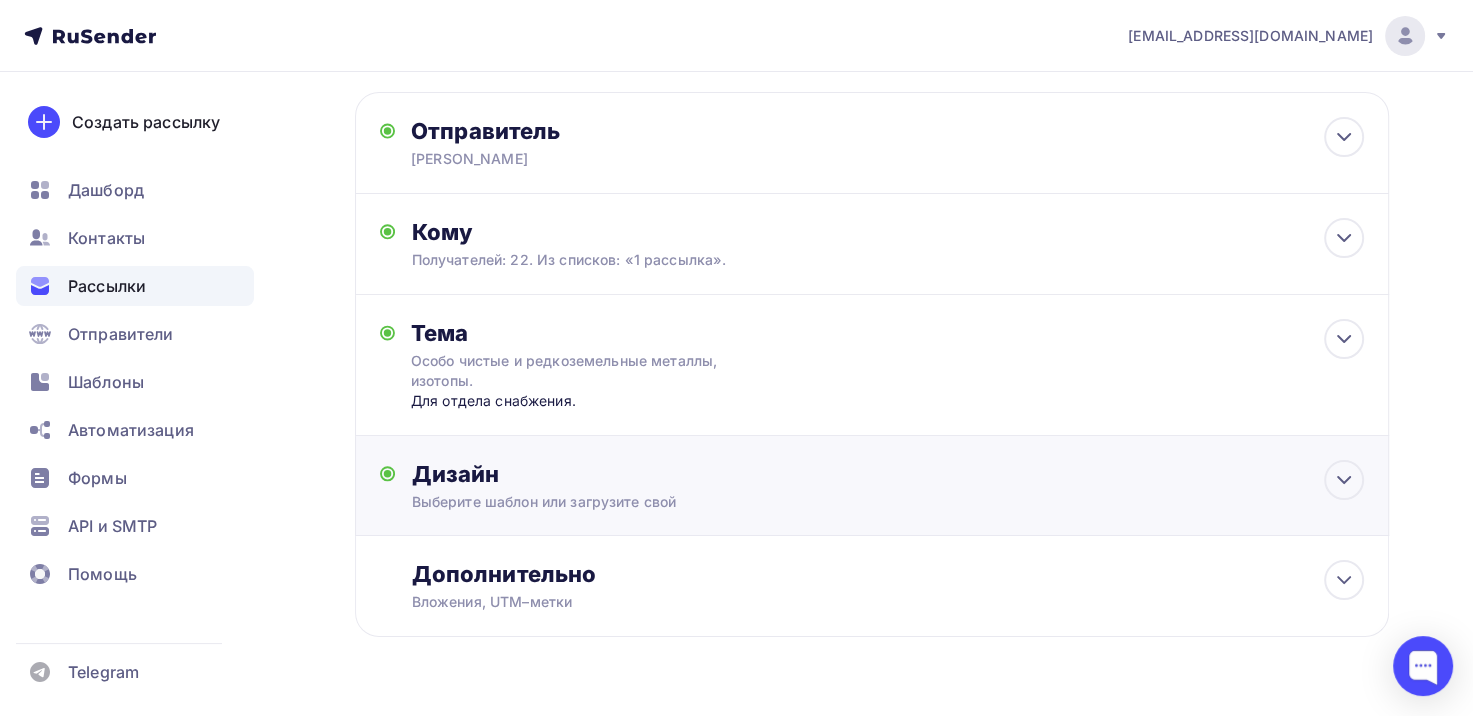 scroll, scrollTop: 0, scrollLeft: 0, axis: both 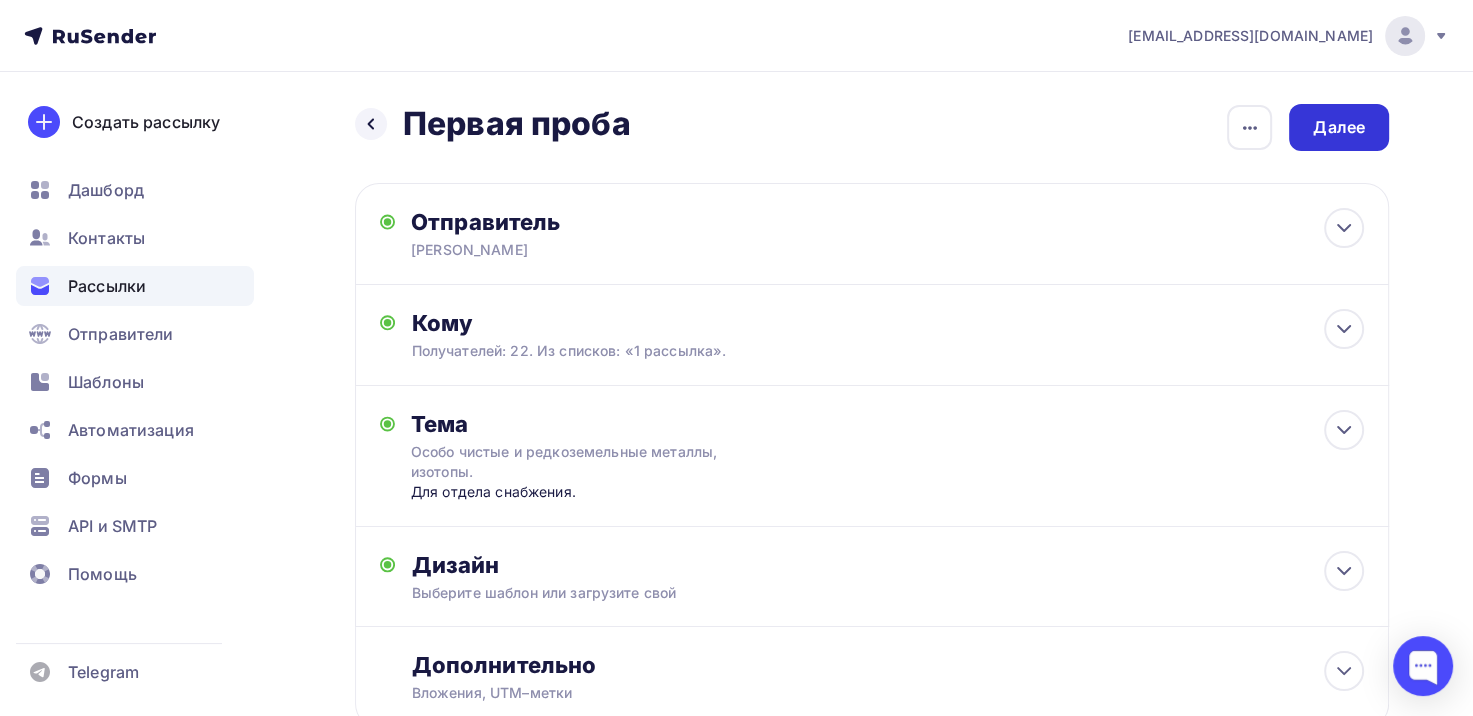 click on "Далее" at bounding box center [1339, 127] 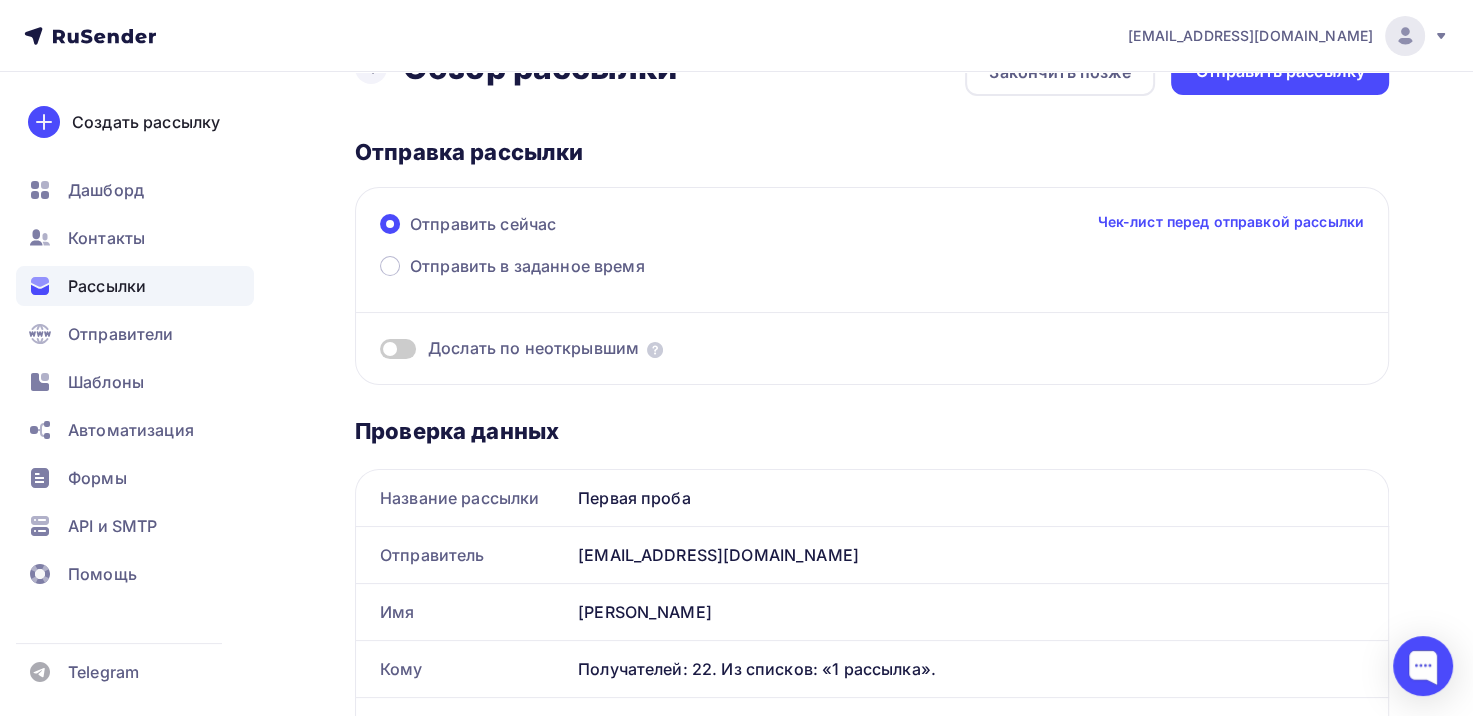 scroll, scrollTop: 0, scrollLeft: 0, axis: both 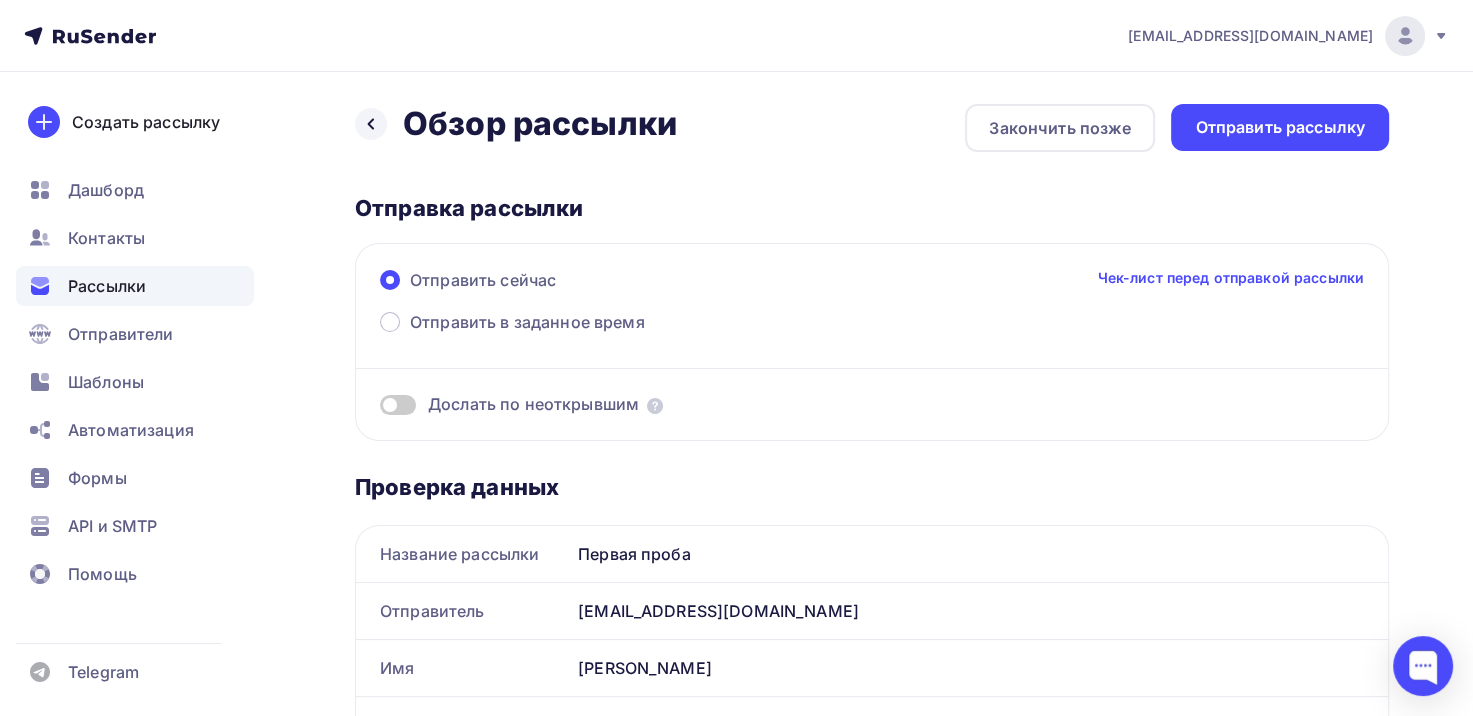 click on "Чек-лист перед отправкой рассылки" at bounding box center (1230, 278) 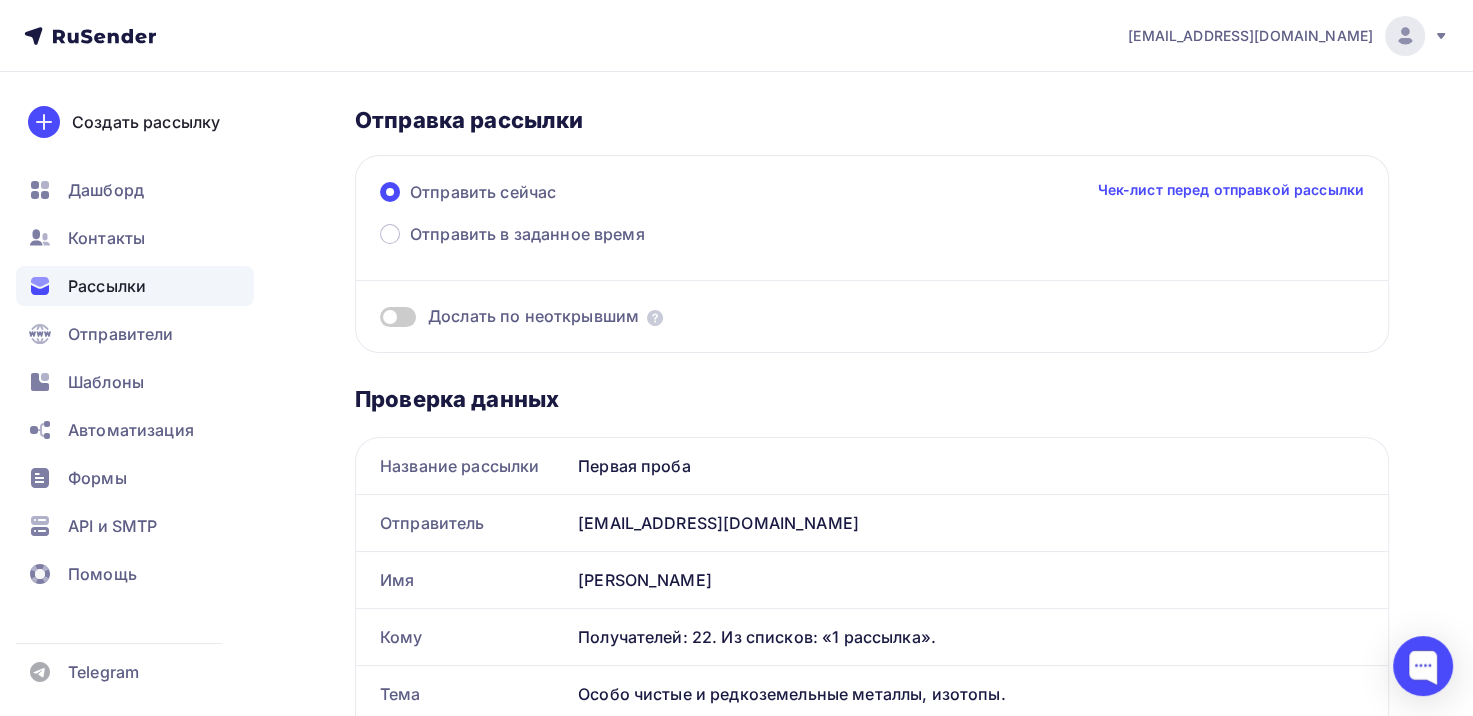 scroll, scrollTop: 0, scrollLeft: 0, axis: both 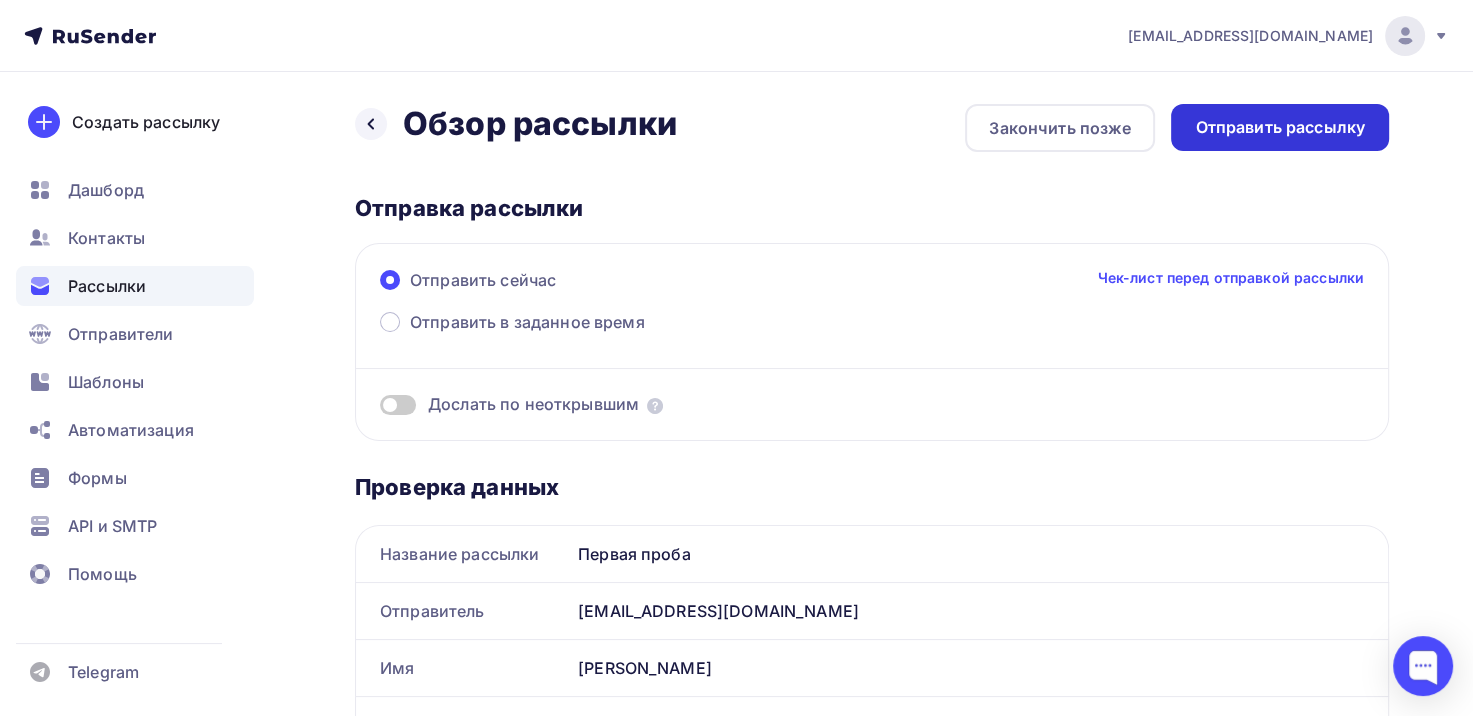click on "Отправить рассылку" at bounding box center [1280, 127] 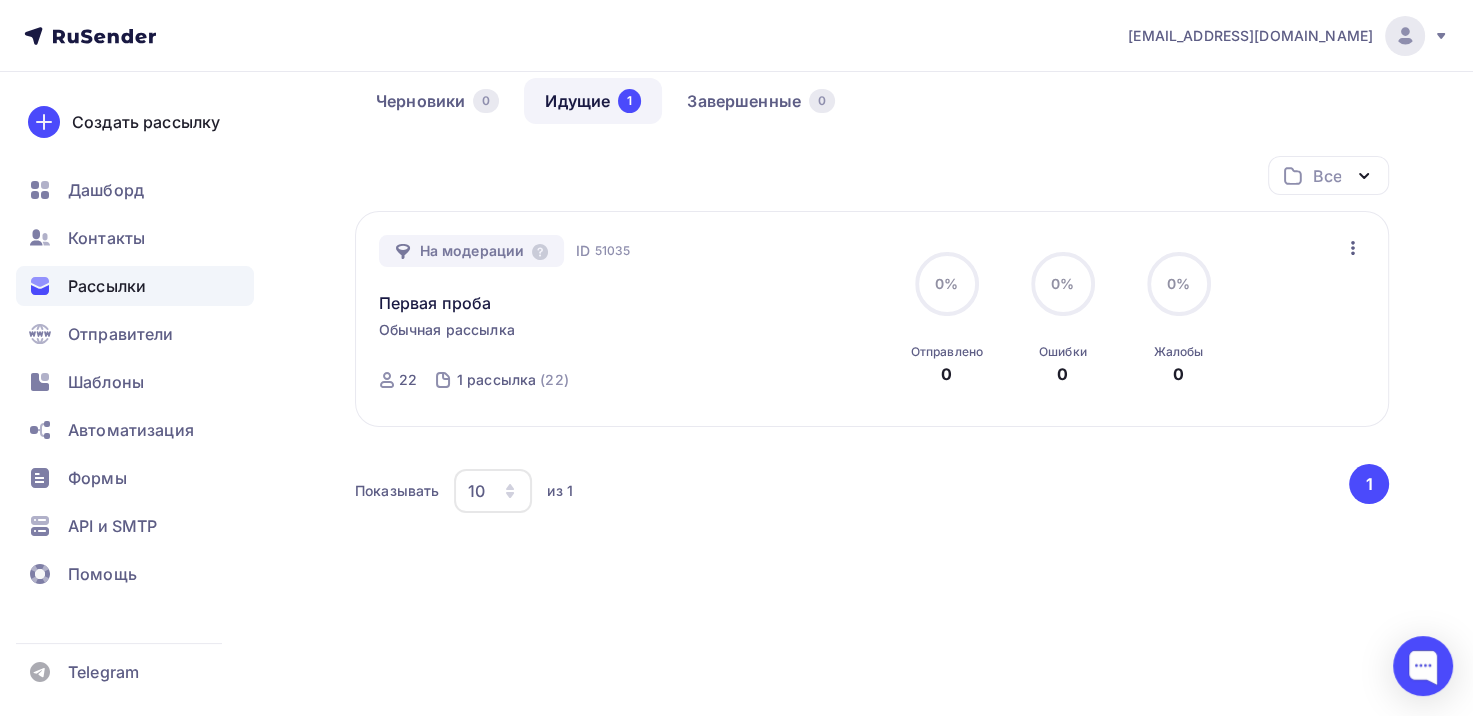 scroll, scrollTop: 0, scrollLeft: 0, axis: both 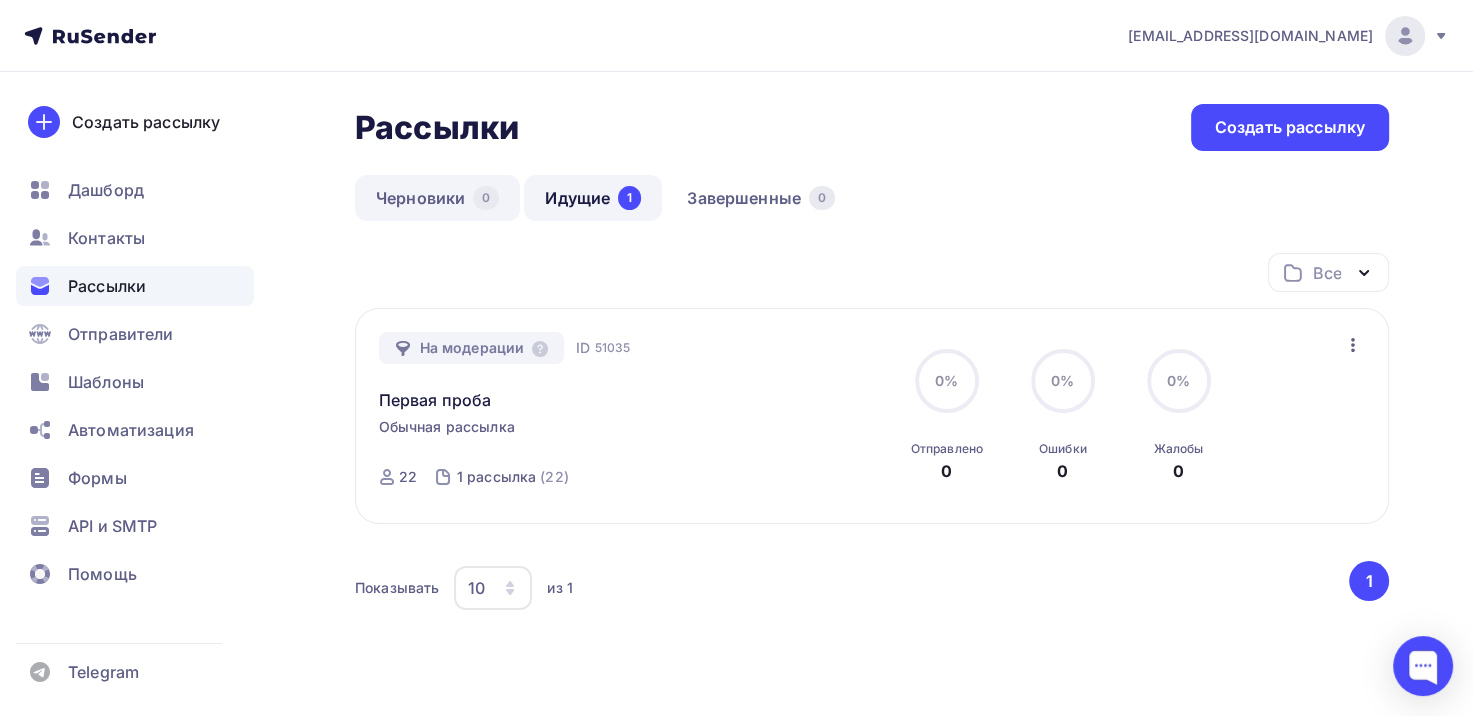click on "Черновики
0" at bounding box center [437, 198] 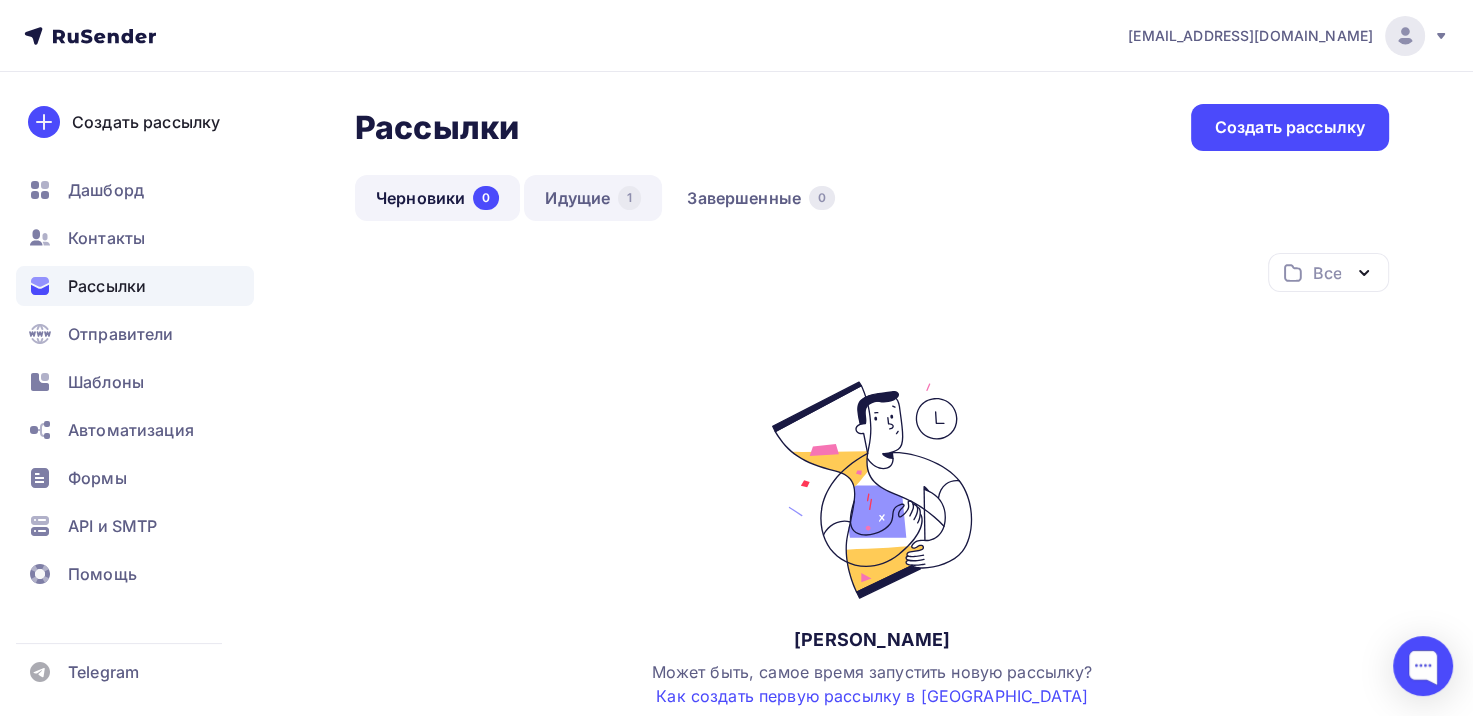 click on "Идущие
1" at bounding box center (593, 198) 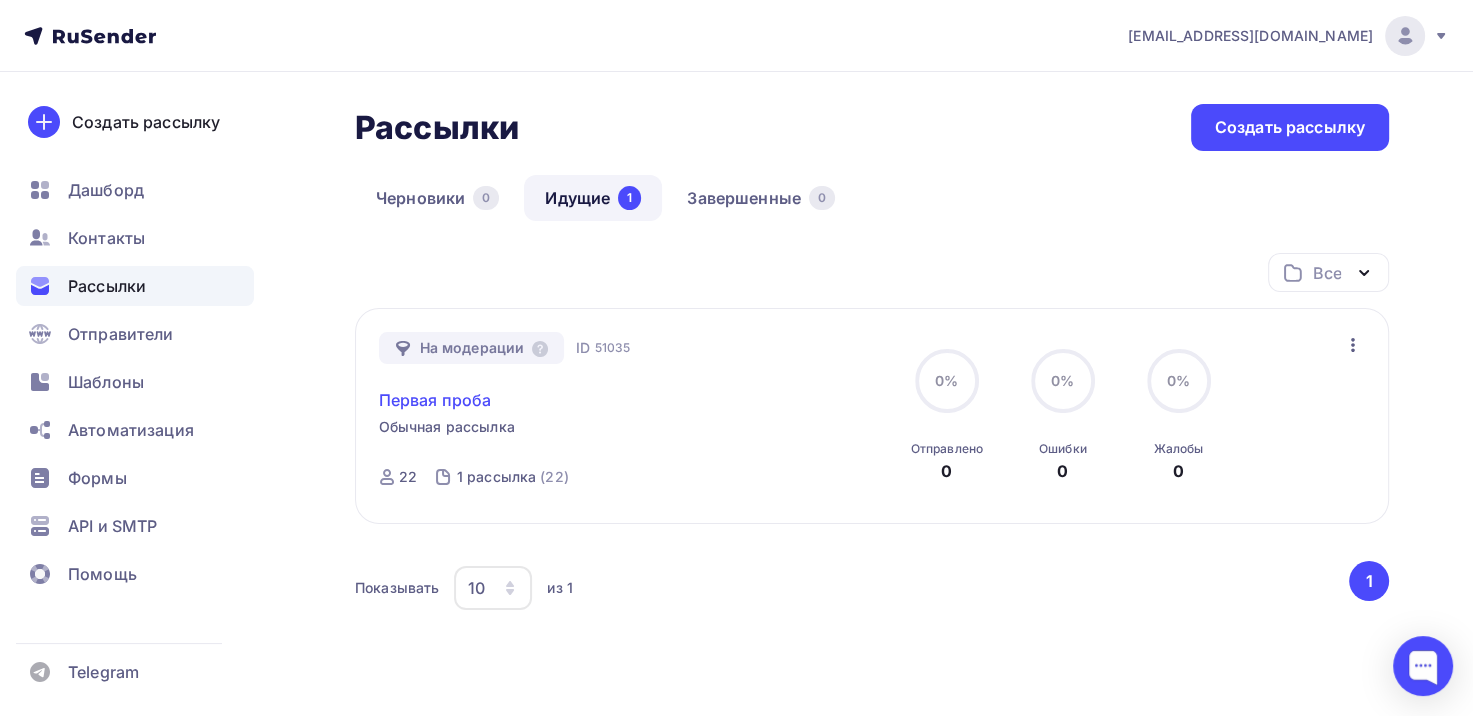 click on "Первая проба" at bounding box center (435, 400) 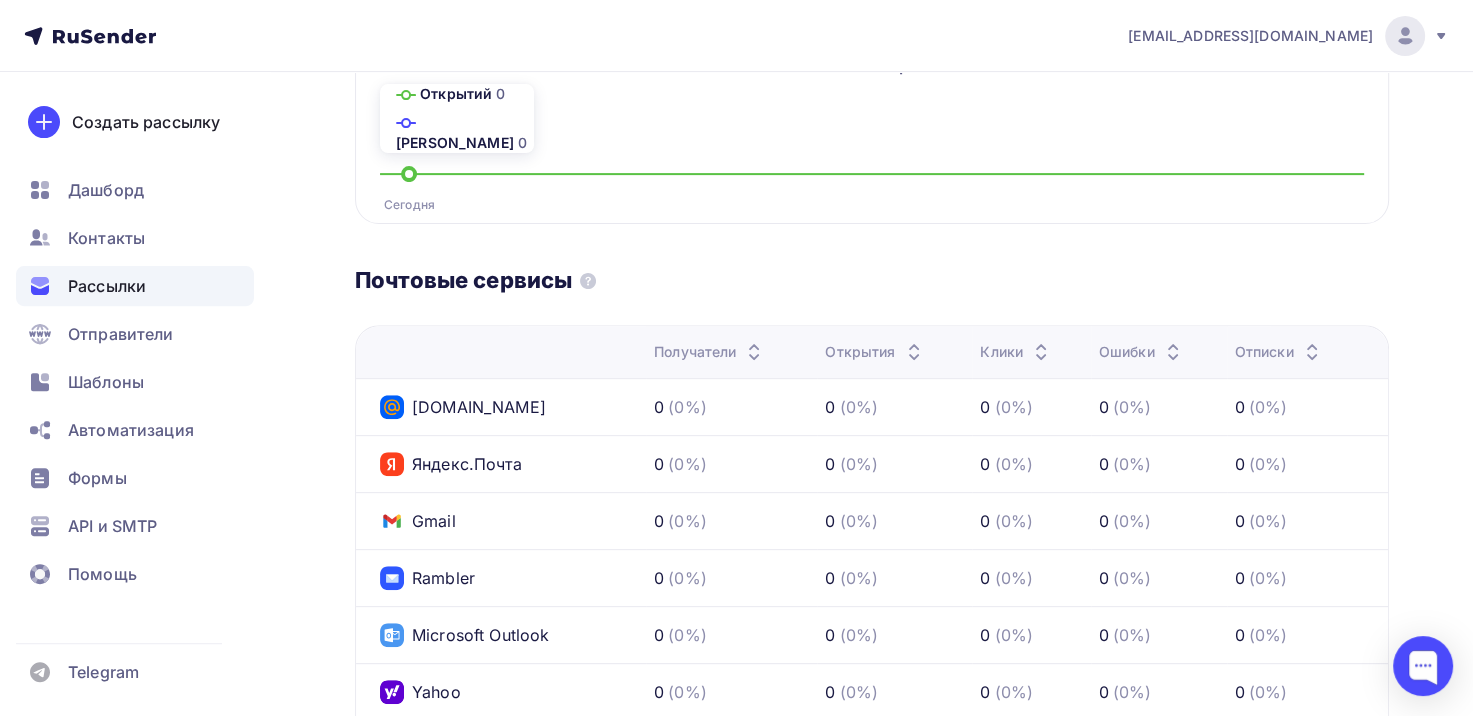 scroll, scrollTop: 813, scrollLeft: 0, axis: vertical 